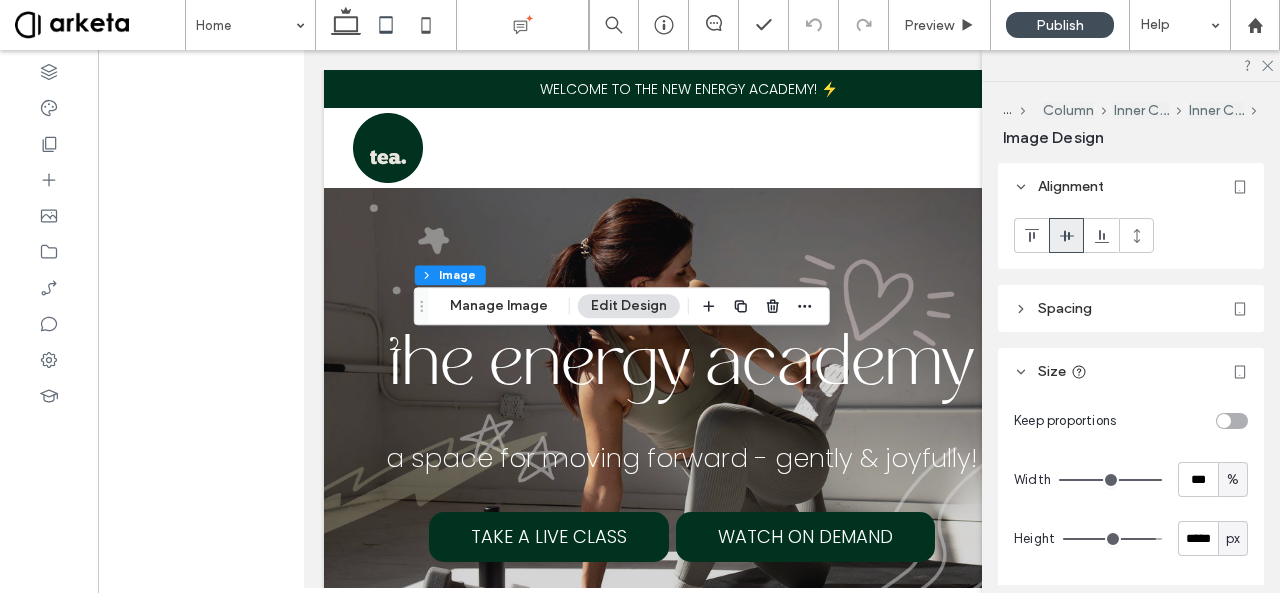 scroll, scrollTop: 6232, scrollLeft: 0, axis: vertical 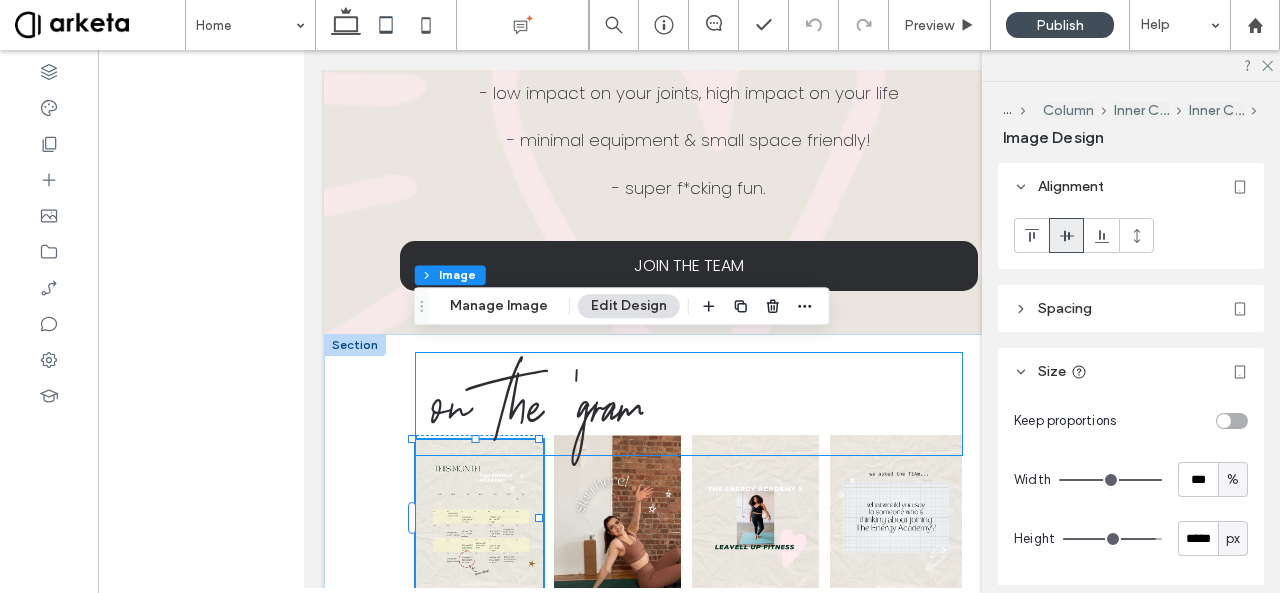 click on "on the 'gram" at bounding box center (697, 404) 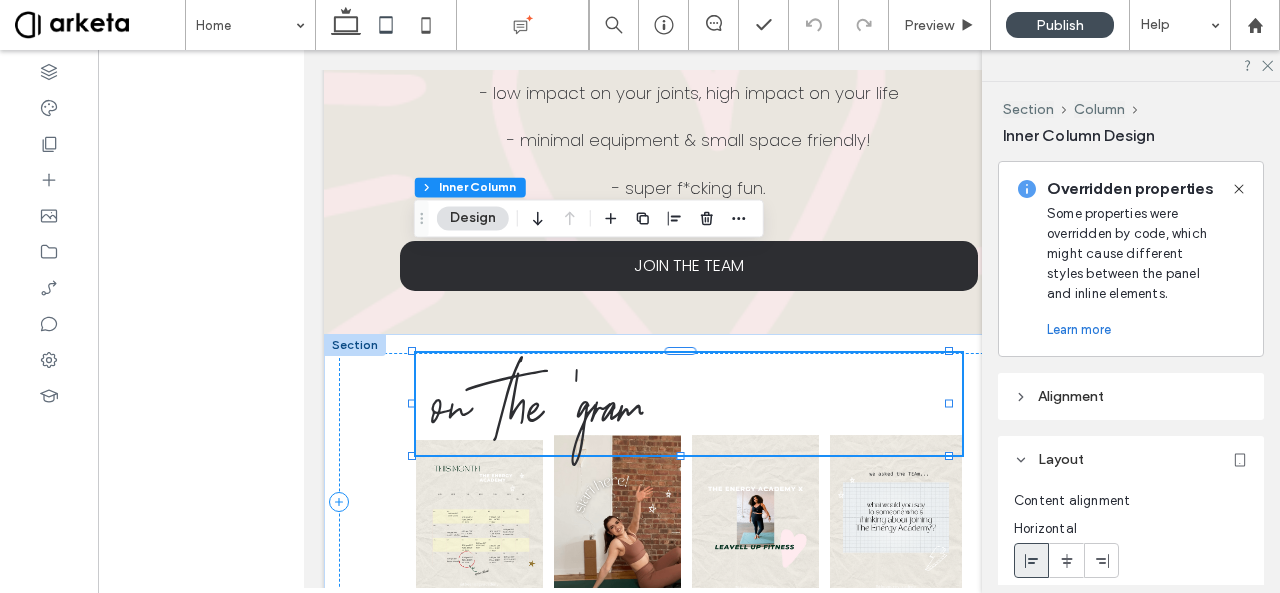 click at bounding box center (689, 319) 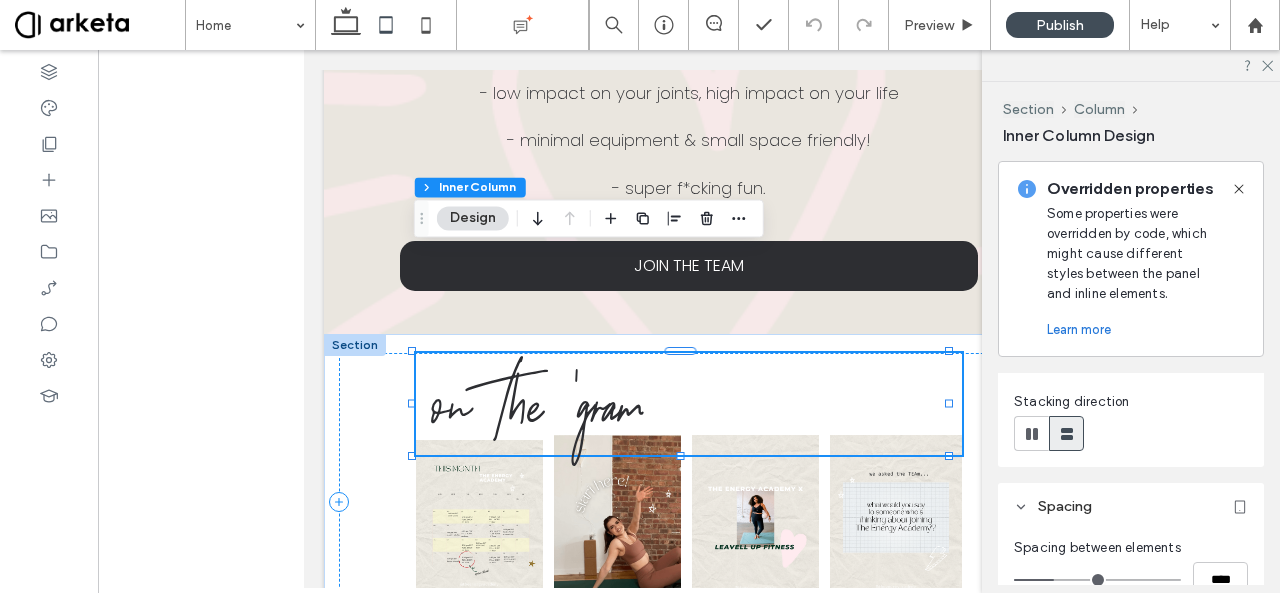 scroll, scrollTop: 505, scrollLeft: 0, axis: vertical 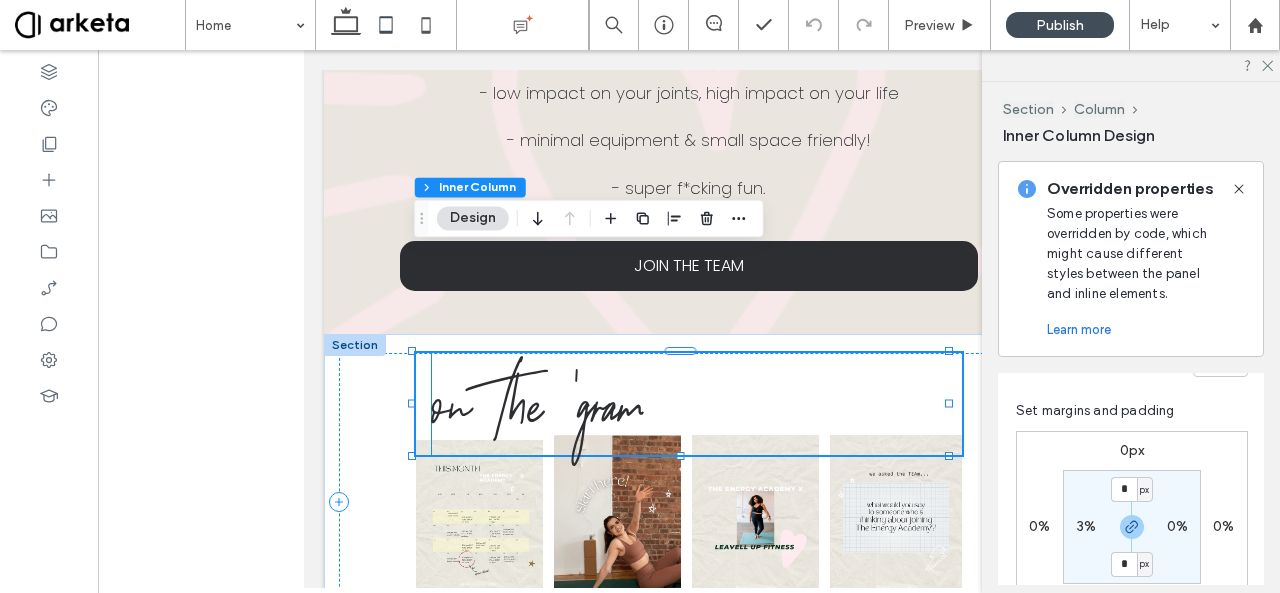 click on "on the 'gram" at bounding box center (537, 405) 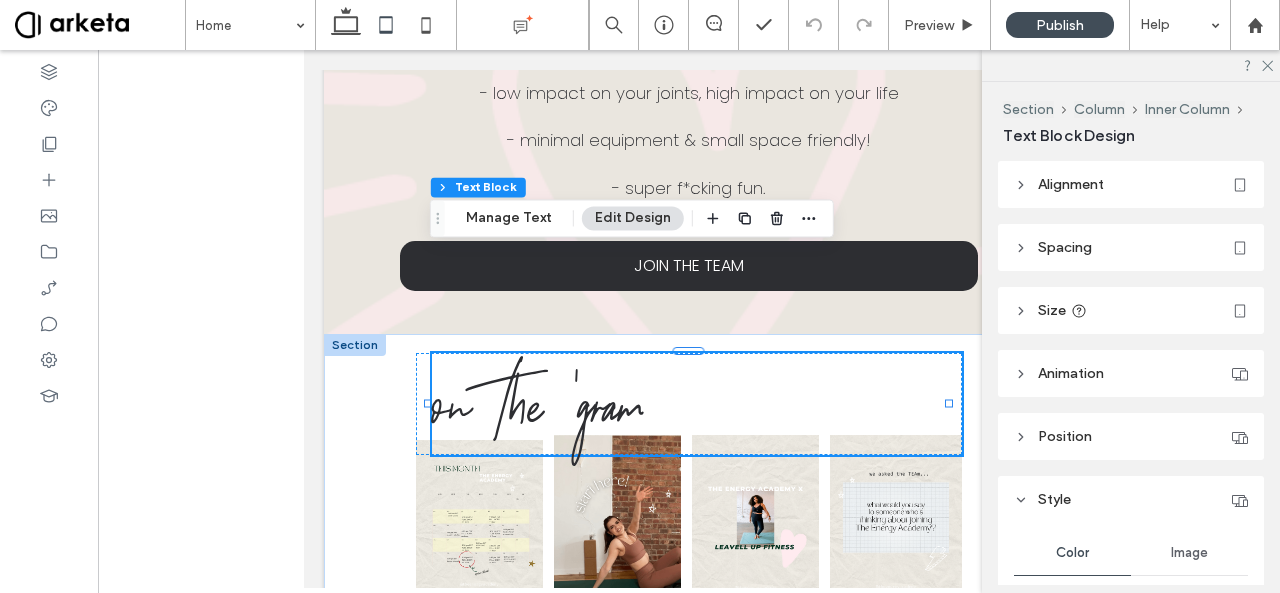 click on "on the 'gram" at bounding box center [537, 405] 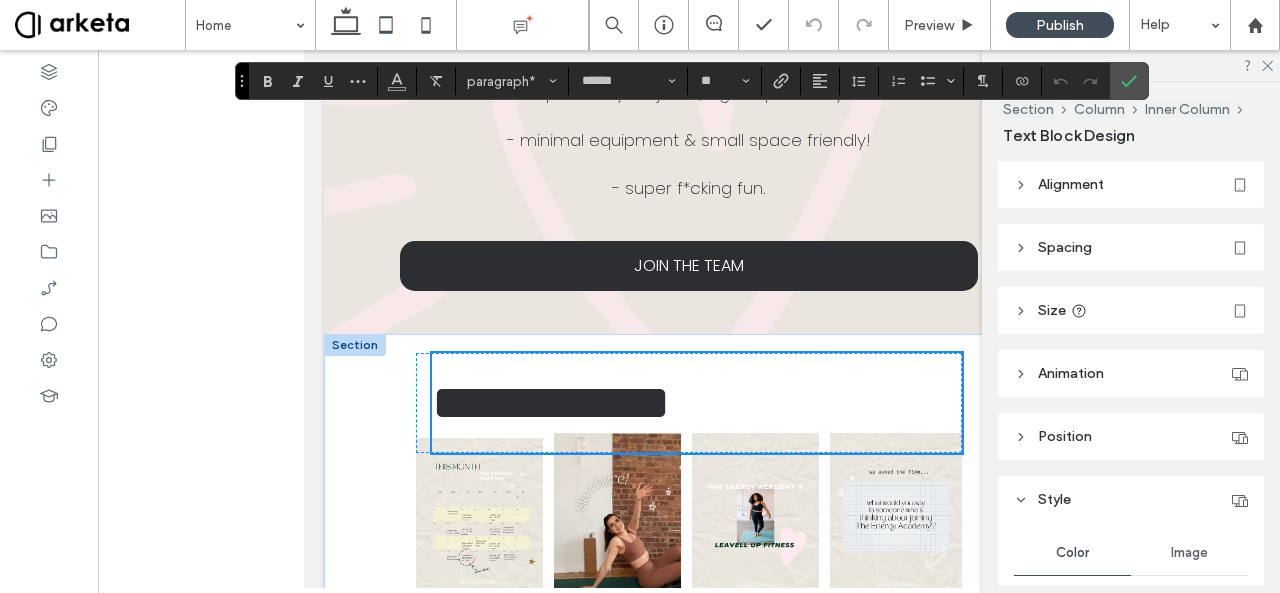 scroll, scrollTop: 6414, scrollLeft: 0, axis: vertical 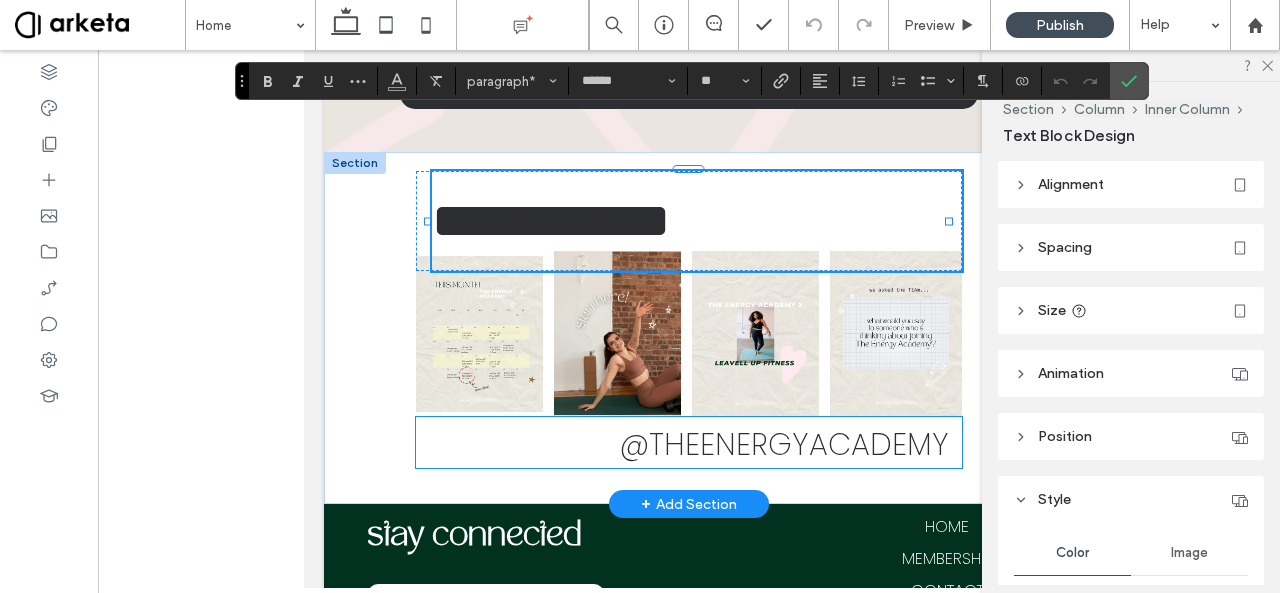 click on "theenergyacademy" at bounding box center (799, 444) 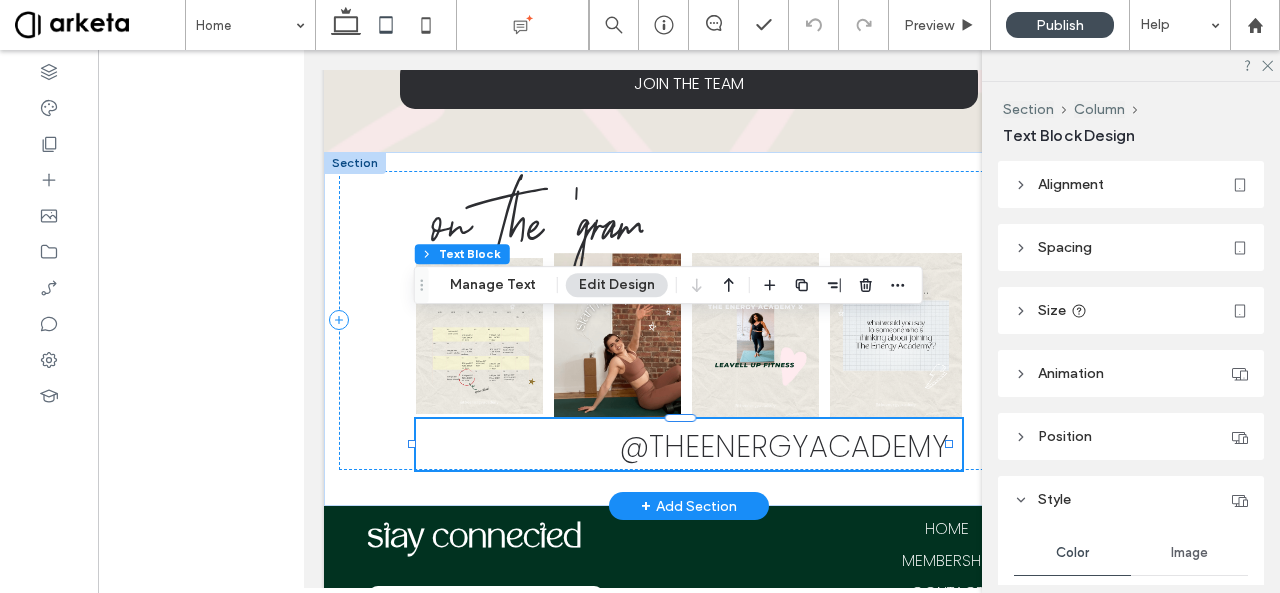click on "theenergyacademy" at bounding box center [799, 446] 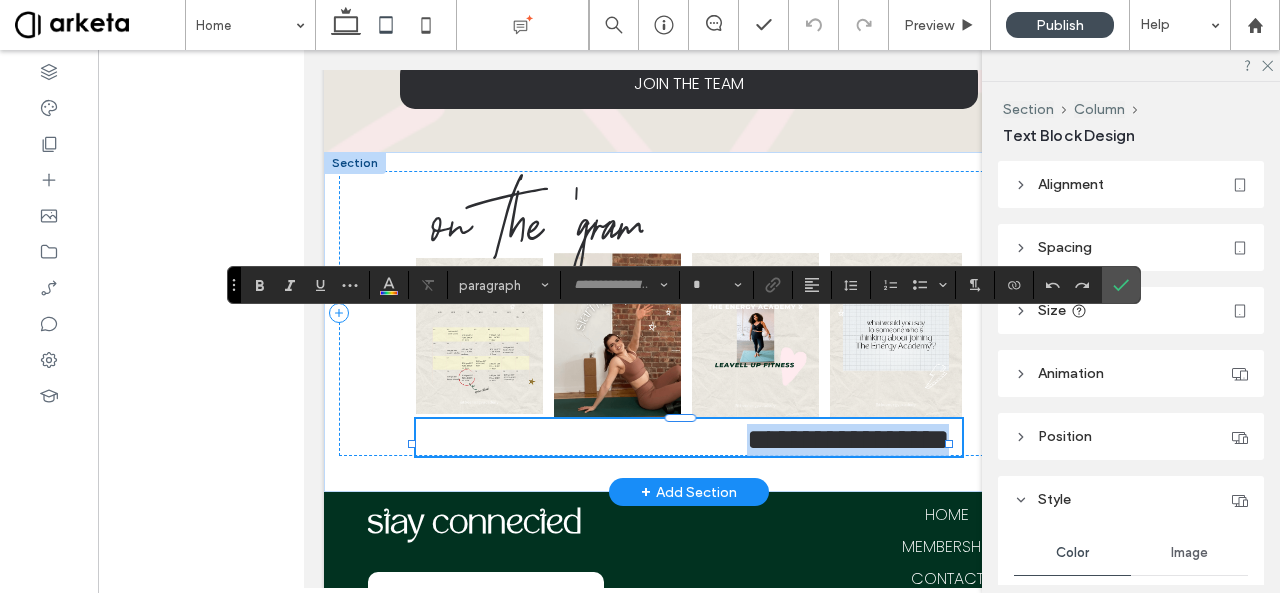 type on "*******" 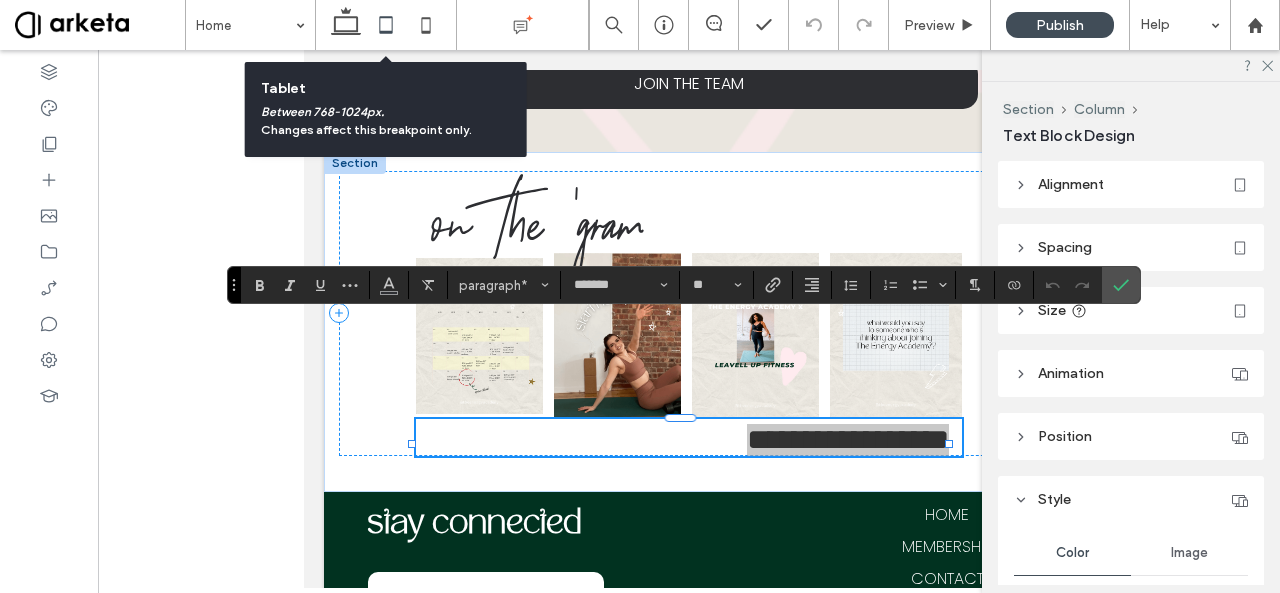 click 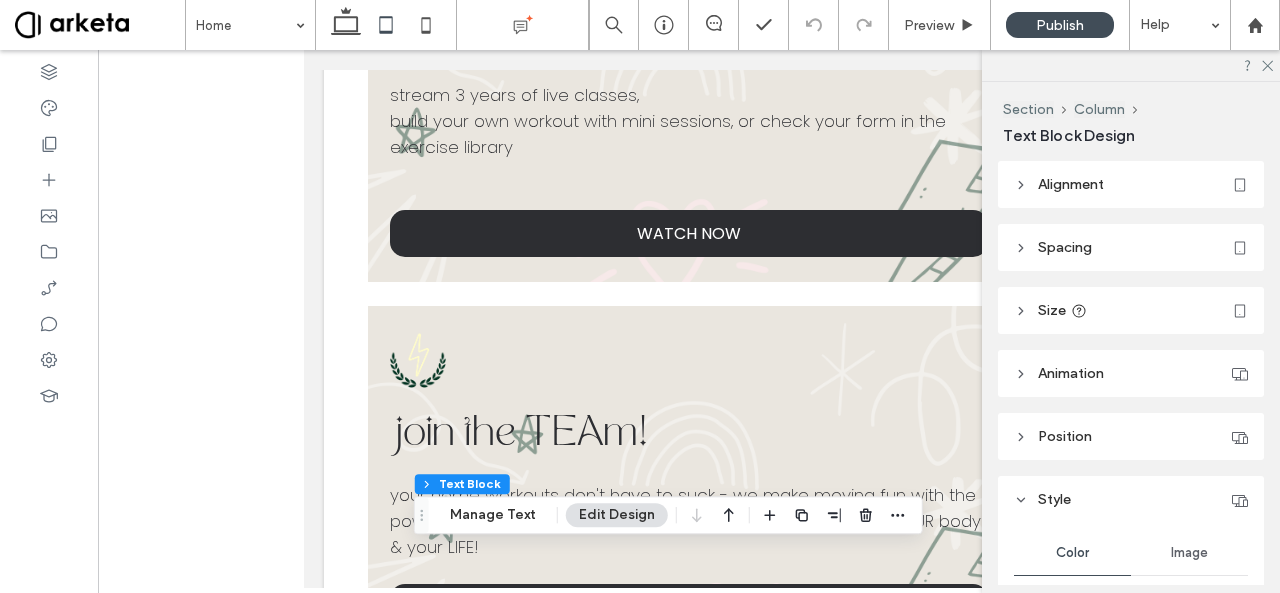 scroll, scrollTop: 0, scrollLeft: 0, axis: both 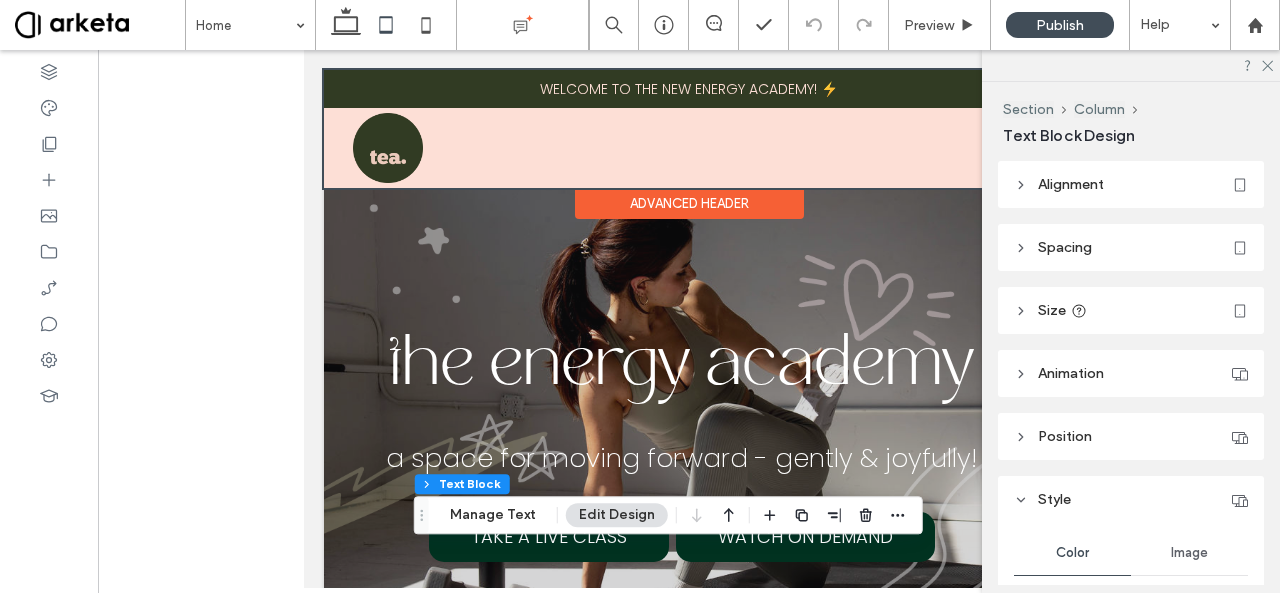 click at bounding box center (689, 129) 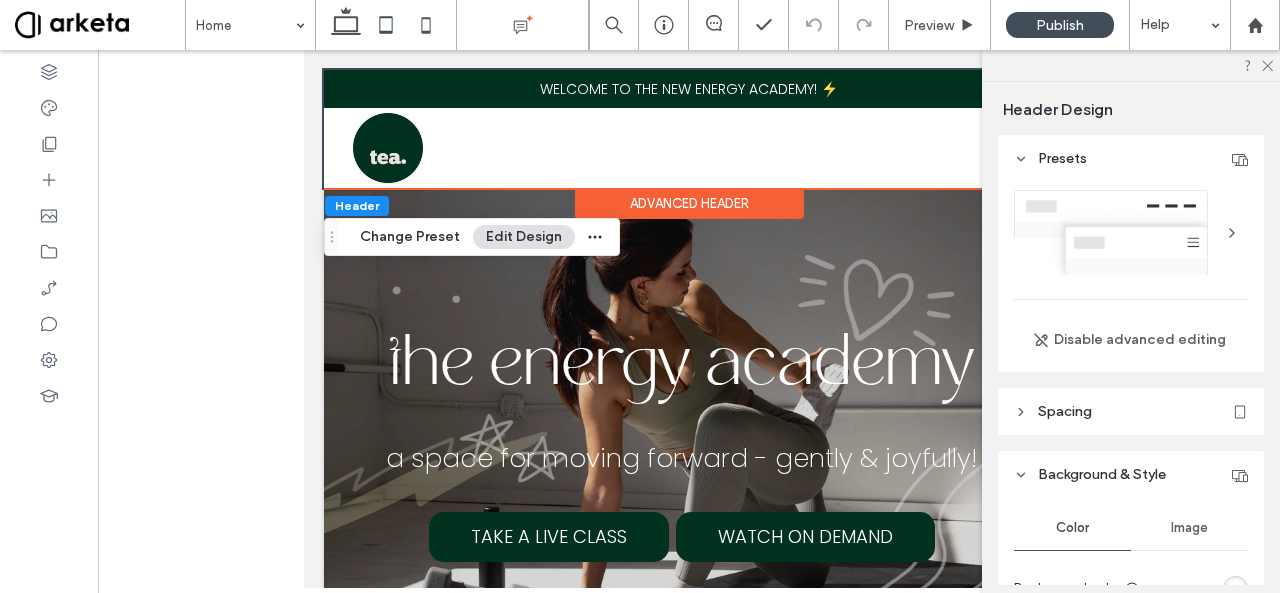 click at bounding box center [1131, 65] 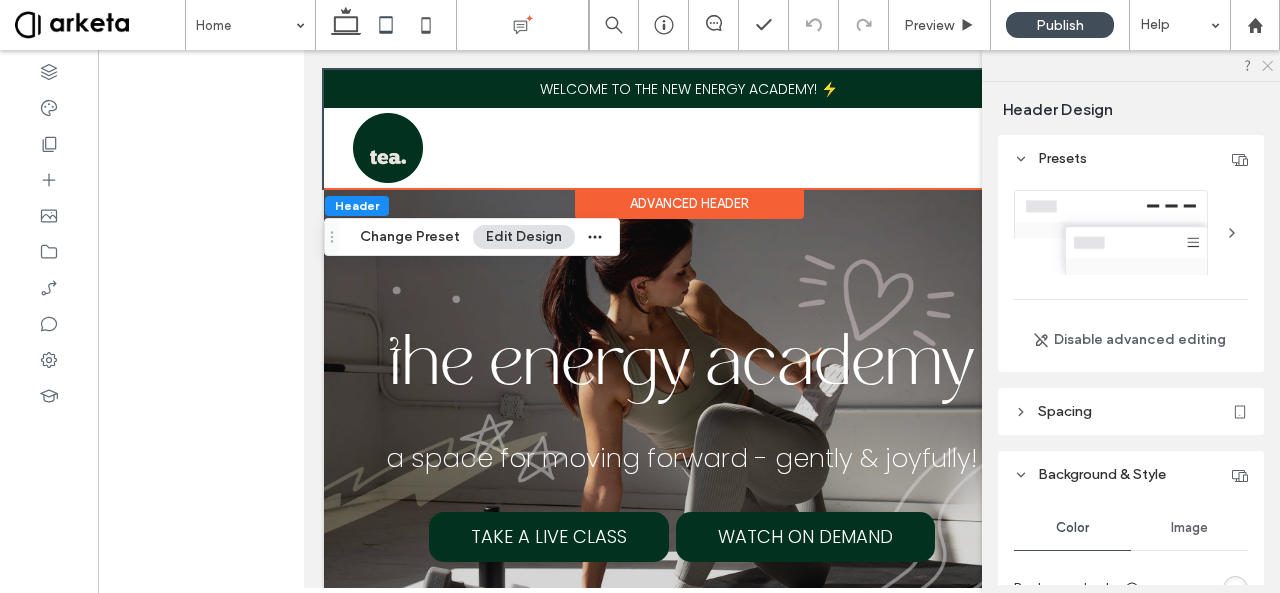 click 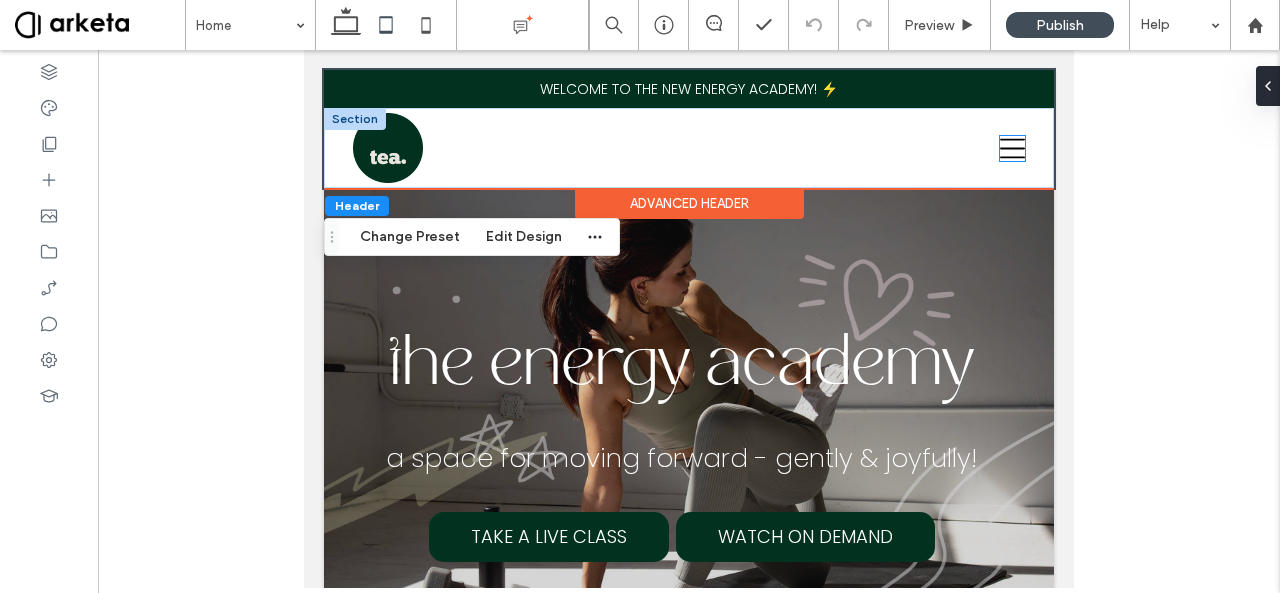 click 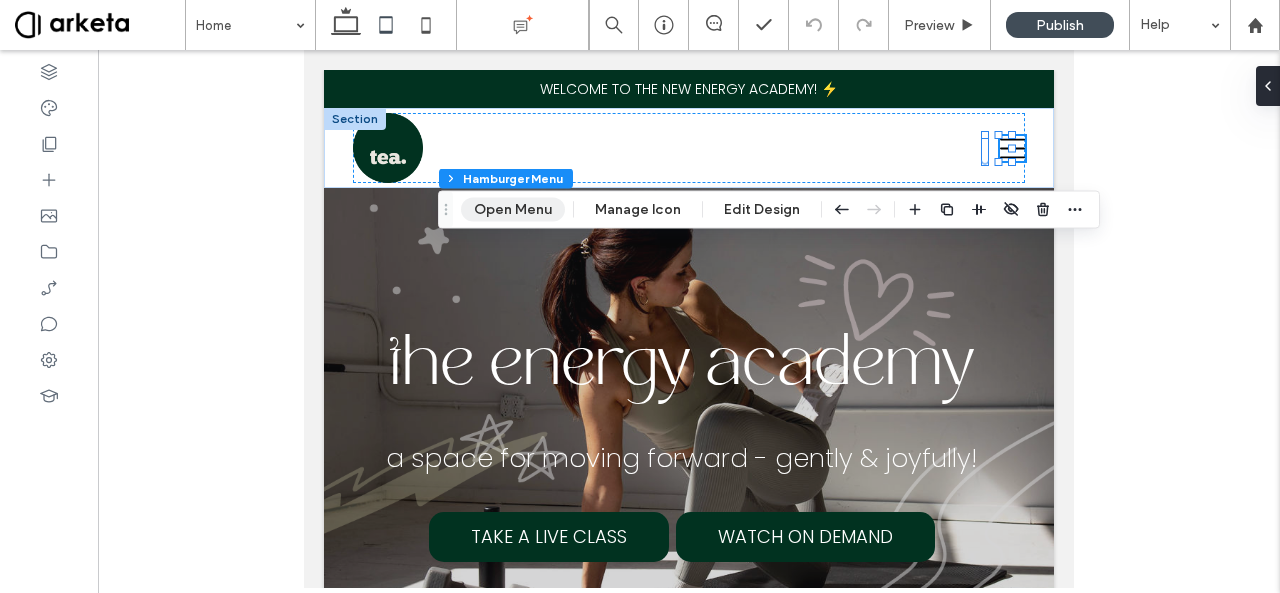 click on "Open Menu" at bounding box center (513, 210) 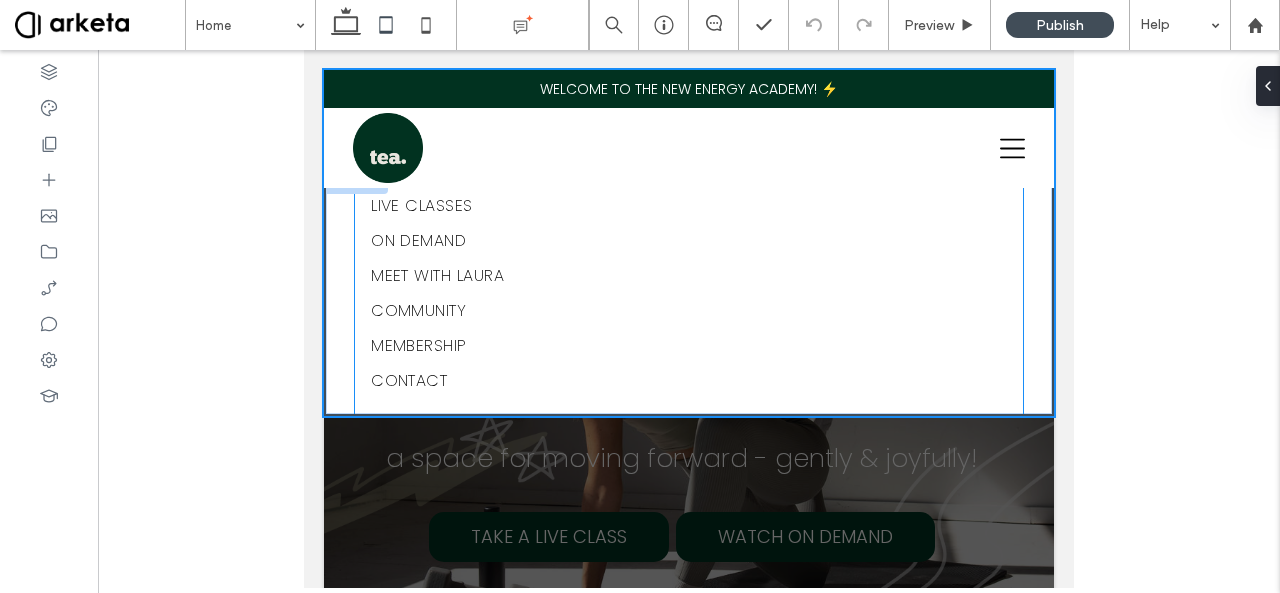click on "LIVE CLASSES
ON DEMAND
MEET WITH [NAME]
COMMUNITY
MEMBERSHIP
CONTACT" at bounding box center [689, 293] 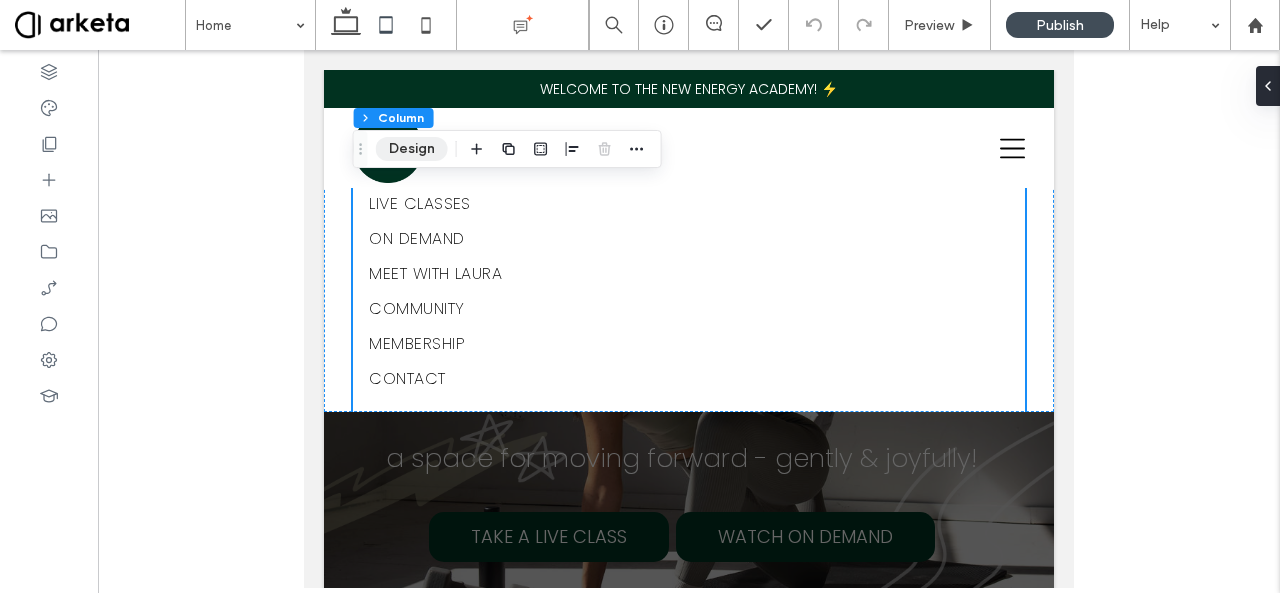 click on "Design" at bounding box center (412, 149) 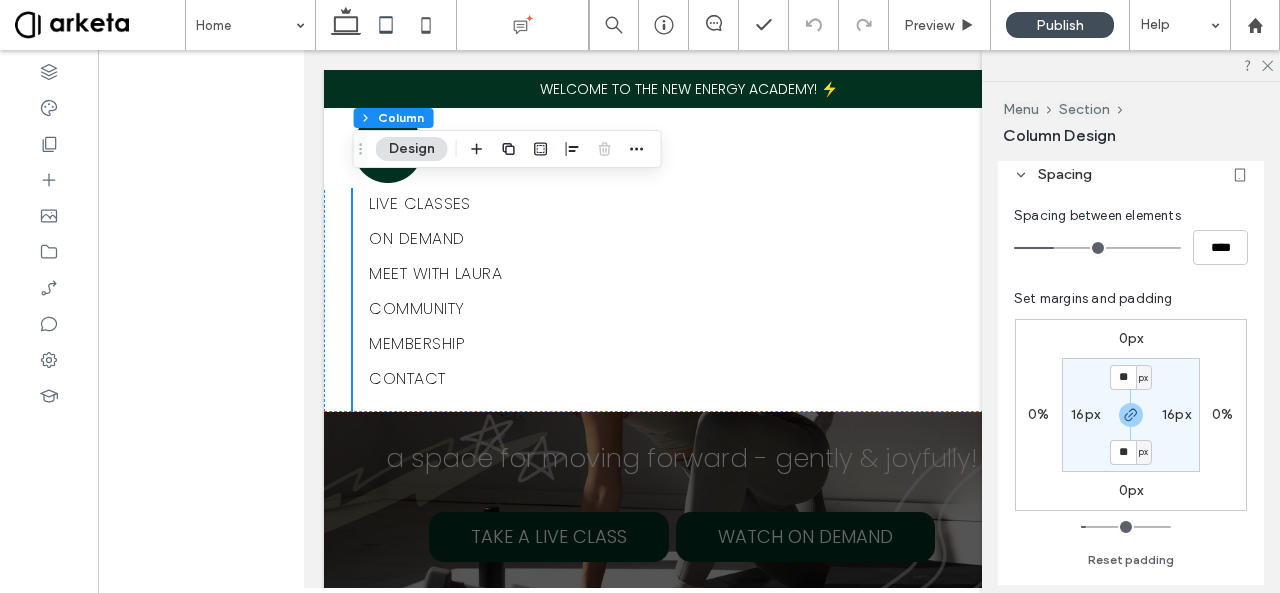 scroll, scrollTop: 387, scrollLeft: 0, axis: vertical 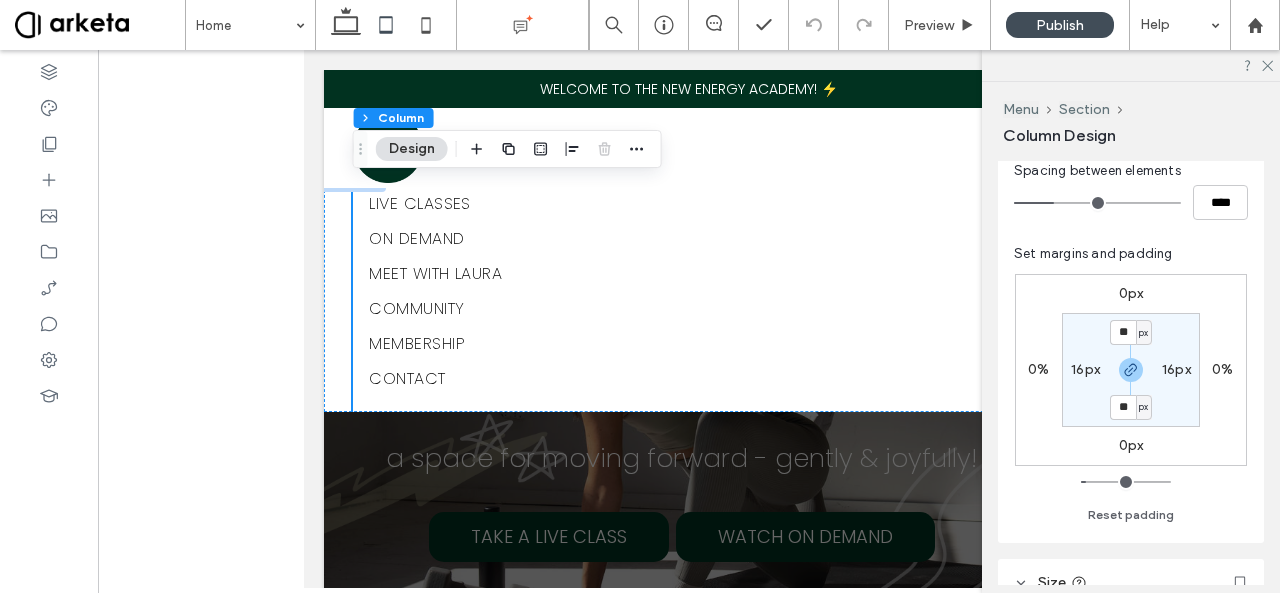 click at bounding box center [352, 286] 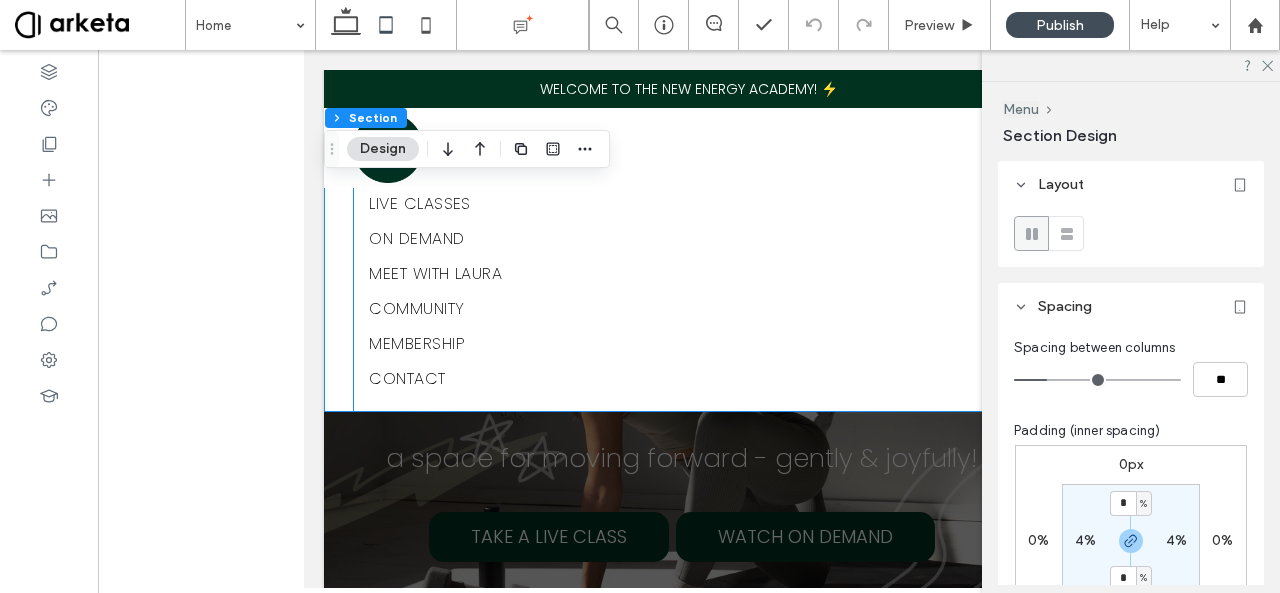 click on "LIVE CLASSES
ON DEMAND
MEET WITH [NAME]
COMMUNITY
MEMBERSHIP
CONTACT" at bounding box center [689, 291] 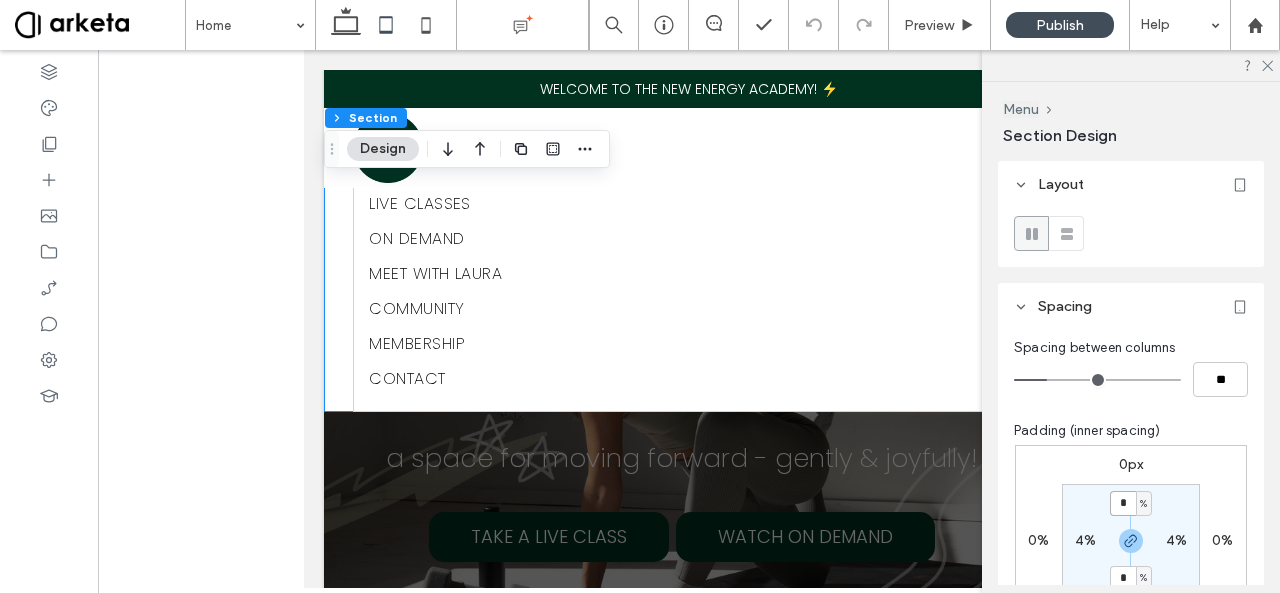 click on "*" at bounding box center [1123, 503] 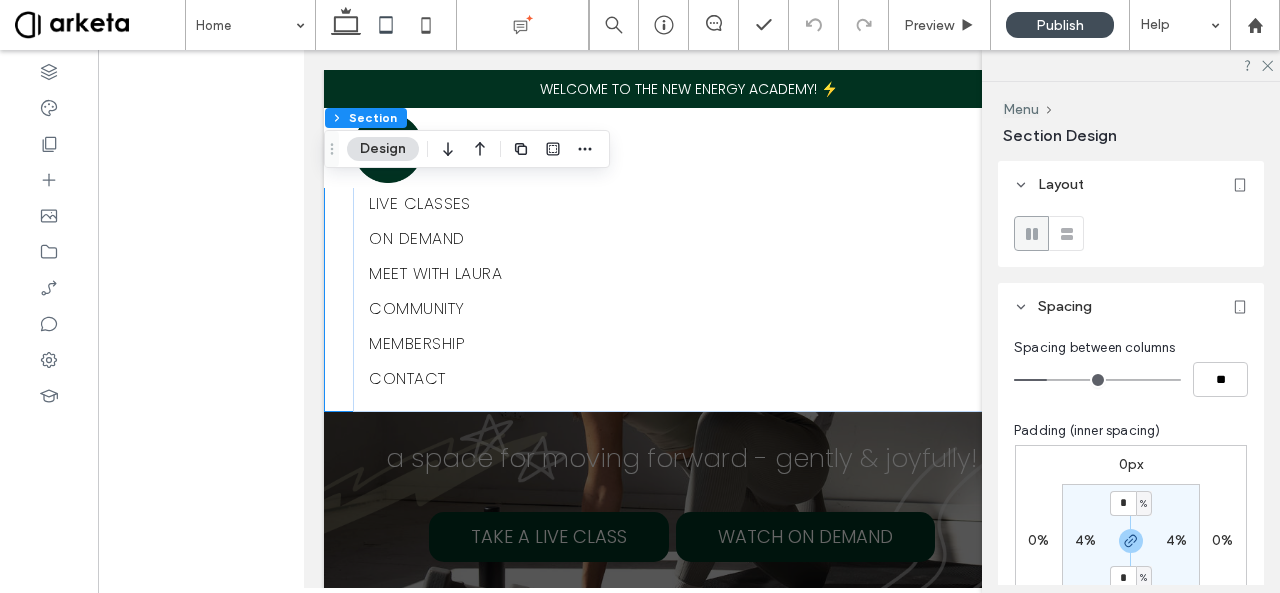 click on "* % 4% * % 4%" at bounding box center [1131, 541] 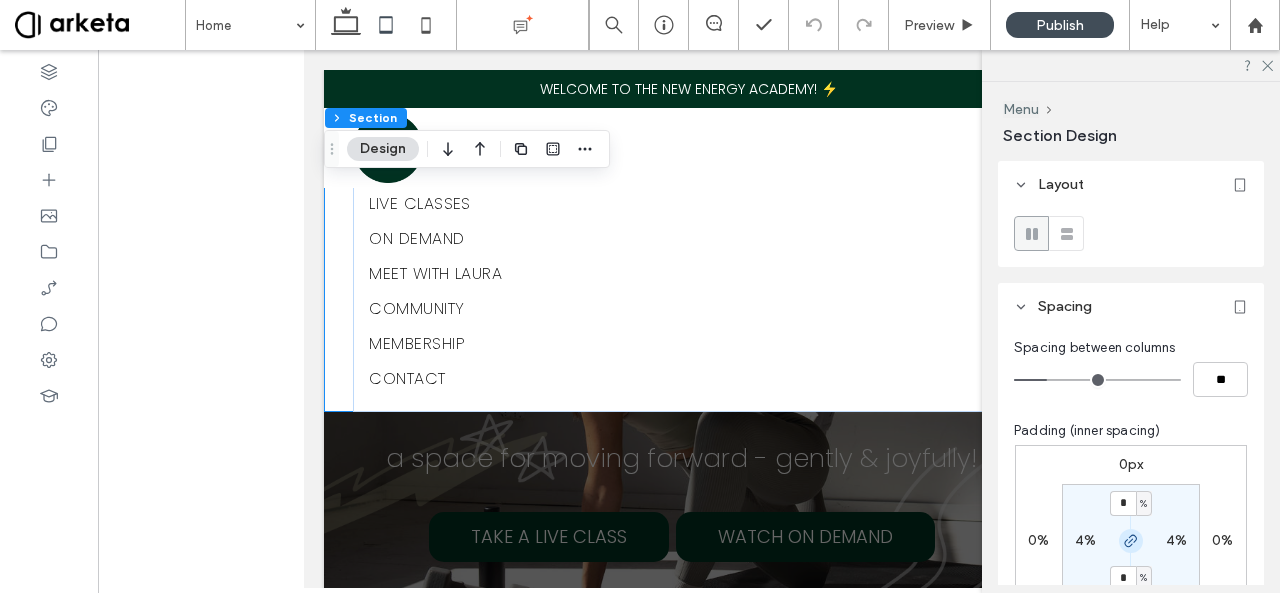 click 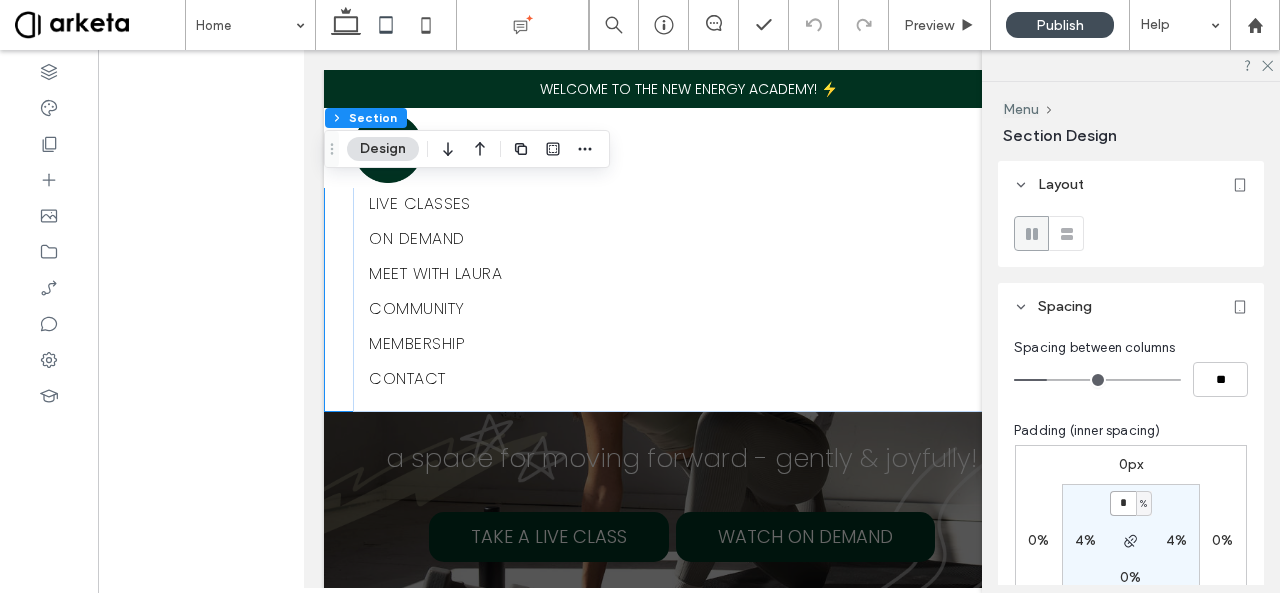 click on "*" at bounding box center [1123, 503] 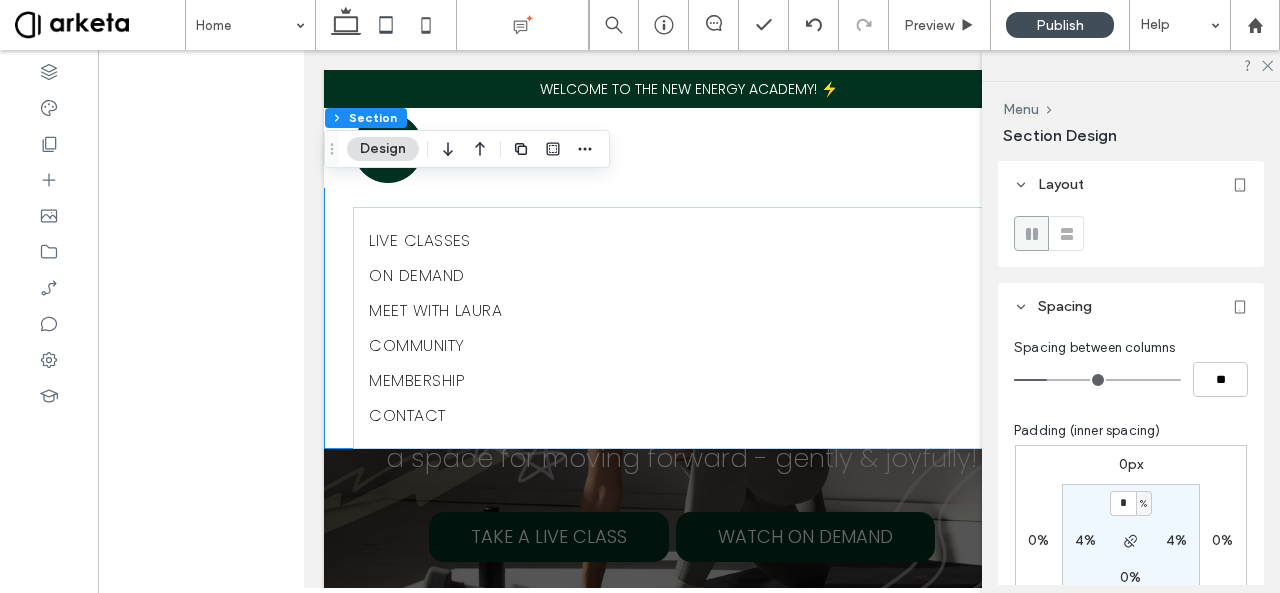 click at bounding box center [689, 329] 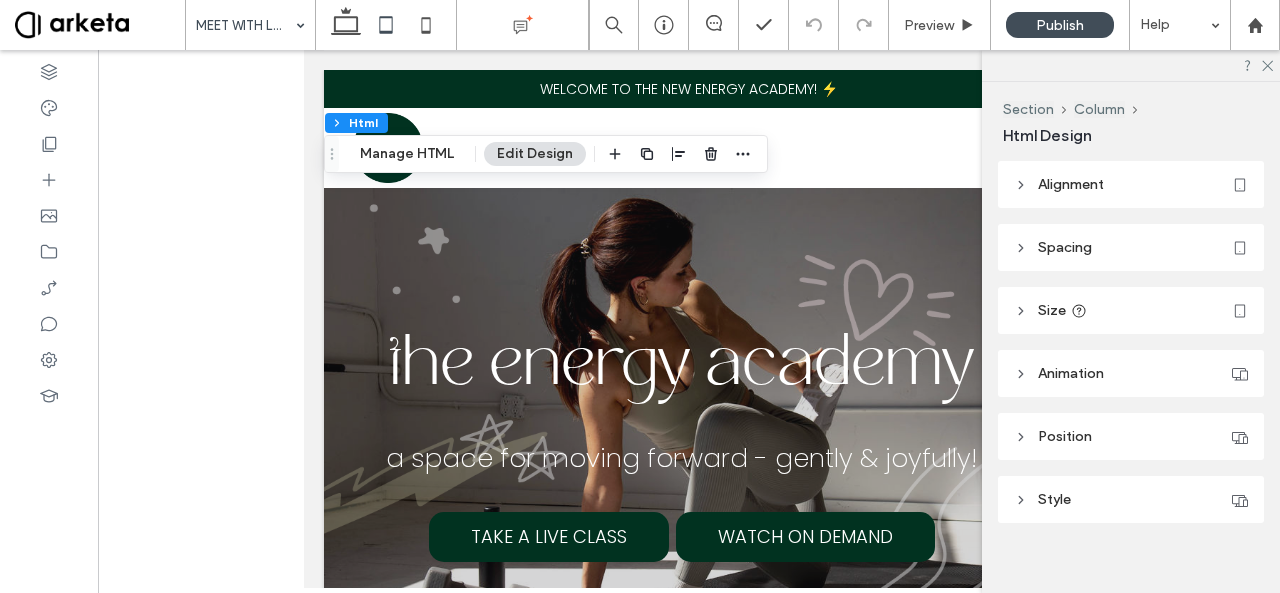 scroll, scrollTop: 15, scrollLeft: 0, axis: vertical 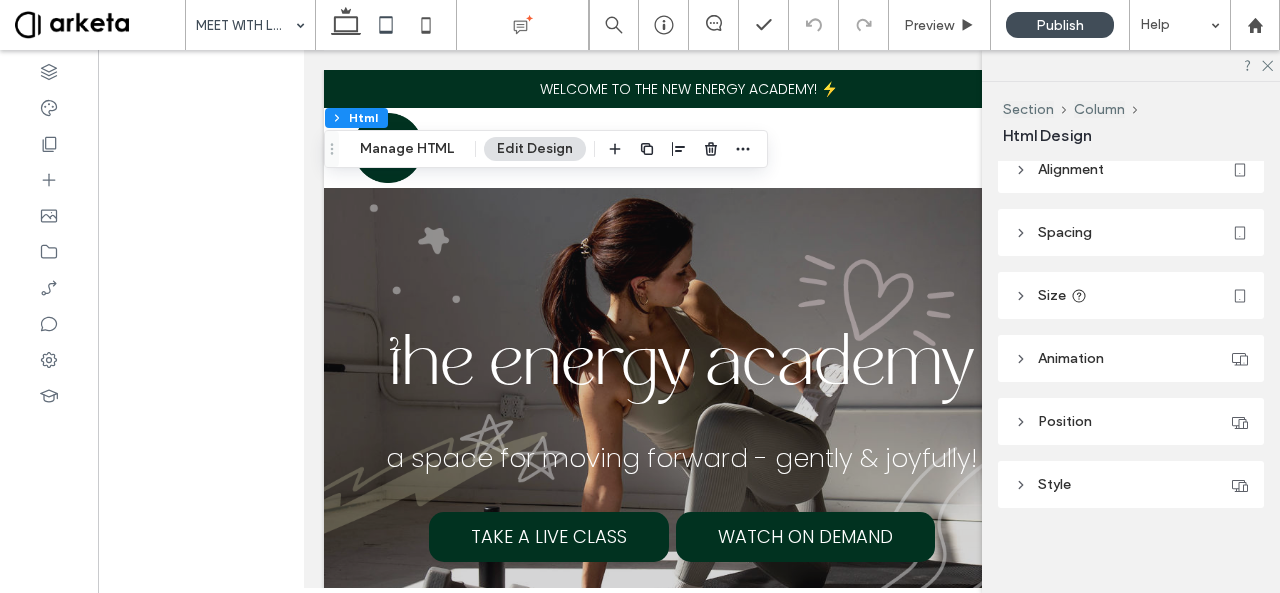 click 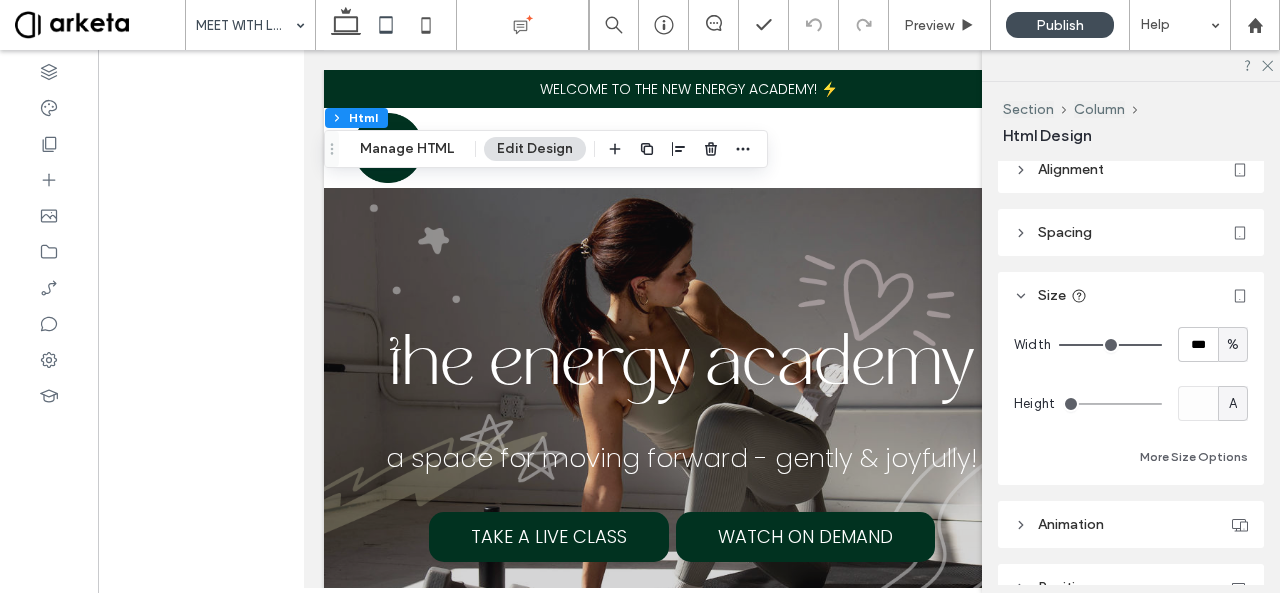 scroll, scrollTop: 181, scrollLeft: 0, axis: vertical 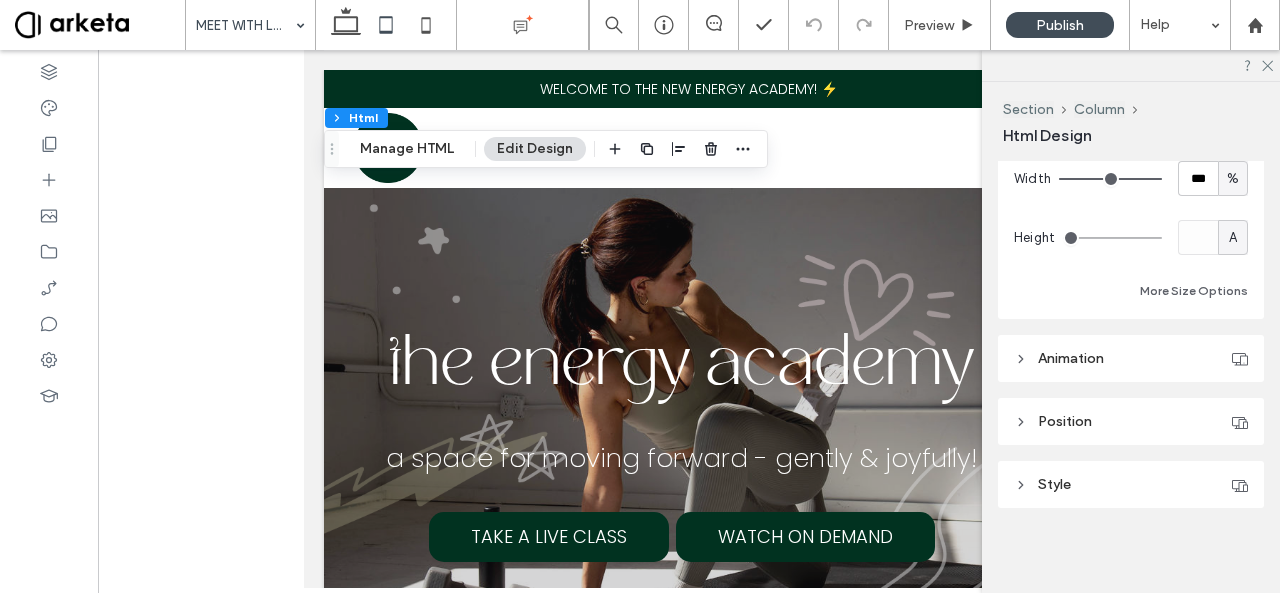 click on "A" at bounding box center [1233, 237] 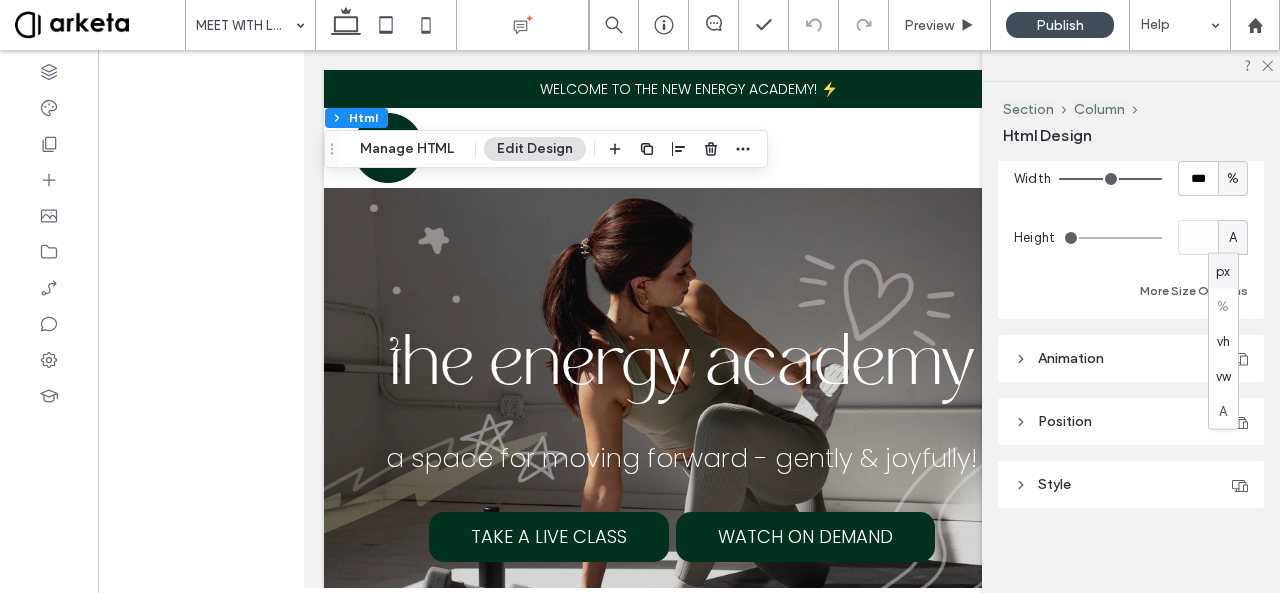 click on "px" at bounding box center [1223, 271] 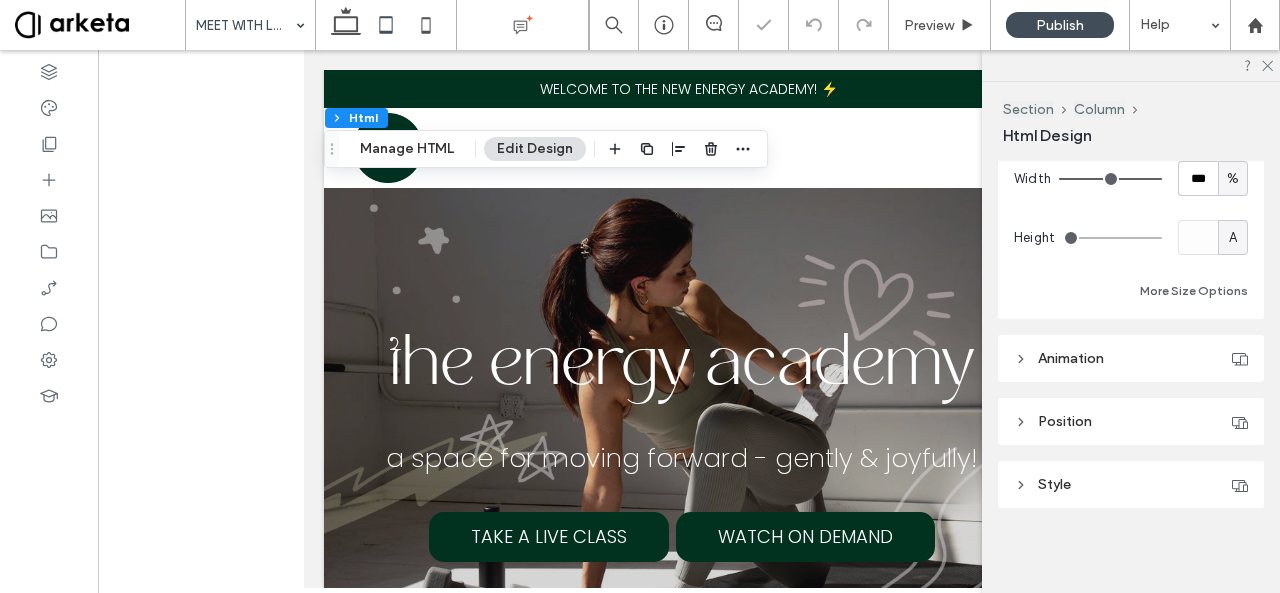 type on "***" 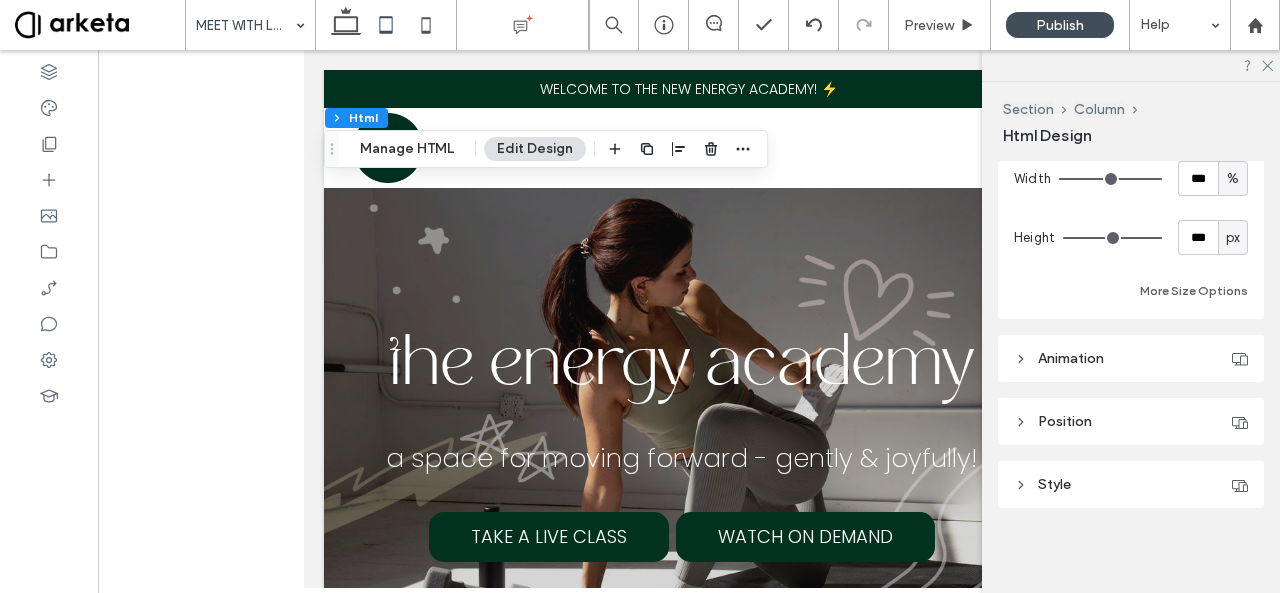 click on "px" at bounding box center [1233, 237] 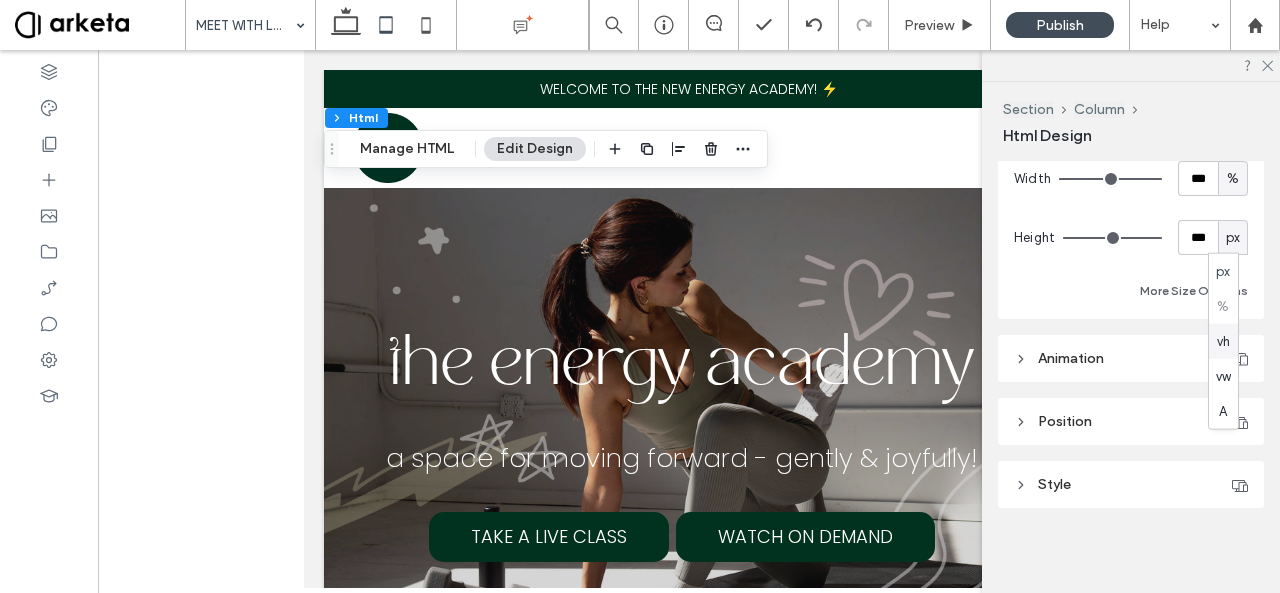 click on "vh" at bounding box center [1223, 341] 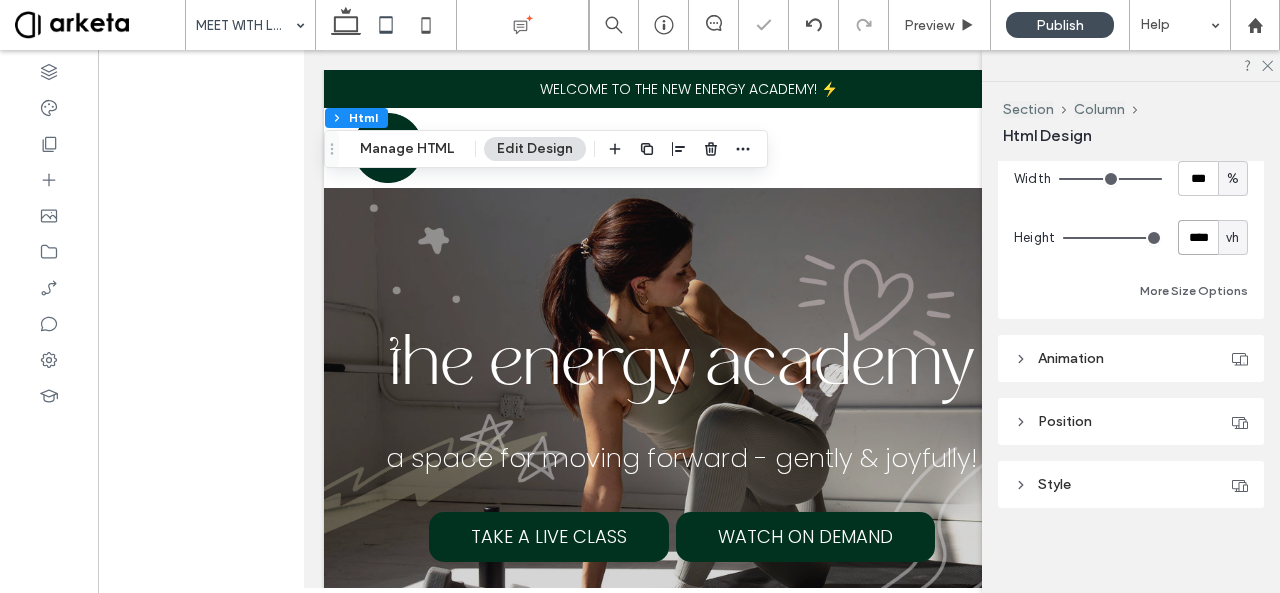 click on "****" at bounding box center (1198, 237) 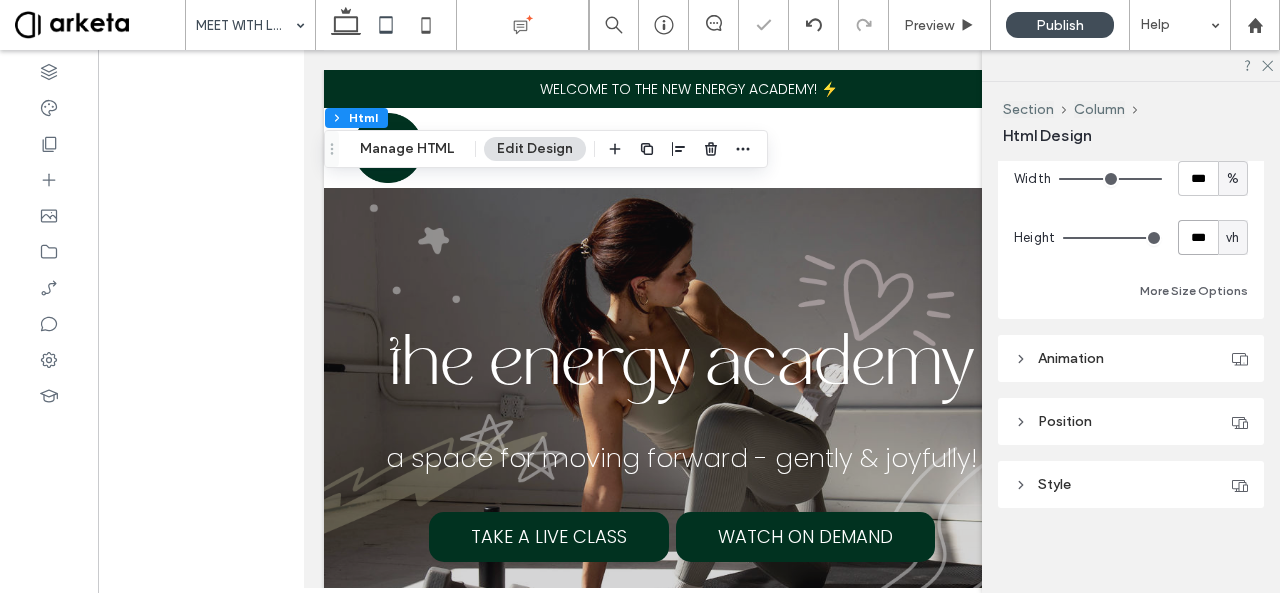 type on "***" 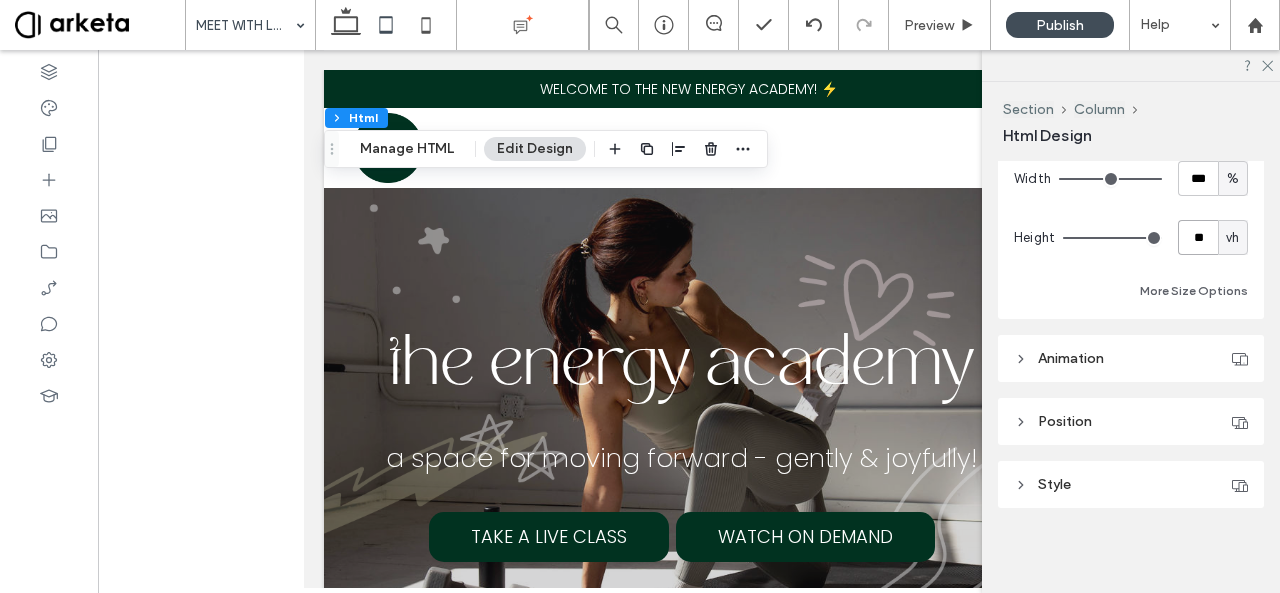 type on "*" 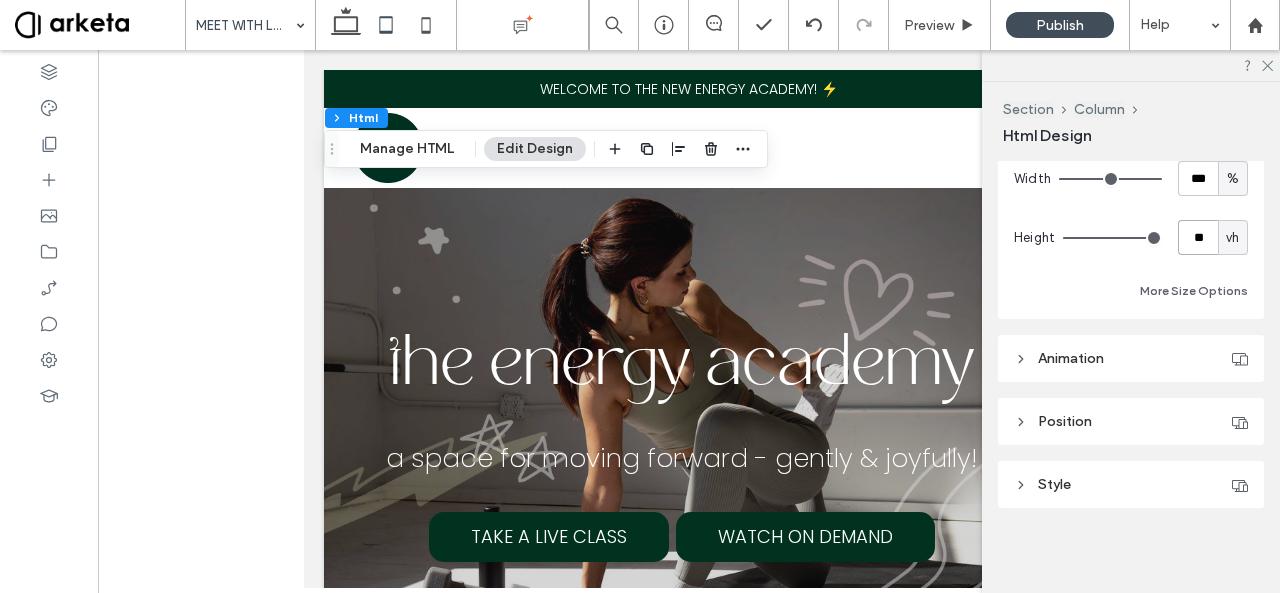 type on "**" 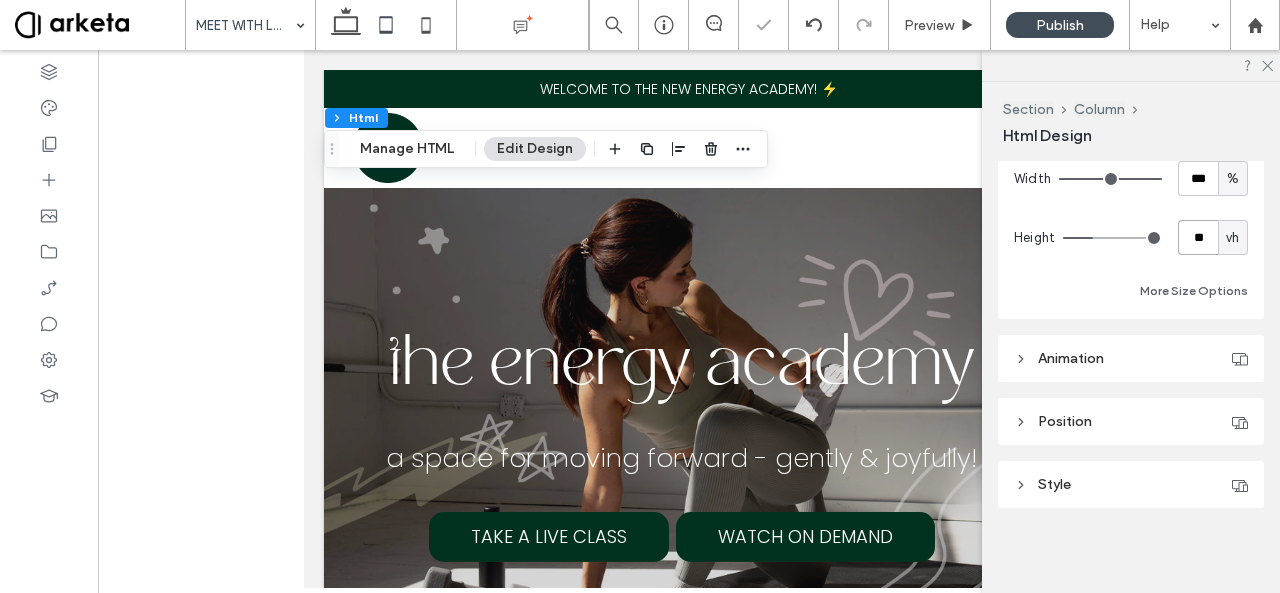 click on "**" at bounding box center [1198, 237] 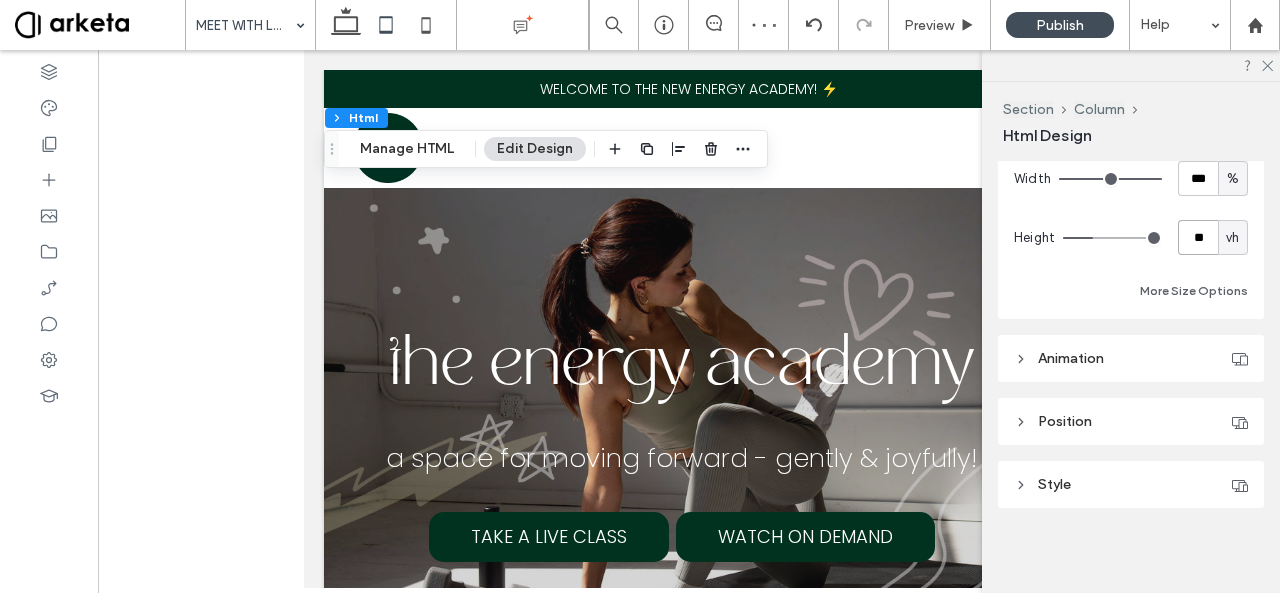 type on "**" 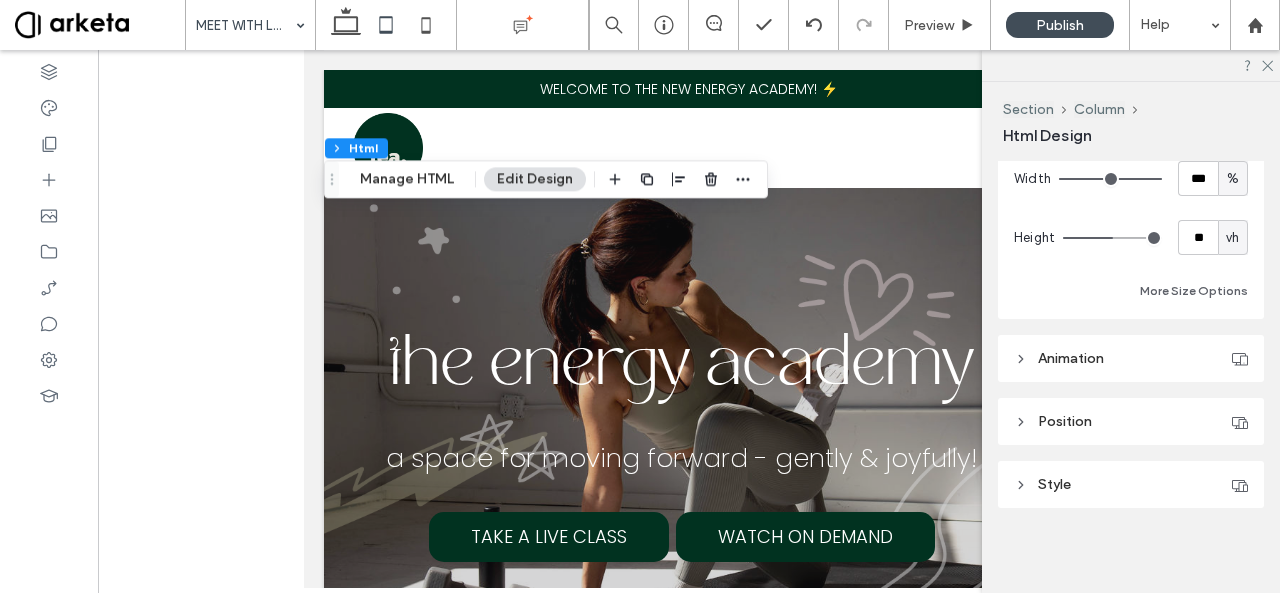 click on "vh" at bounding box center [1232, 238] 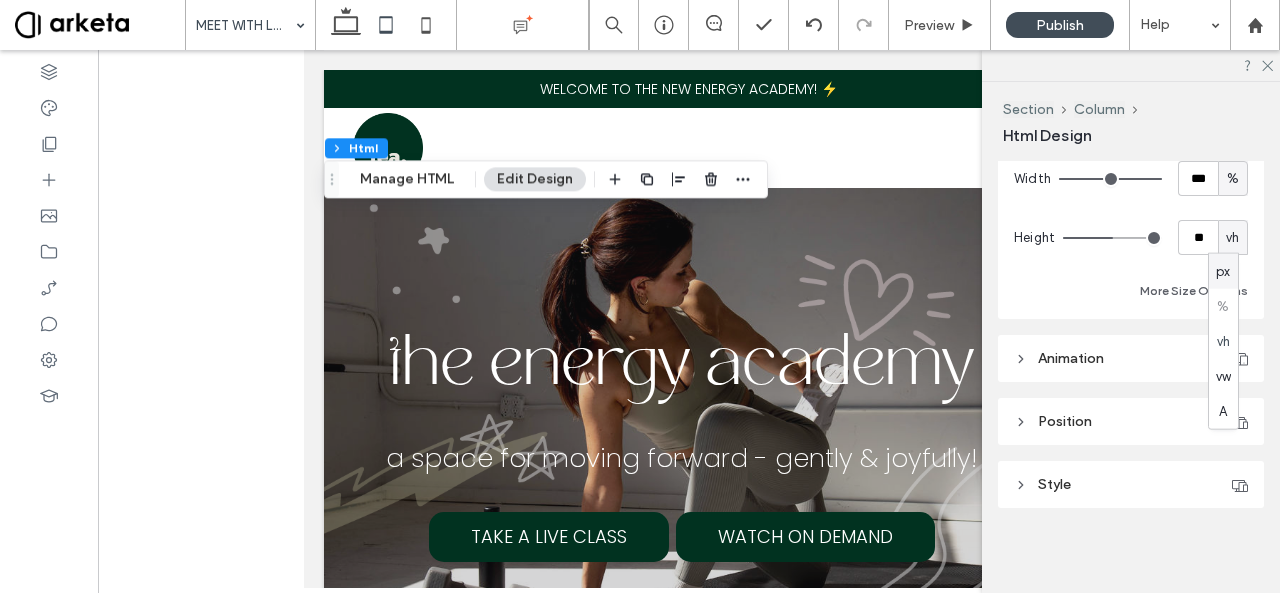 click on "px" at bounding box center [1223, 271] 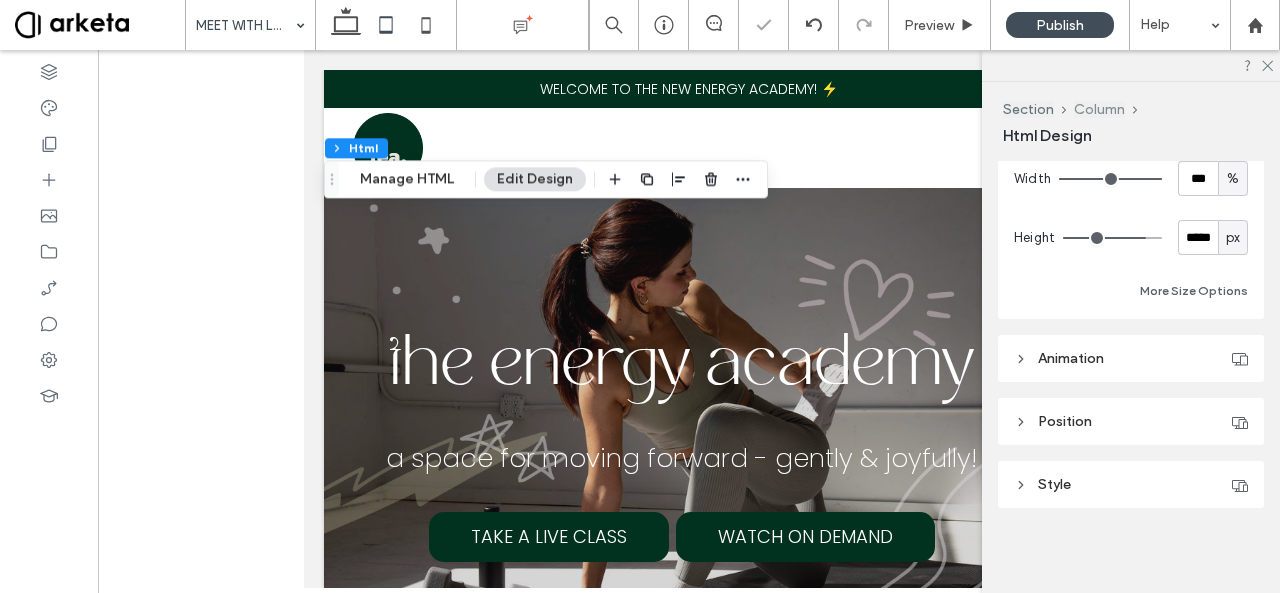 click on "Column" at bounding box center [1099, 109] 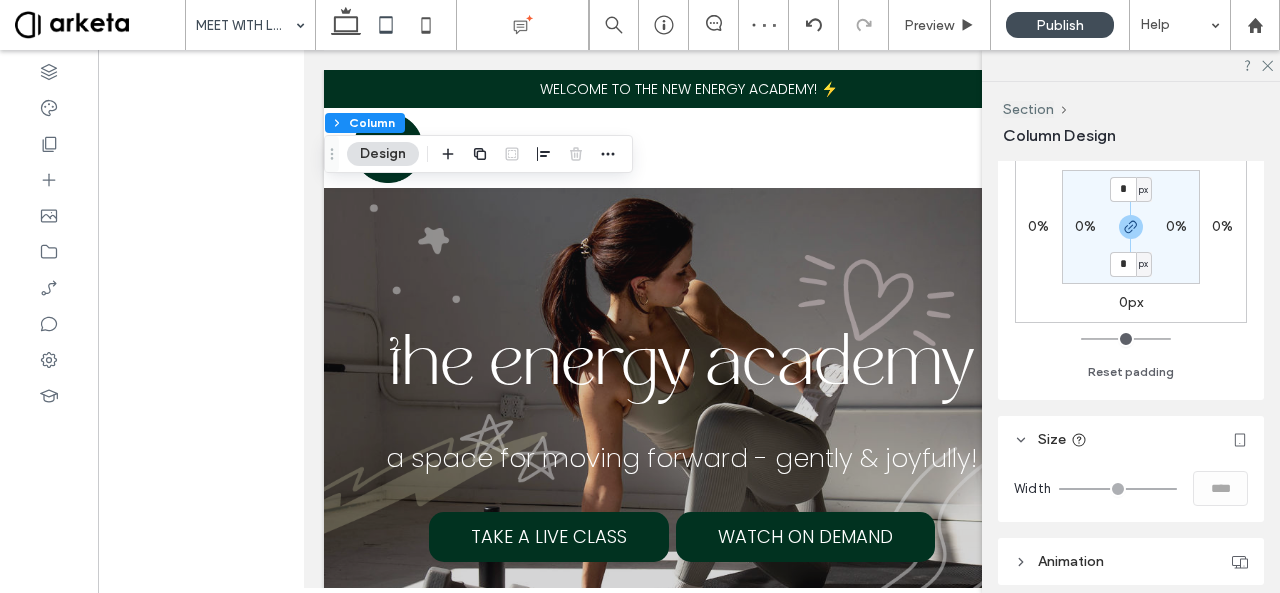 scroll, scrollTop: 670, scrollLeft: 0, axis: vertical 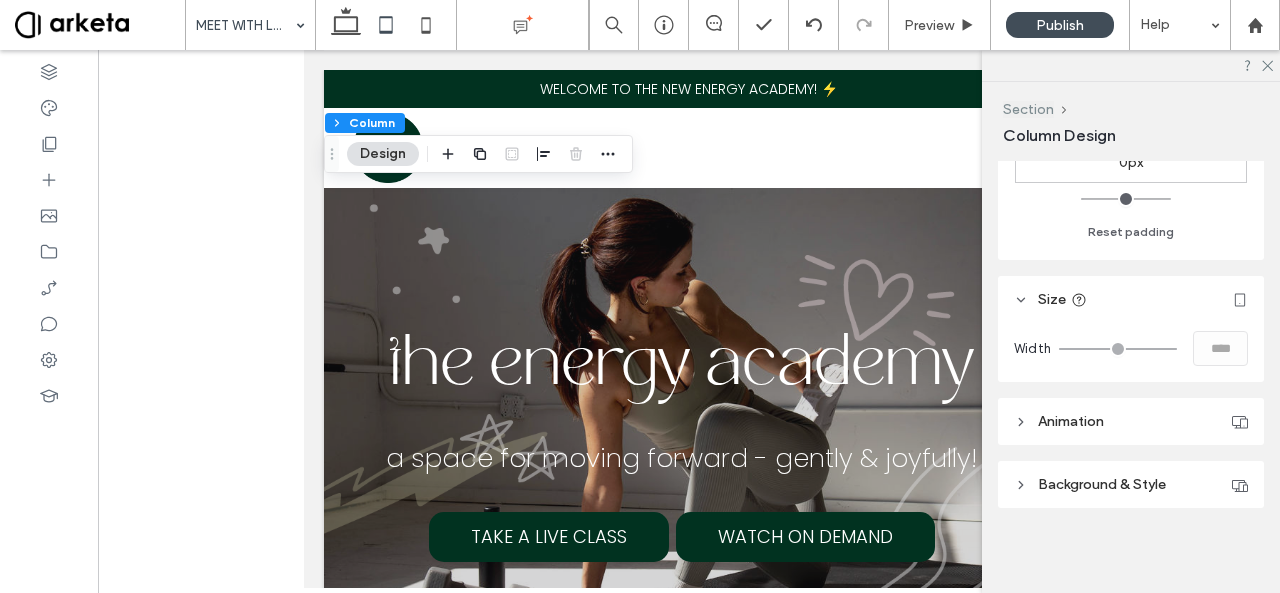 click on "Section" at bounding box center [1028, 109] 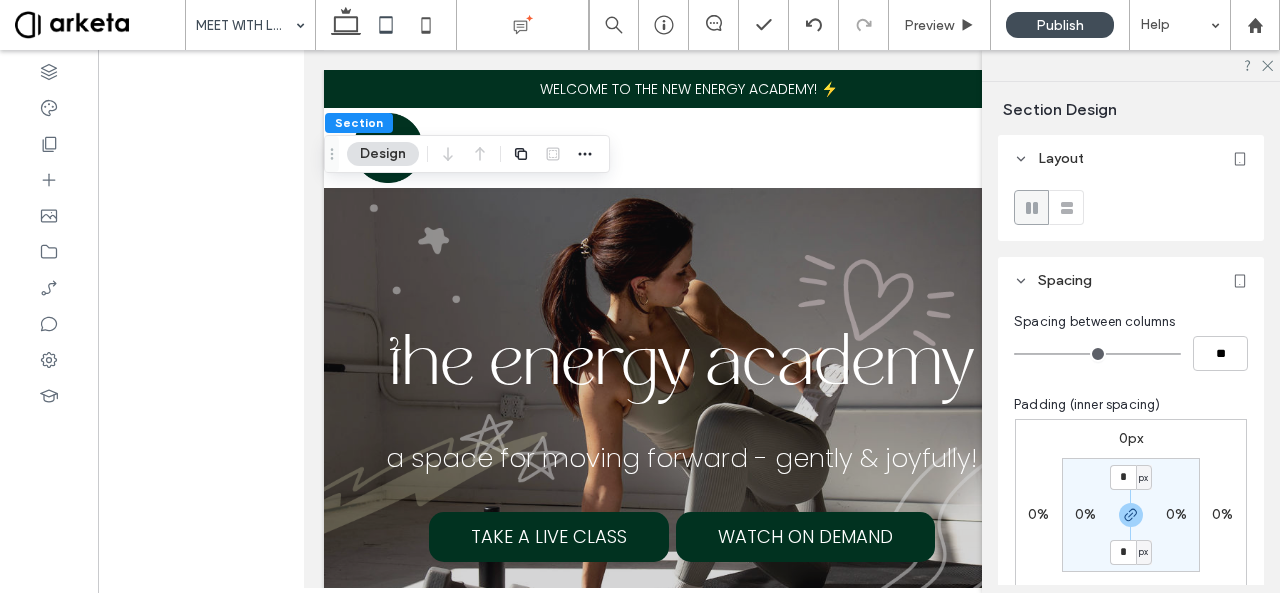 scroll, scrollTop: 450, scrollLeft: 0, axis: vertical 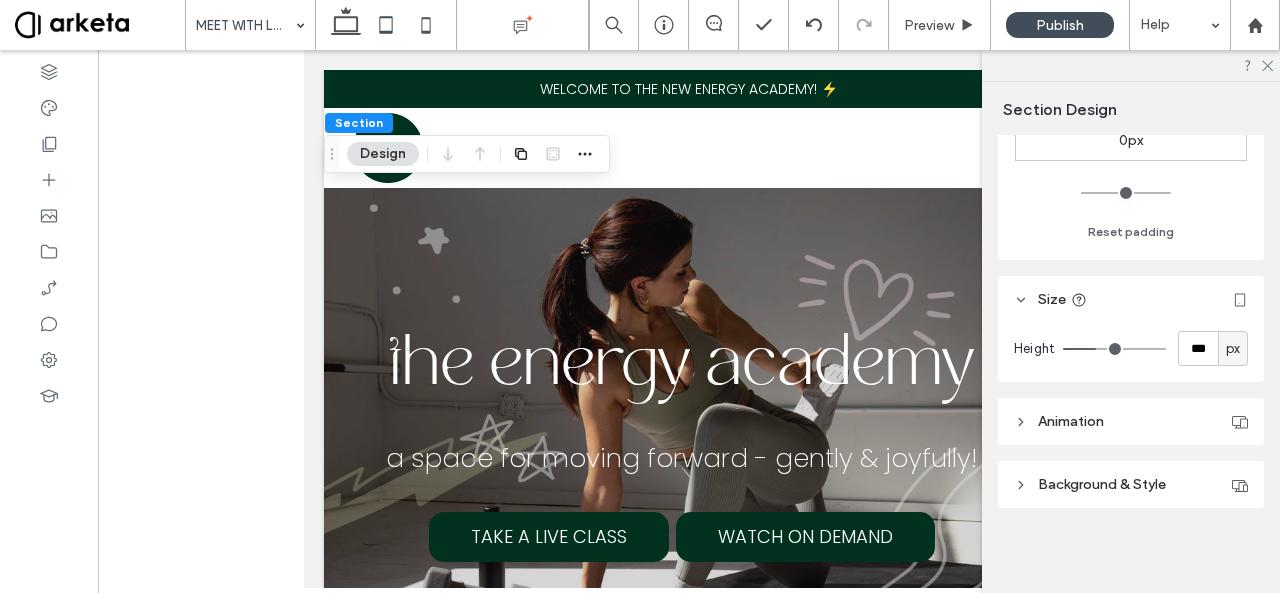 click on "px" at bounding box center [1233, 349] 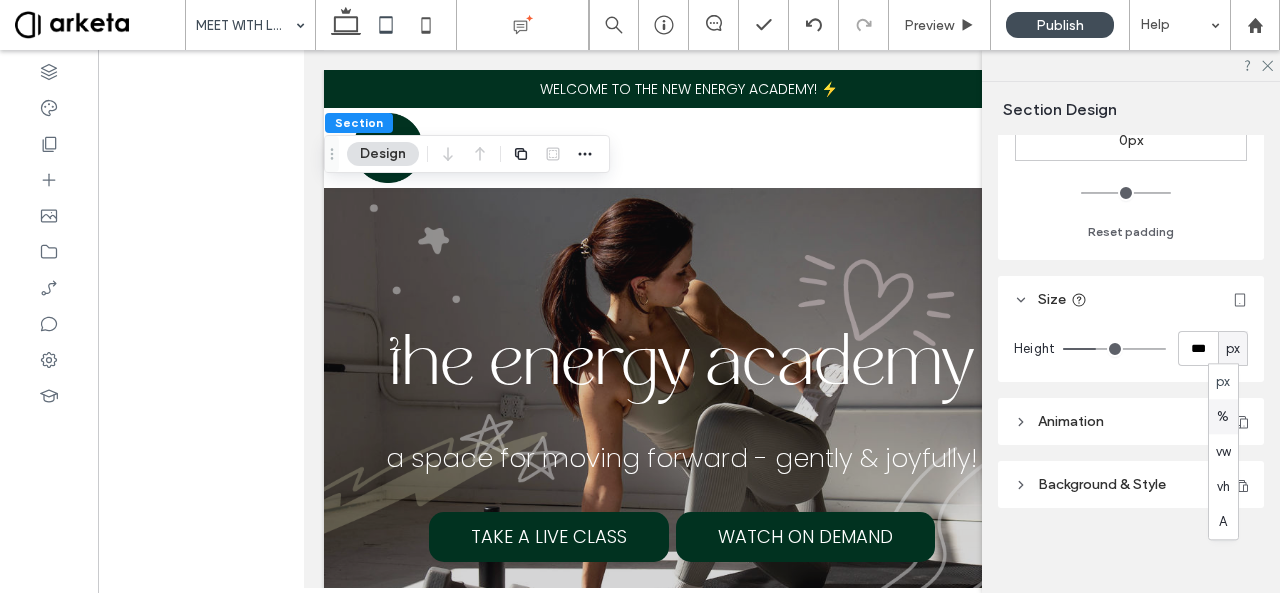 click on "%" at bounding box center [1223, 416] 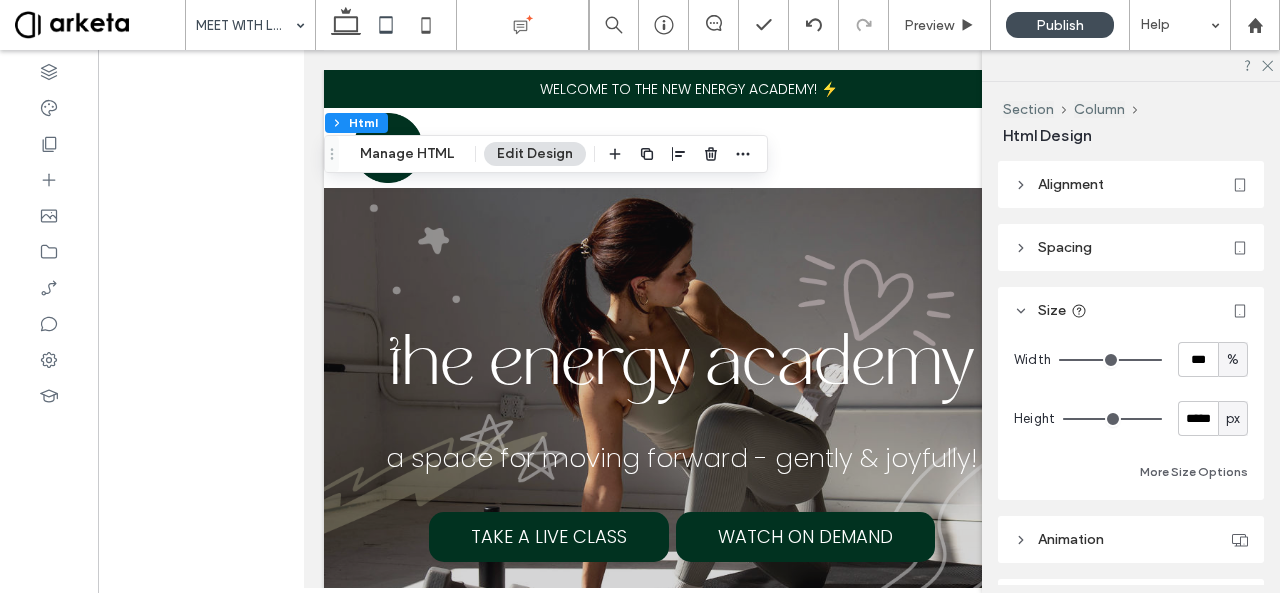 click on "px" at bounding box center [1233, 419] 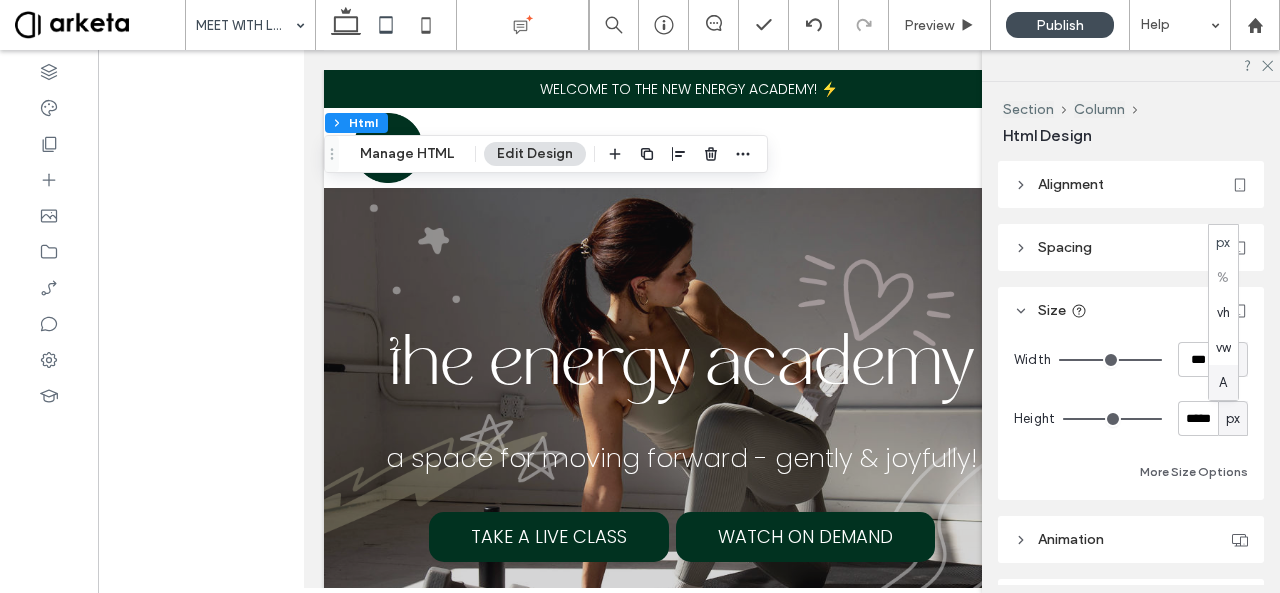 click on "A" at bounding box center (1223, 383) 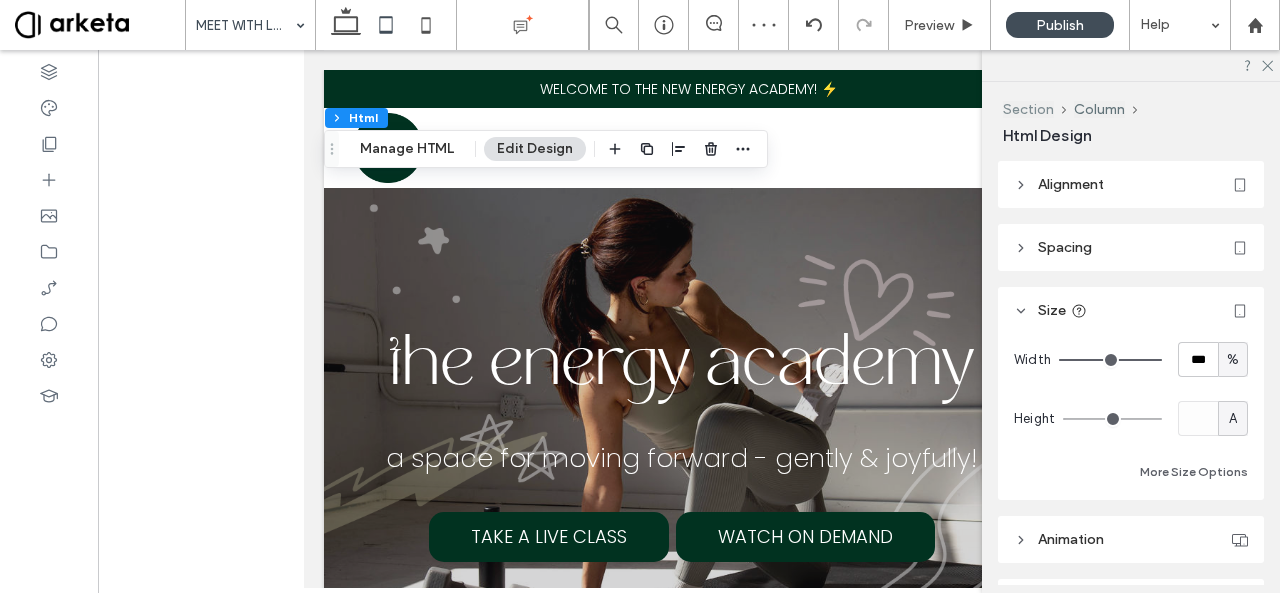 click on "Section" at bounding box center [1028, 109] 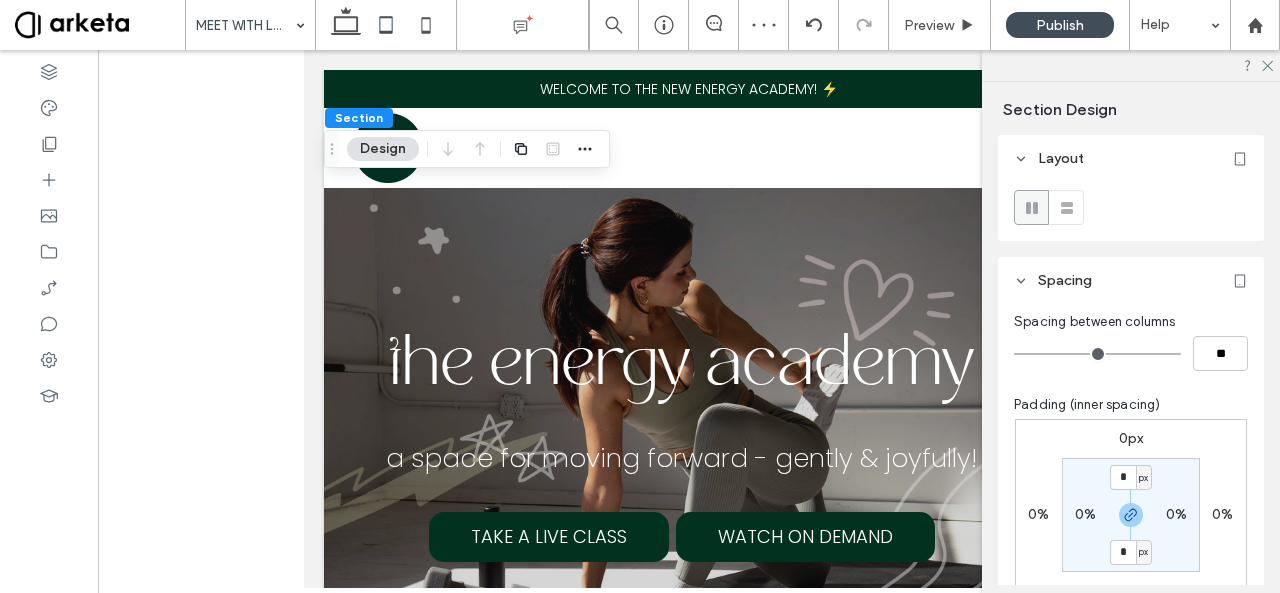 scroll, scrollTop: 450, scrollLeft: 0, axis: vertical 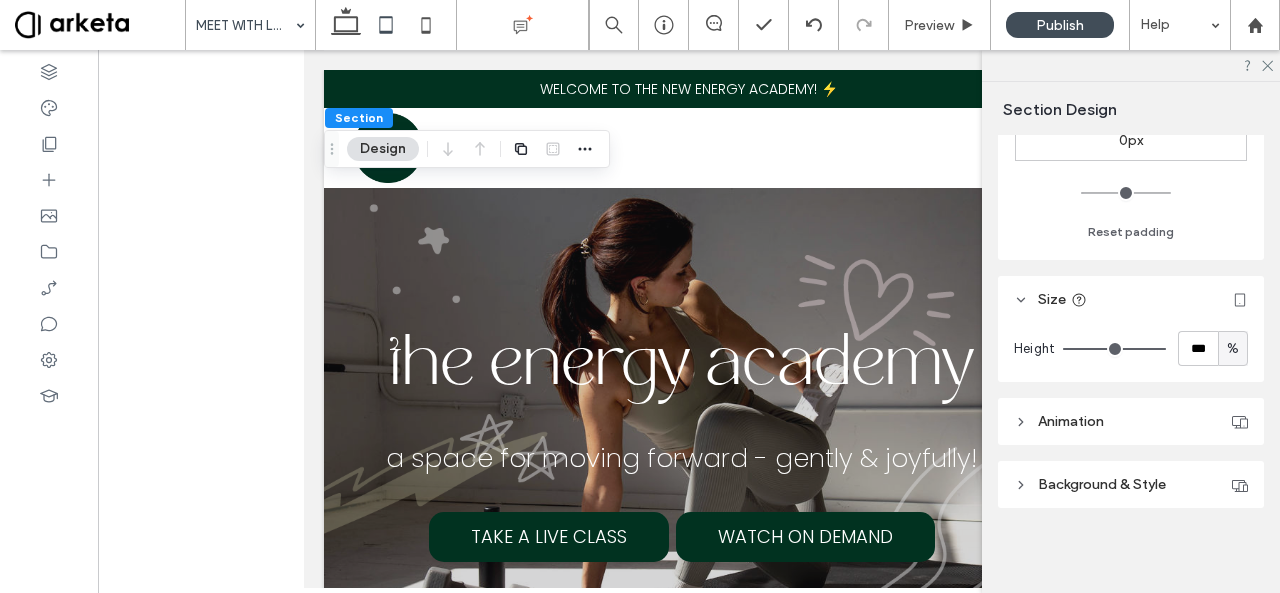click on "%" at bounding box center [1233, 349] 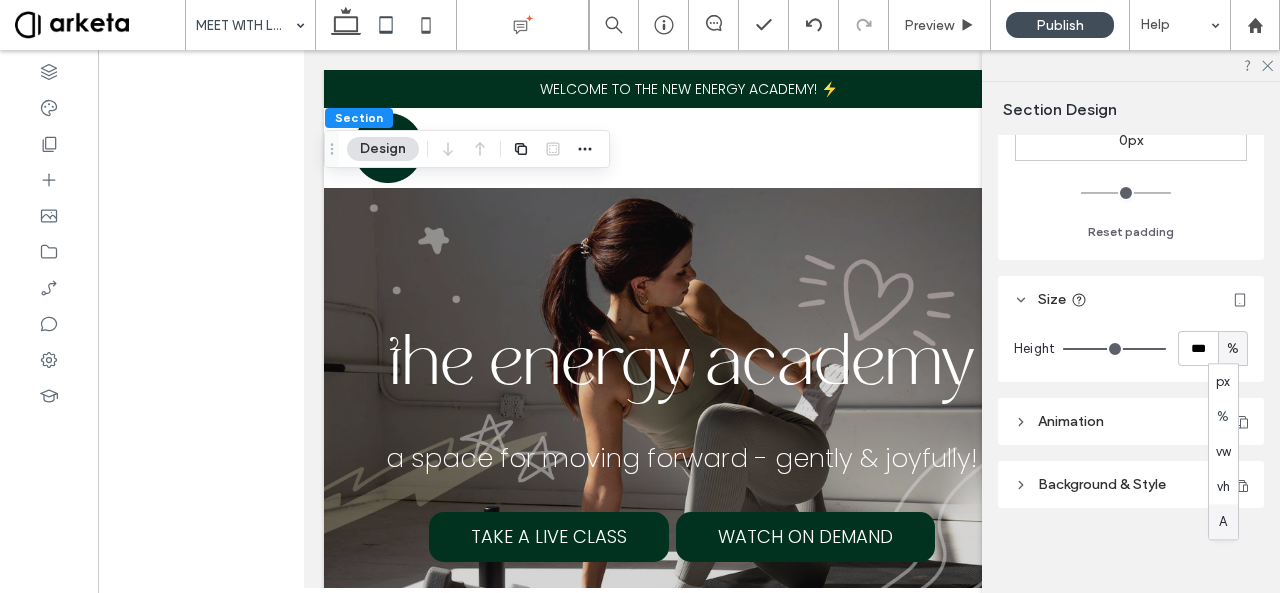 click on "A" at bounding box center (1223, 522) 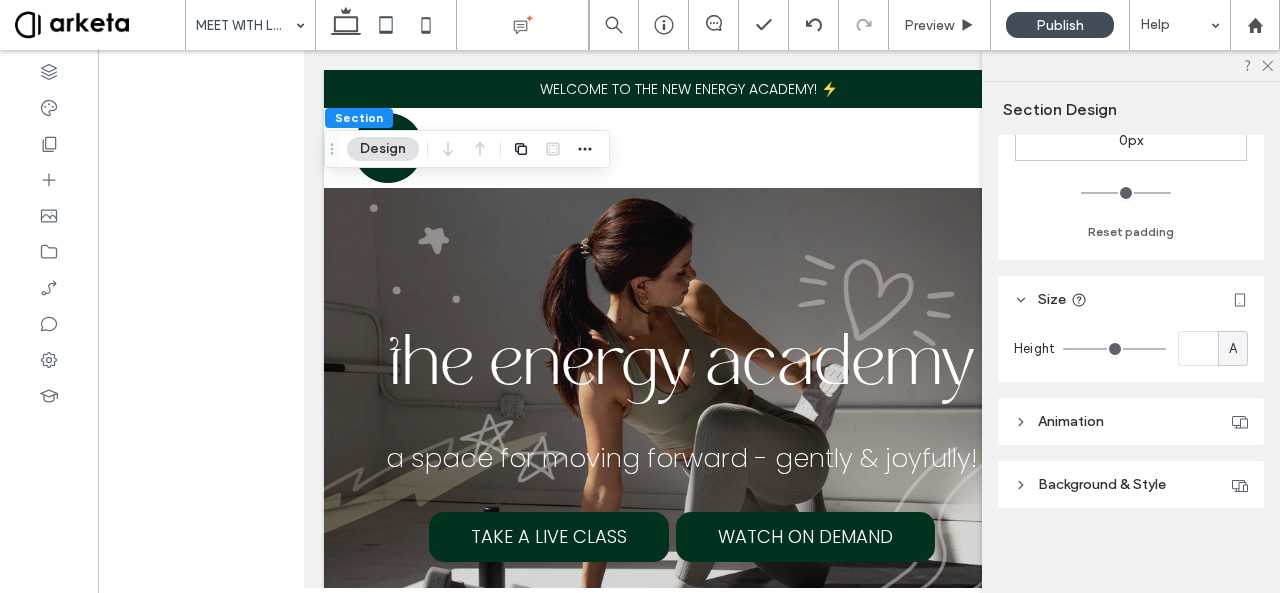 click on "A" at bounding box center [1233, 349] 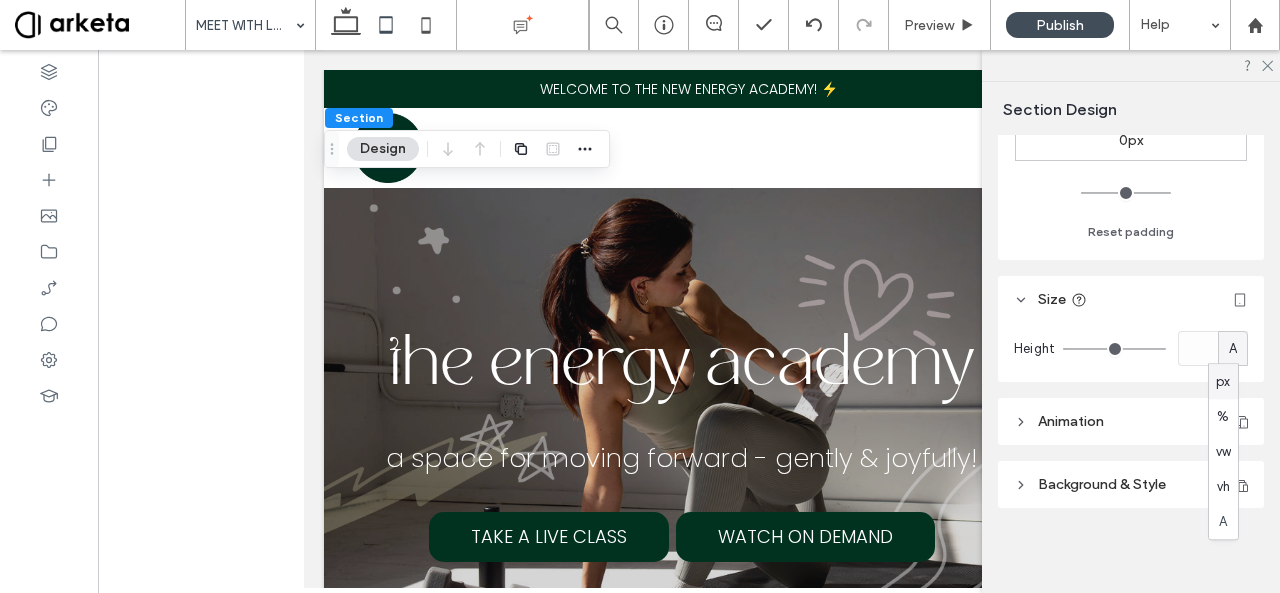 click on "px" at bounding box center [1223, 381] 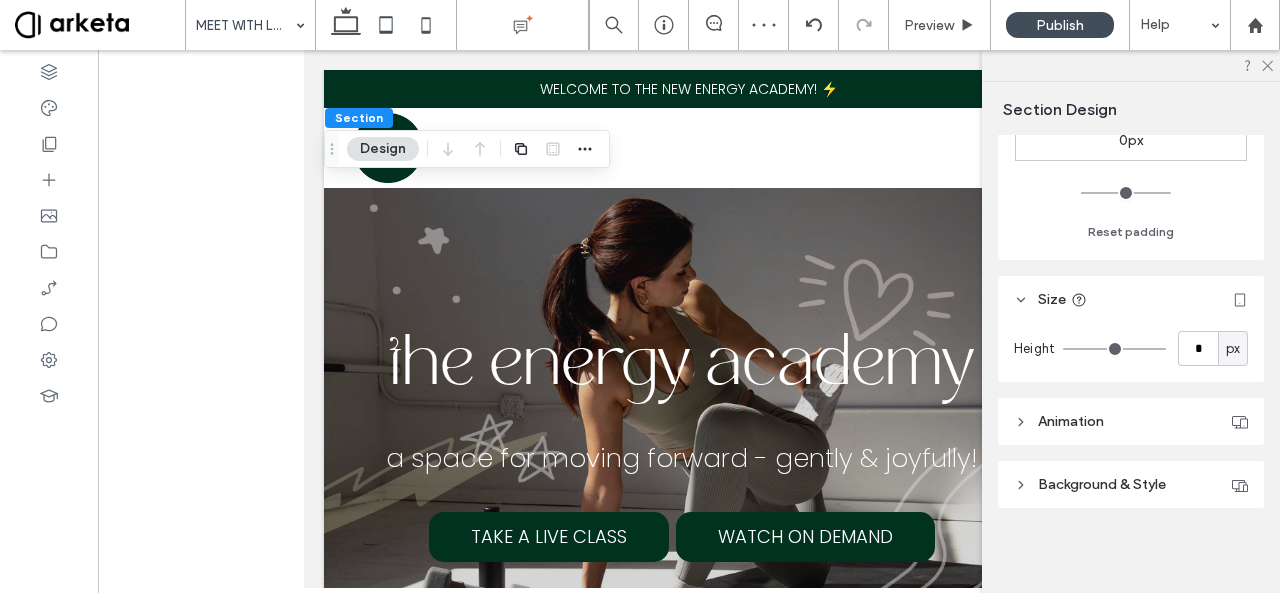 click on "px" at bounding box center (1233, 349) 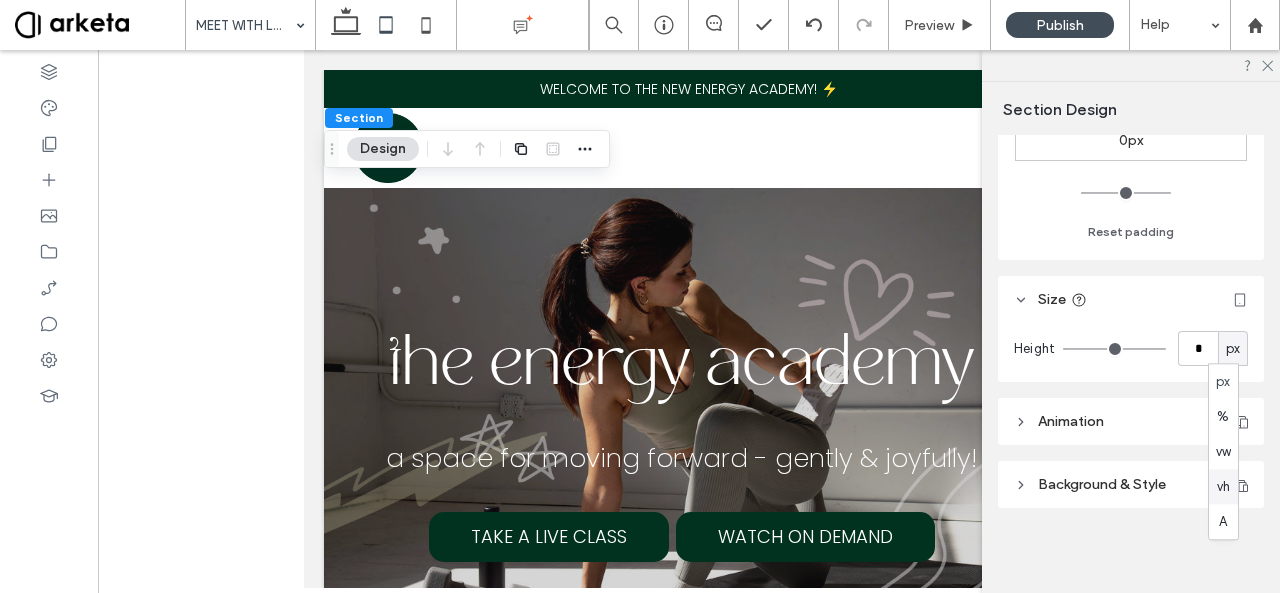 click on "vh" at bounding box center [1223, 486] 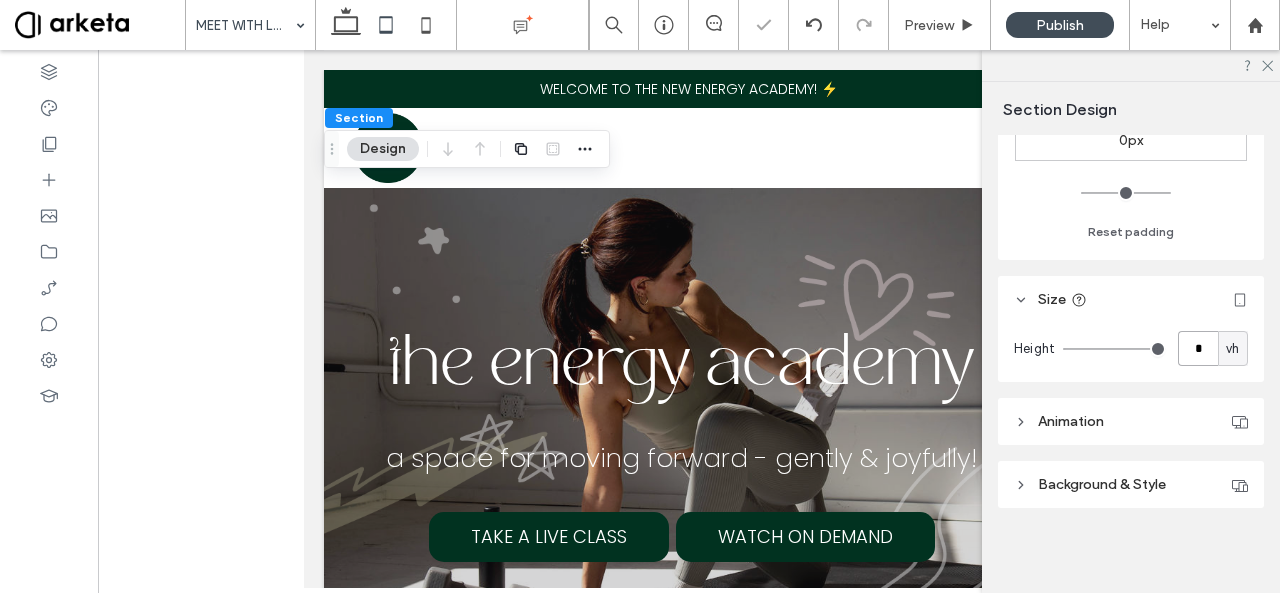 click on "*" at bounding box center (1198, 348) 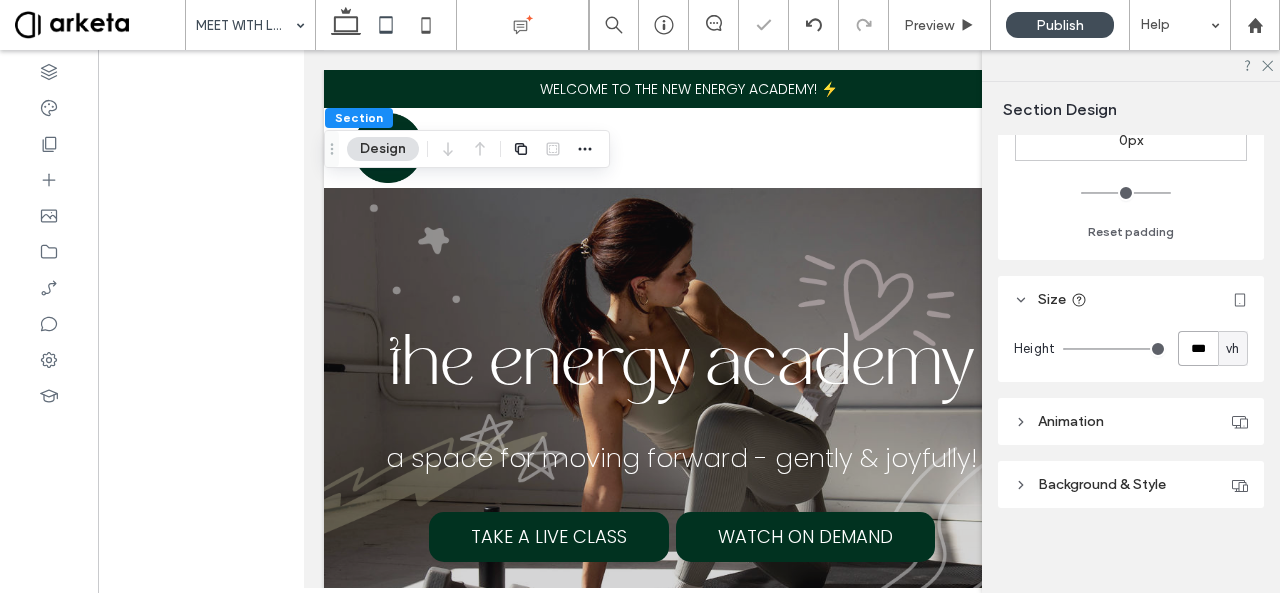 type on "***" 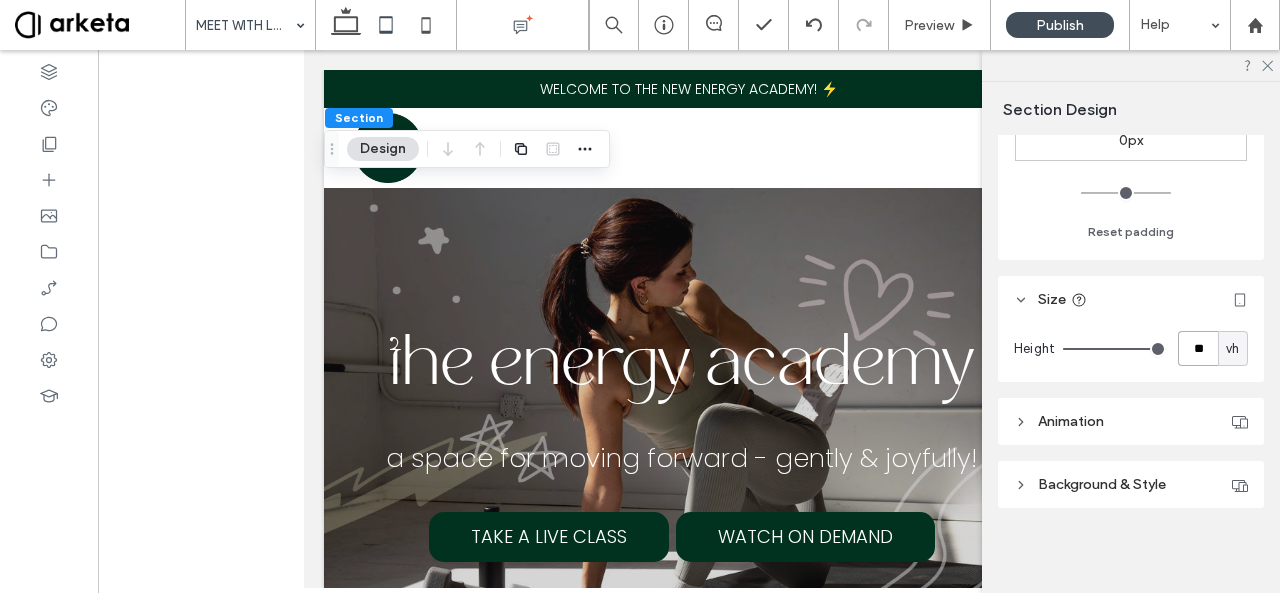 type on "**" 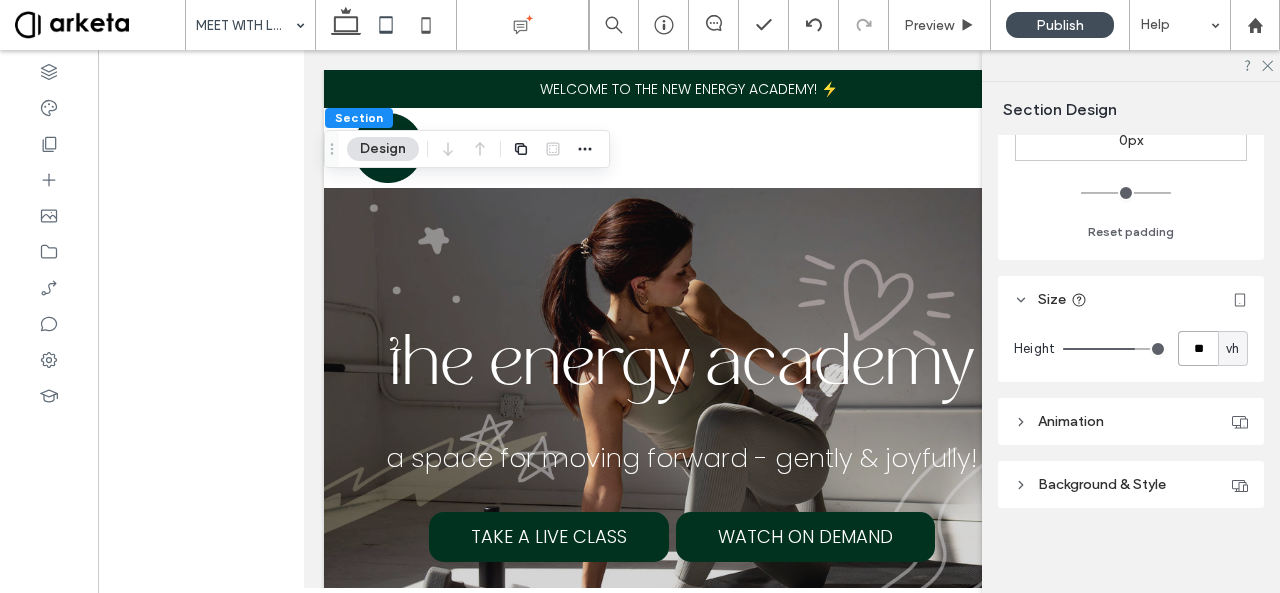 type on "**" 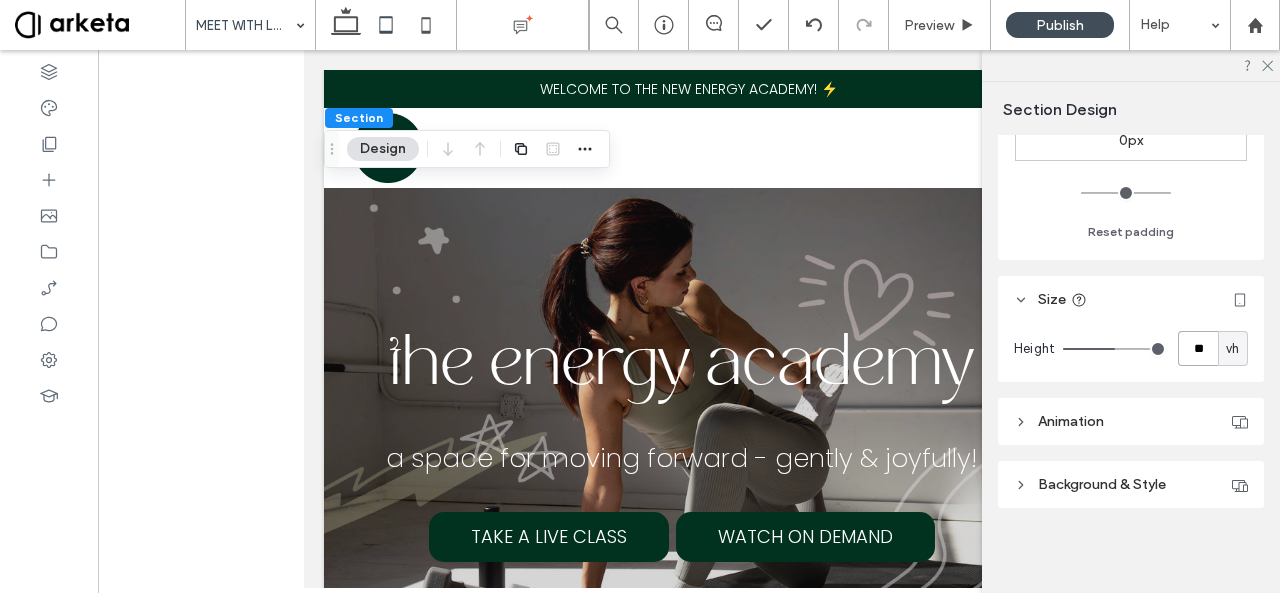 type on "**" 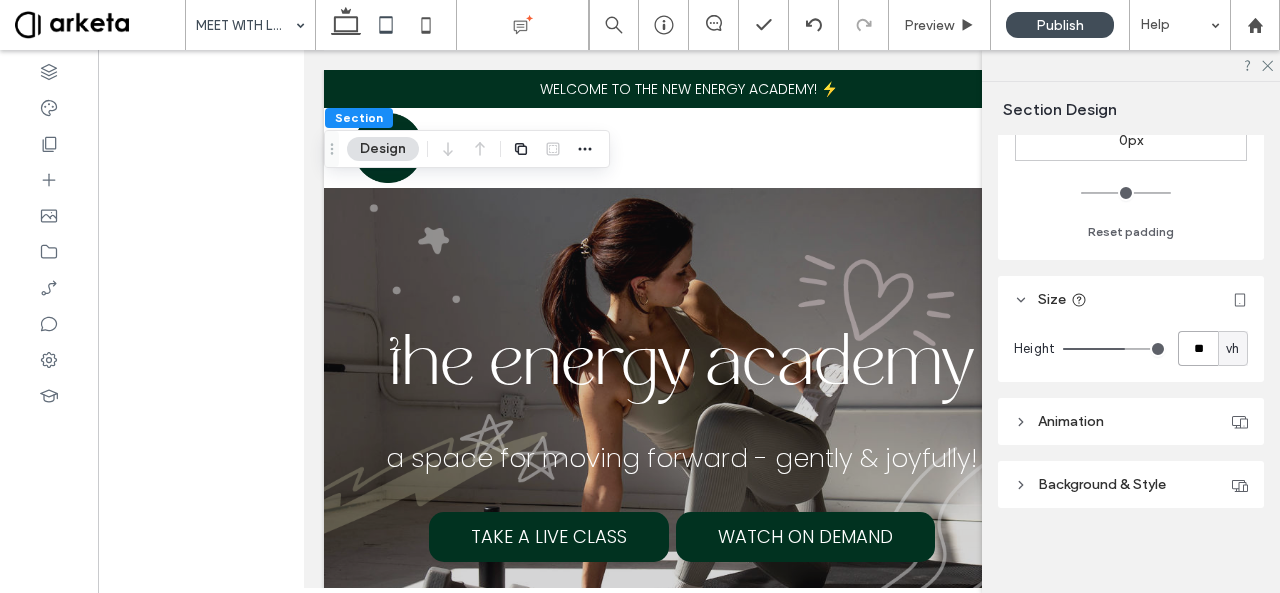 type on "**" 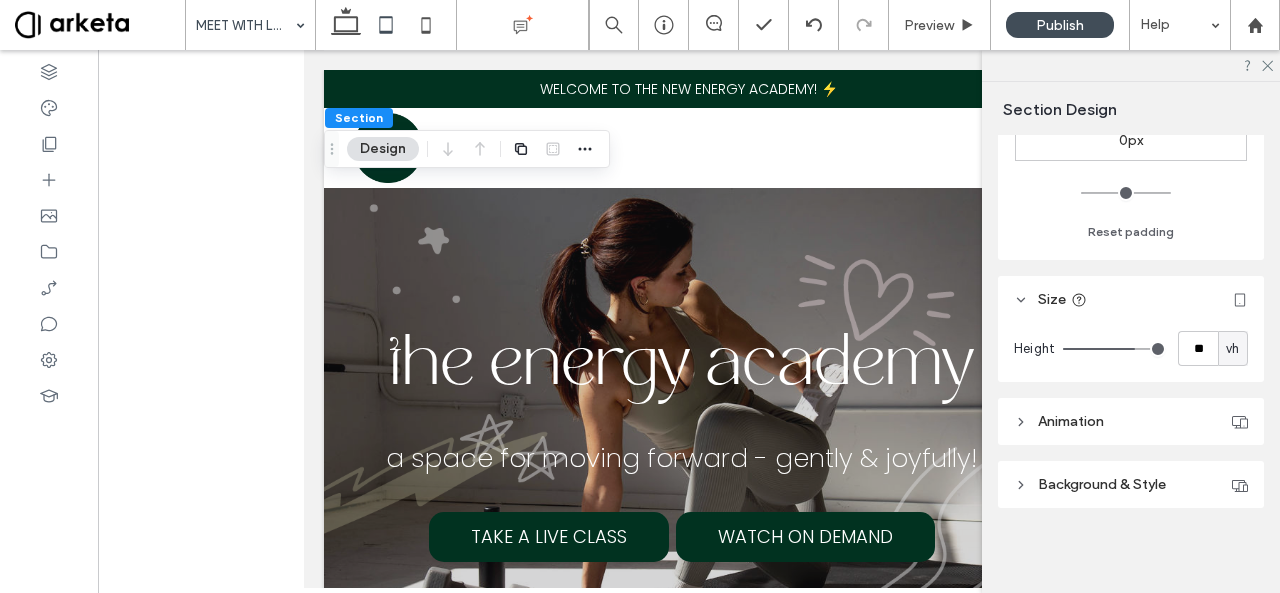 click on "vh" at bounding box center [1232, 349] 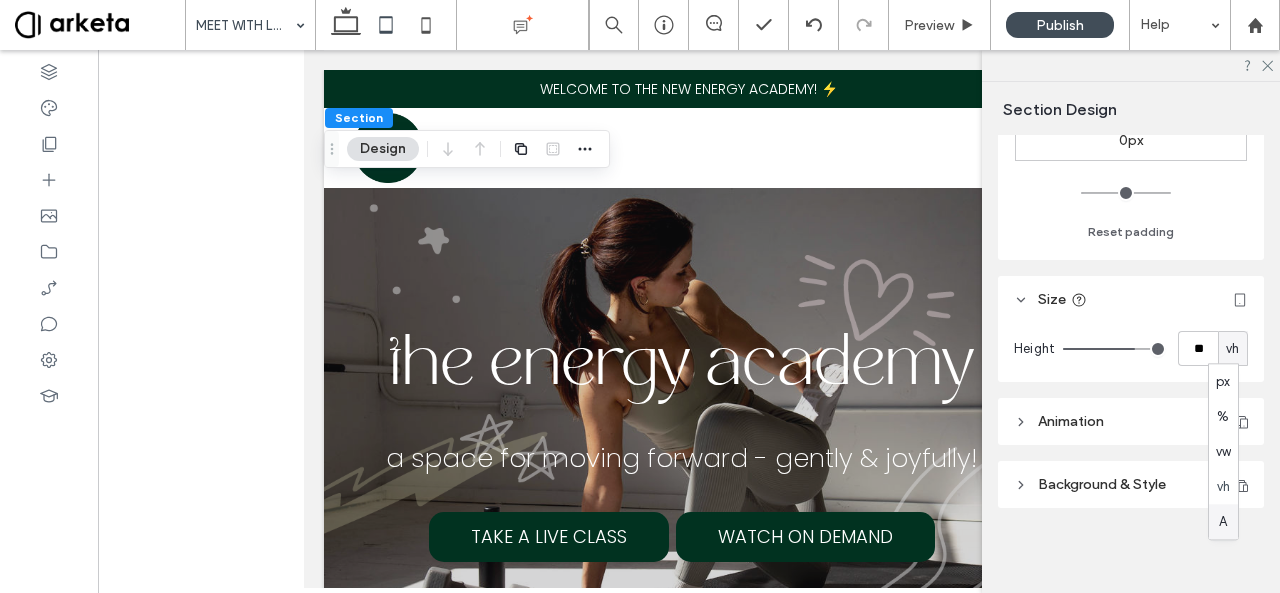 click on "A" at bounding box center [1223, 521] 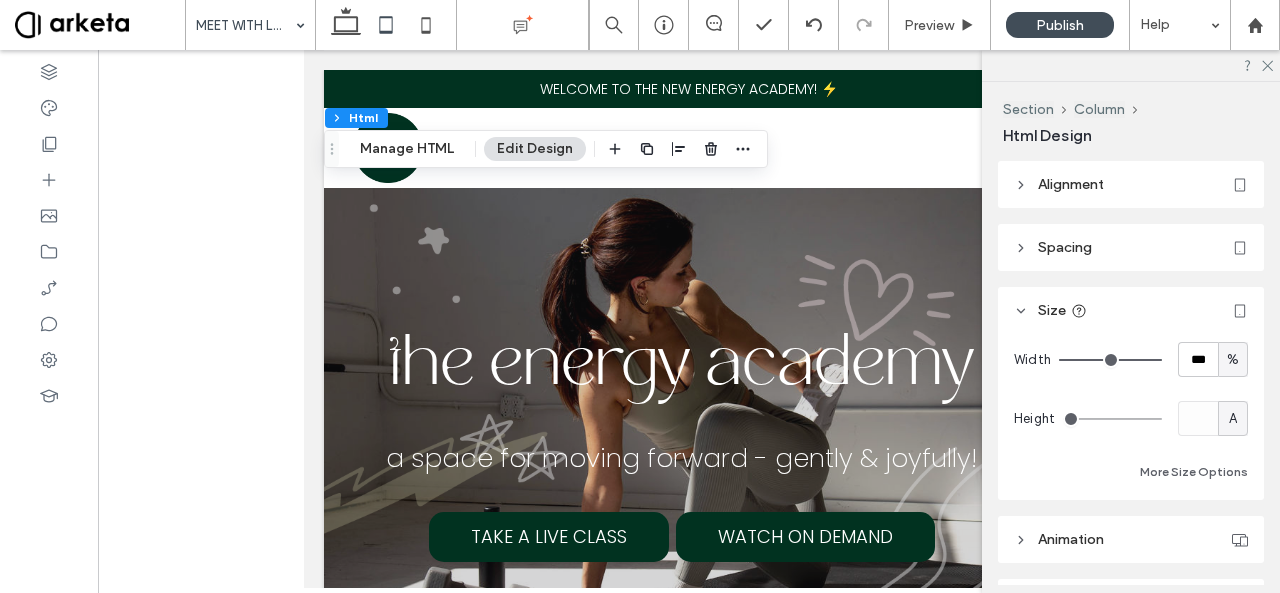 click on "A" at bounding box center [1233, 419] 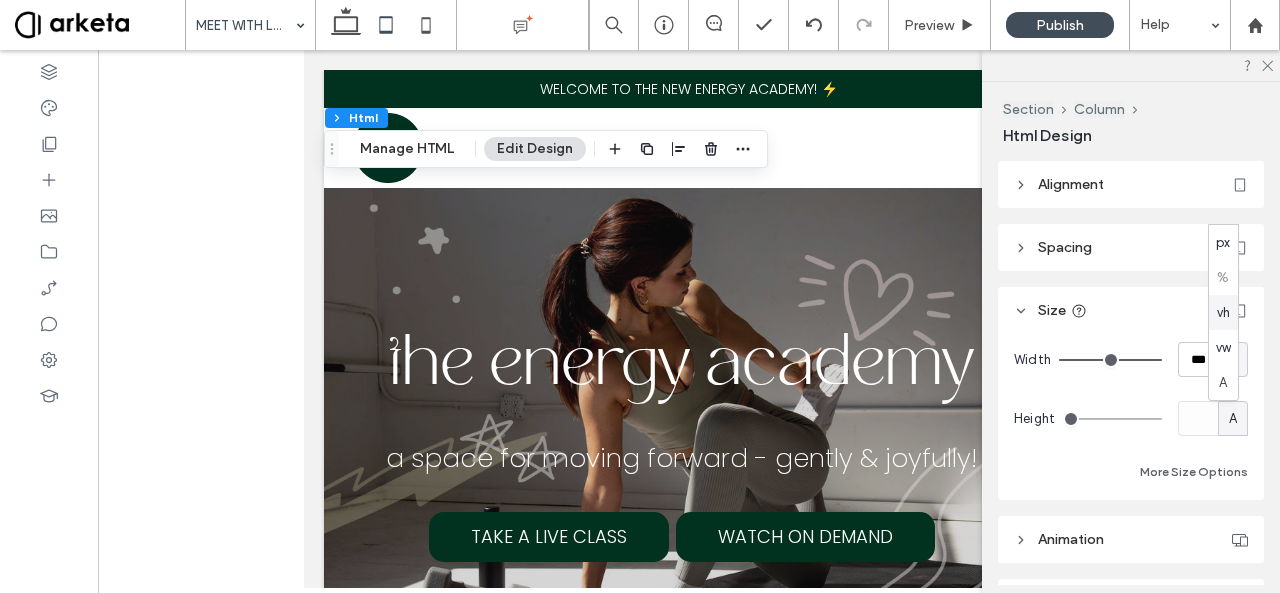 click on "vh" at bounding box center [1223, 313] 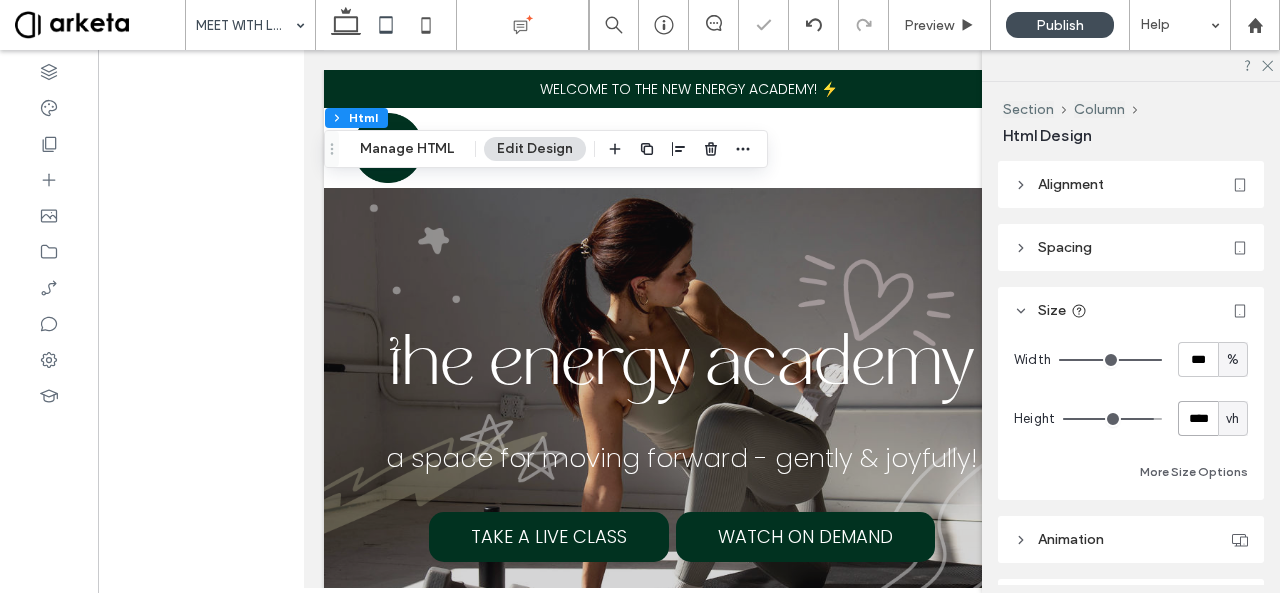 click on "****" at bounding box center (1198, 418) 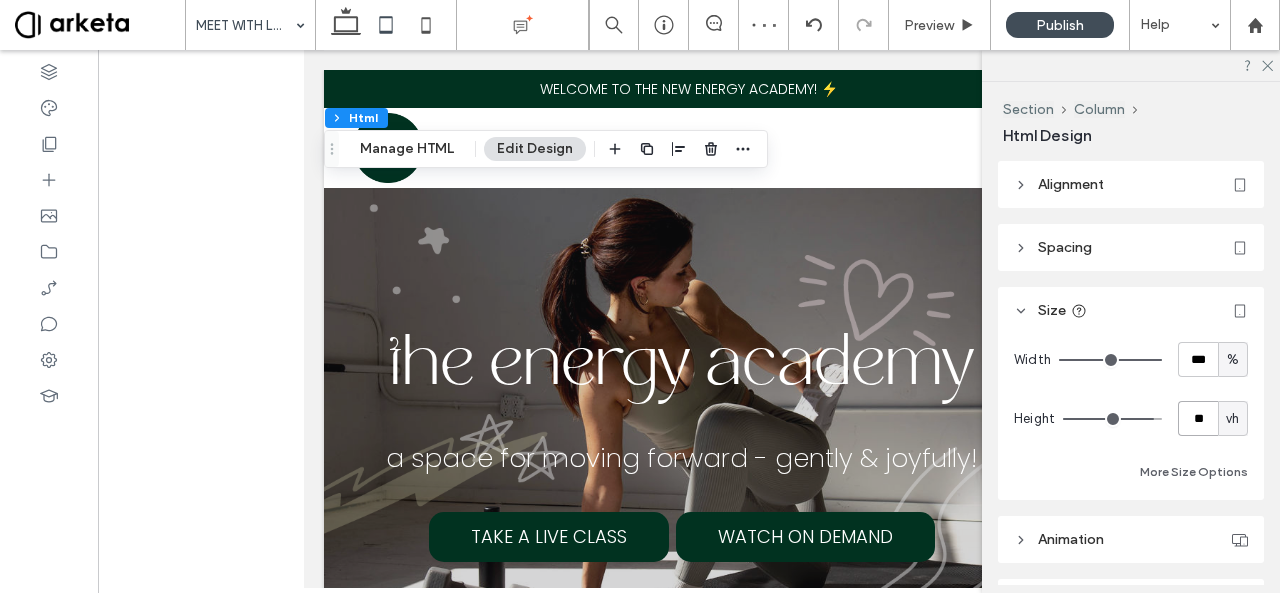type on "**" 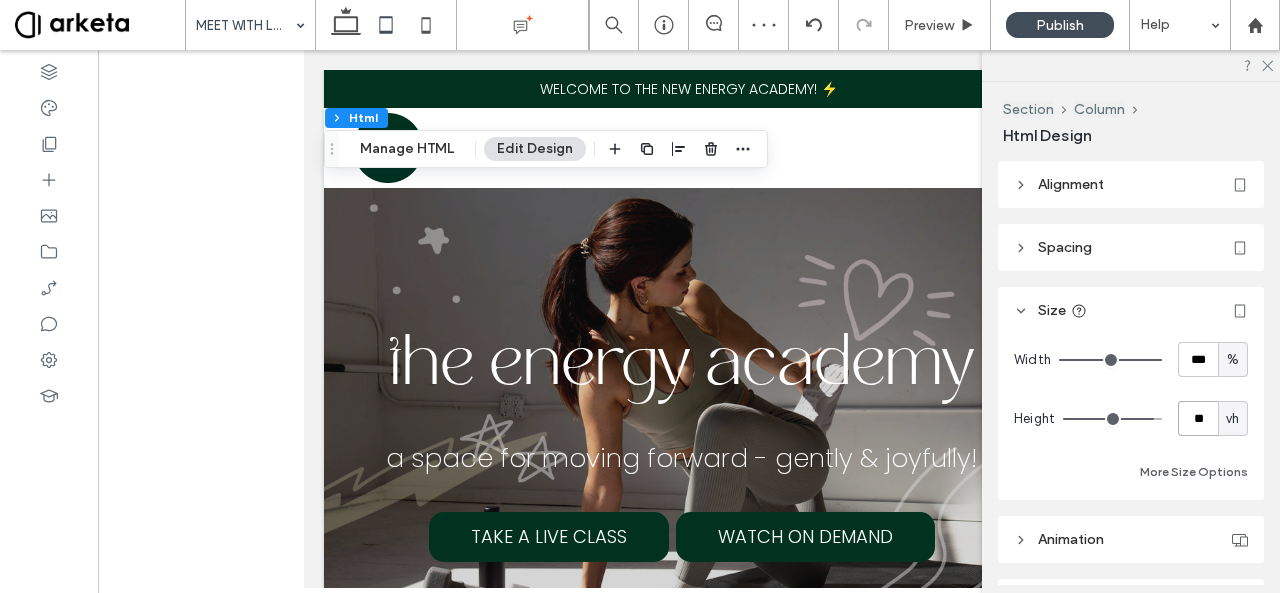 type on "**" 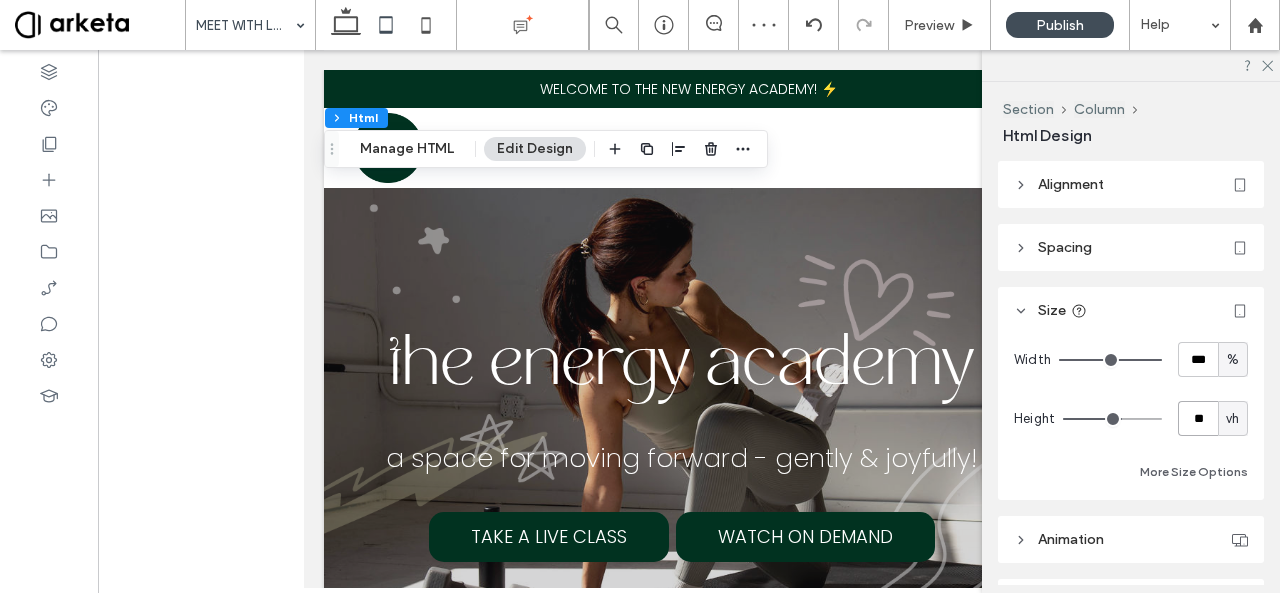 click on "**" at bounding box center (1198, 418) 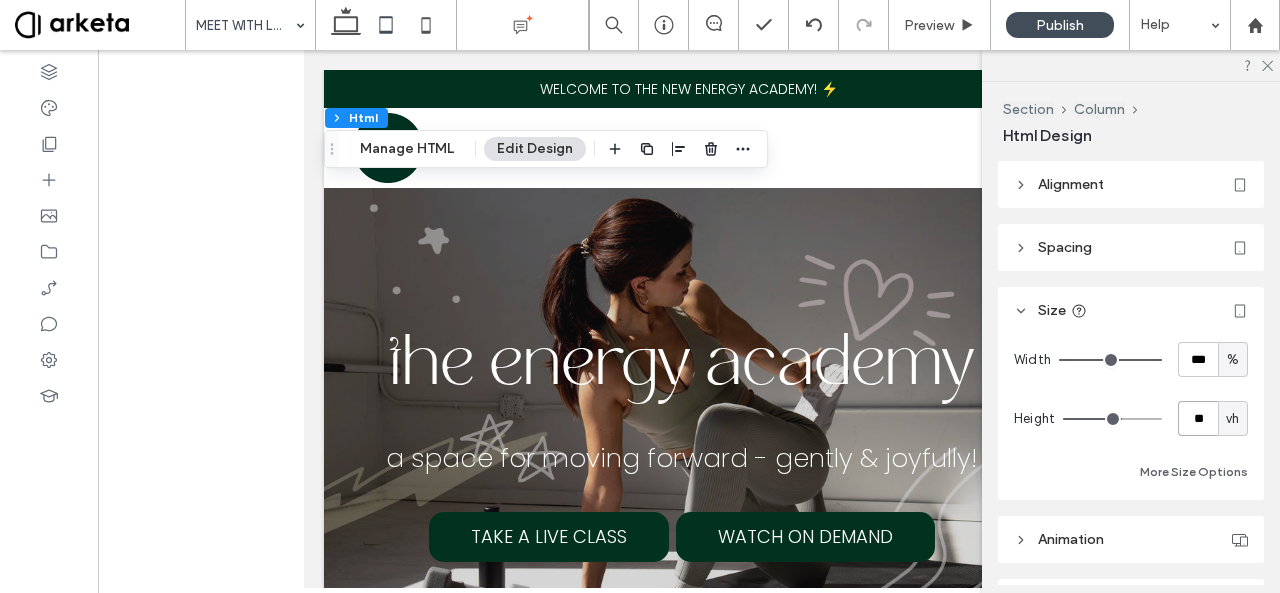 type on "**" 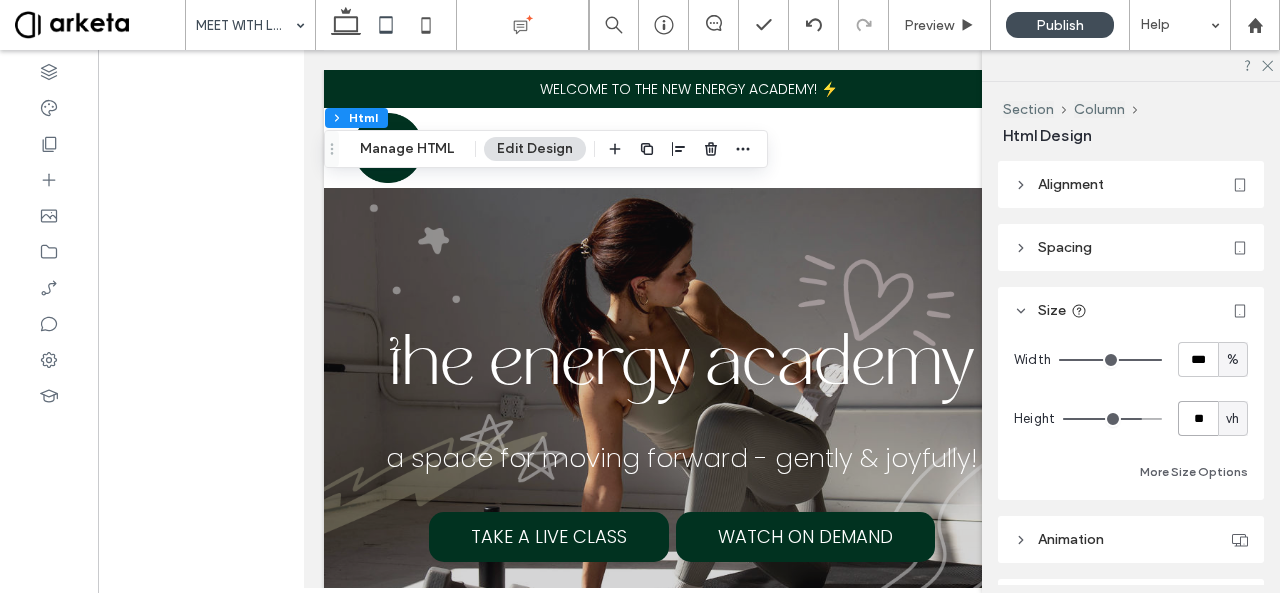 type on "**" 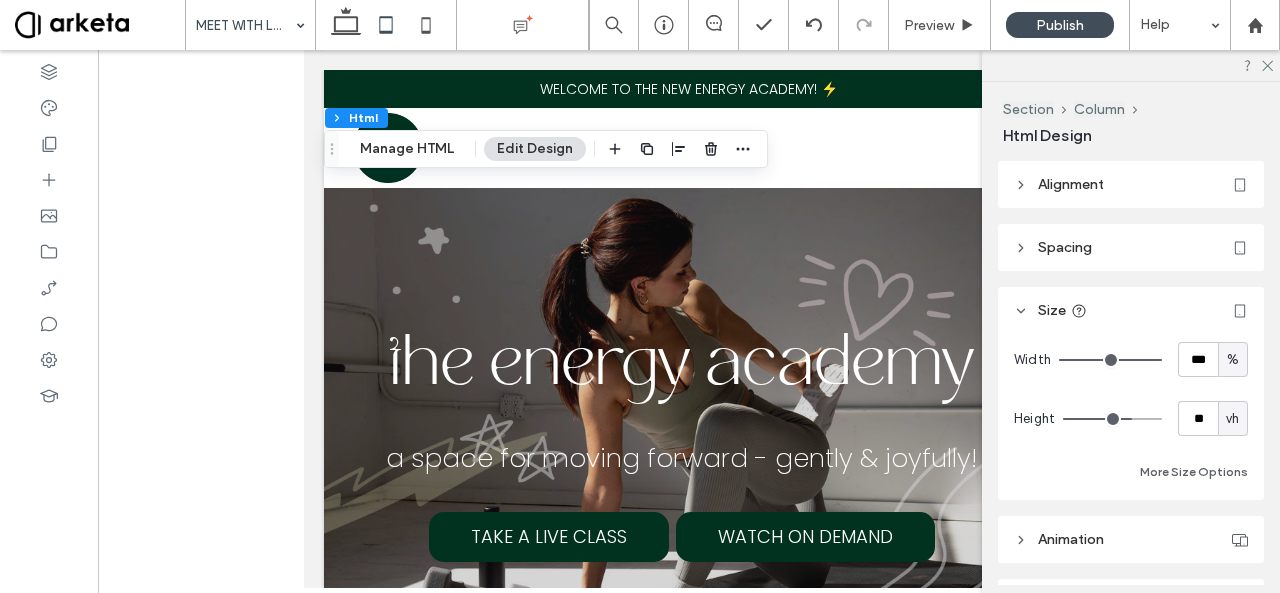 click on "vh" at bounding box center (1233, 418) 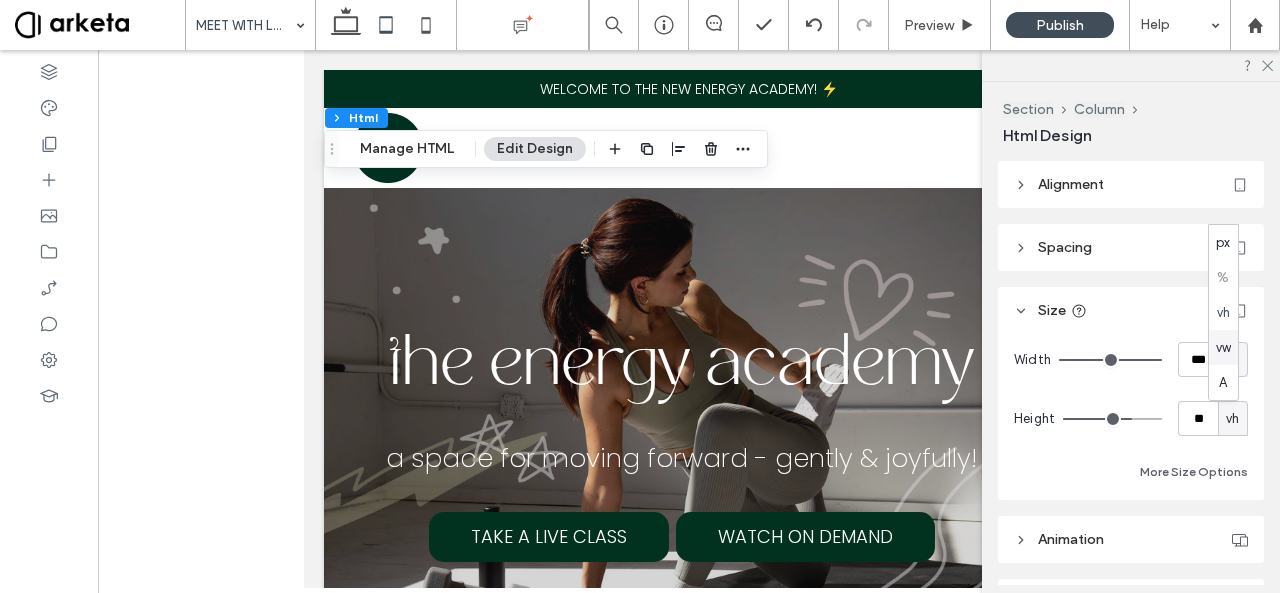 click on "px % vh vw A" at bounding box center [1223, 312] 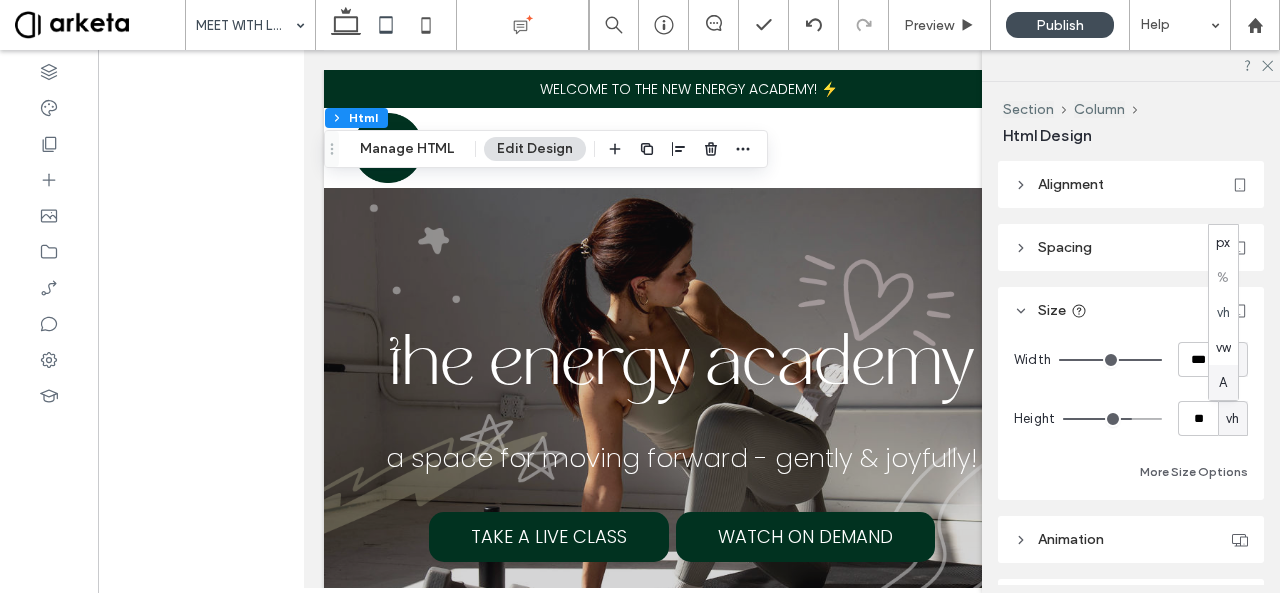click on "A" at bounding box center [1223, 383] 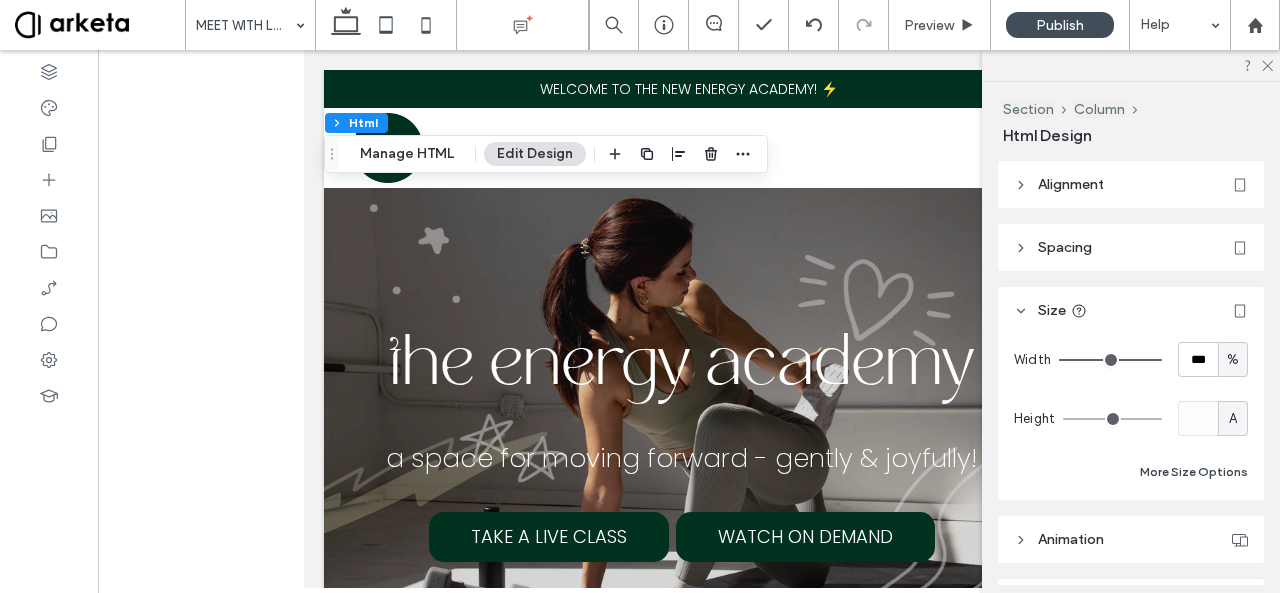 click on "More Size Options" at bounding box center (1194, 472) 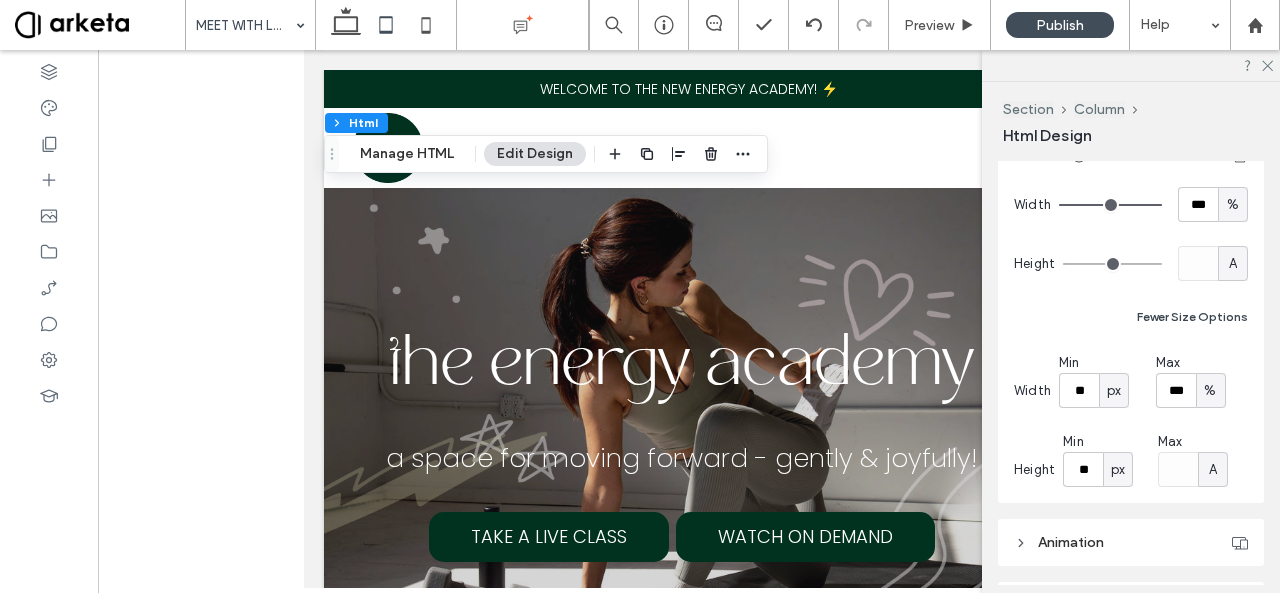 scroll, scrollTop: 200, scrollLeft: 0, axis: vertical 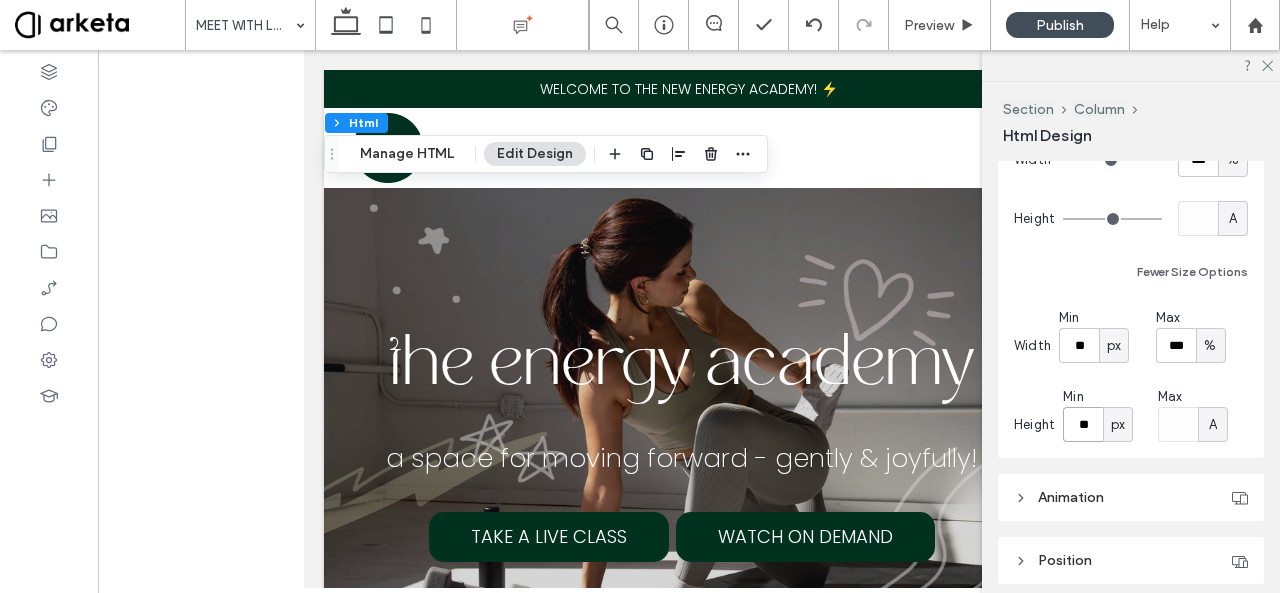 click on "**" at bounding box center (1083, 424) 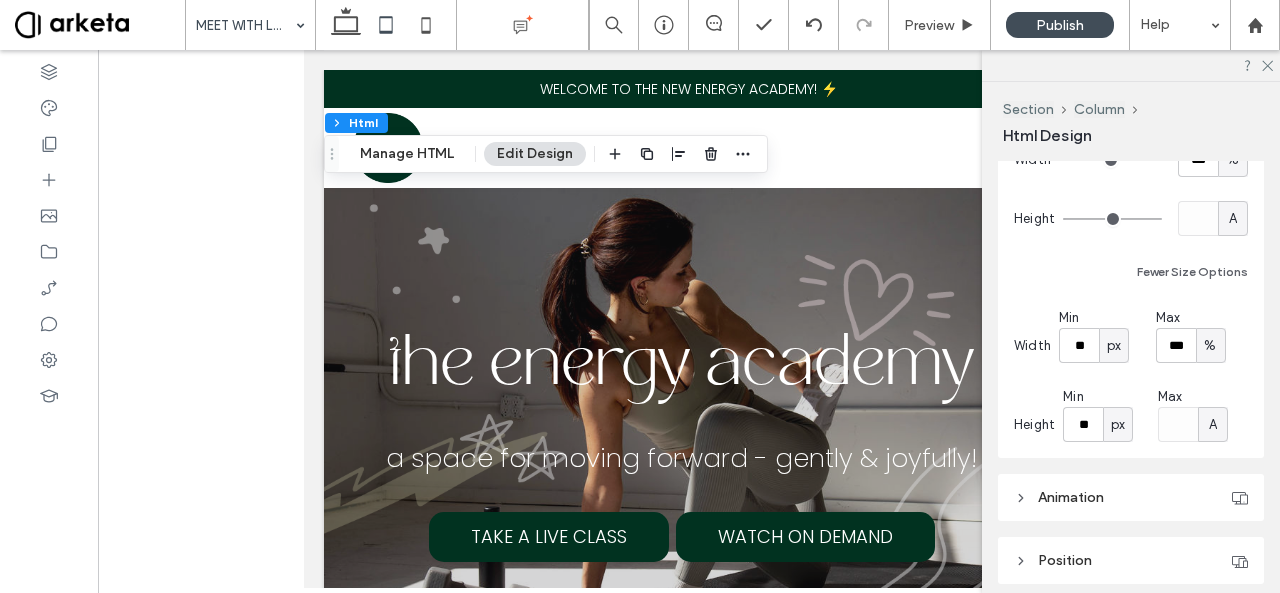 click on "px" at bounding box center [1118, 425] 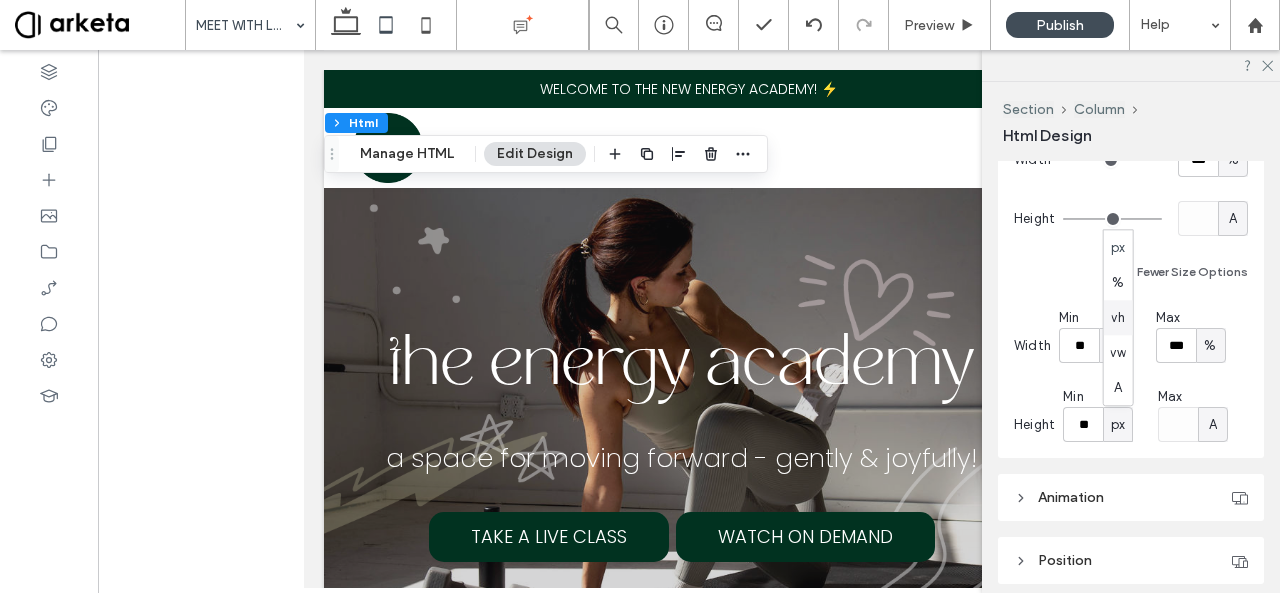 click on "vh" at bounding box center [1117, 318] 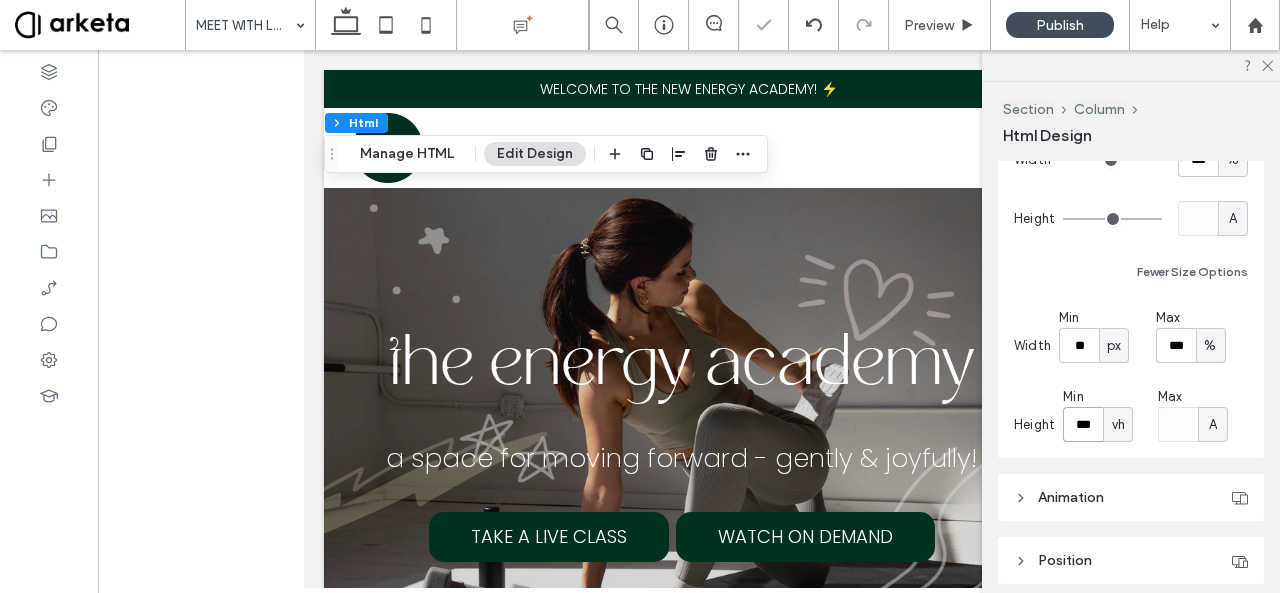 click on "***" at bounding box center [1083, 424] 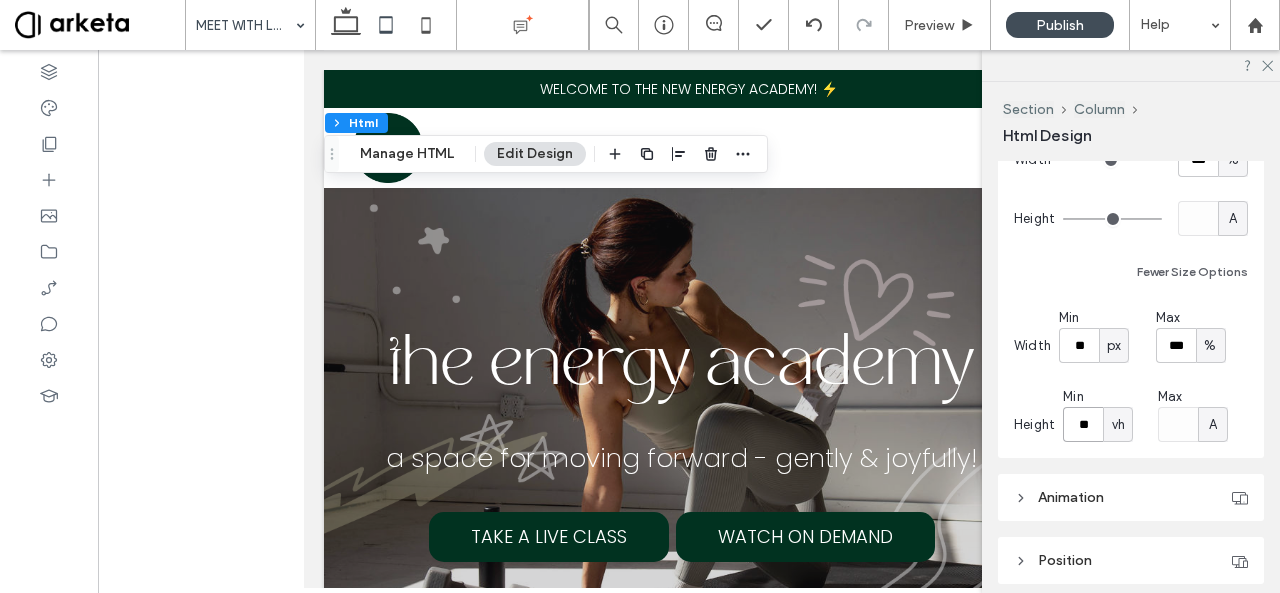 type on "**" 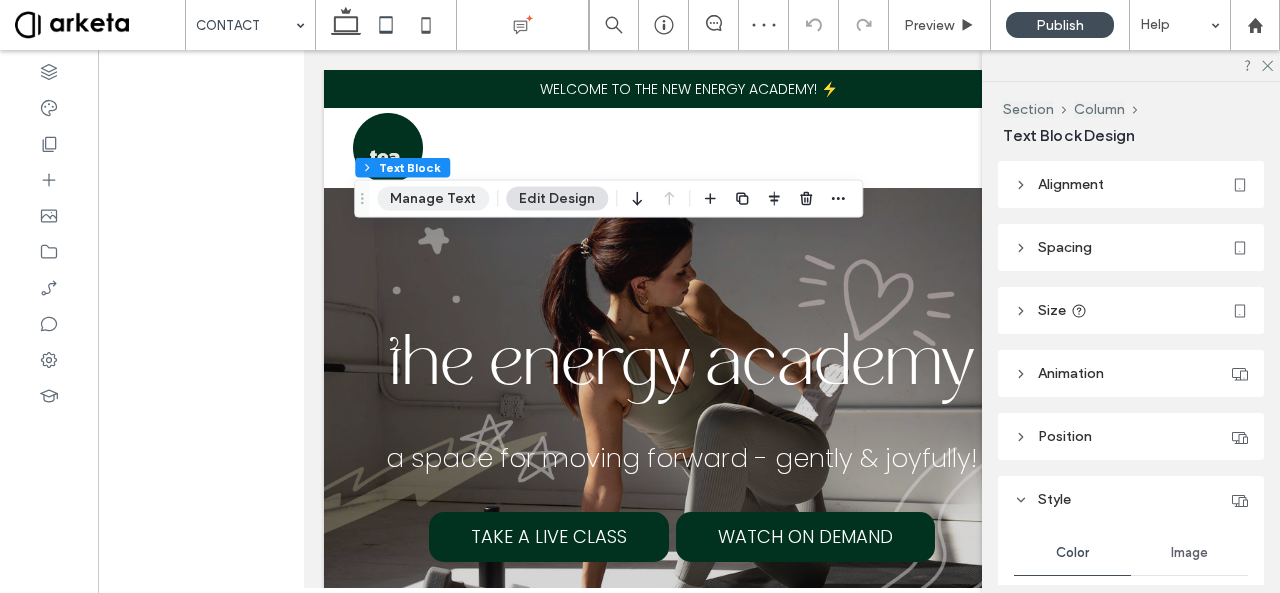 click on "Manage Text" at bounding box center [433, 199] 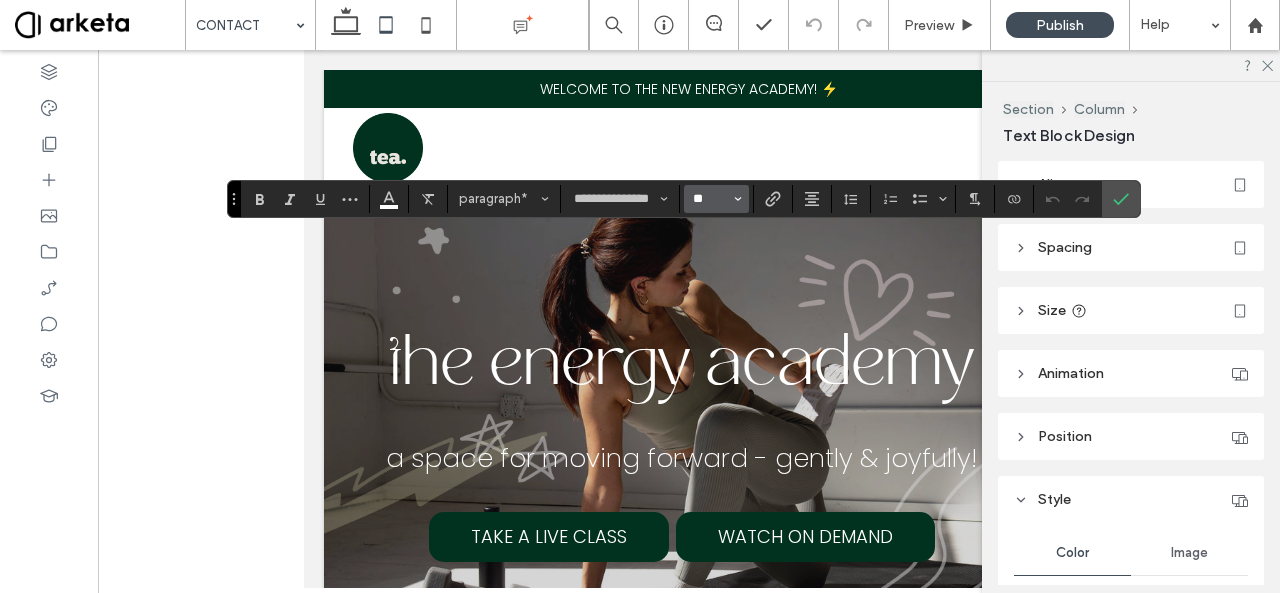 click on "**" at bounding box center (710, 199) 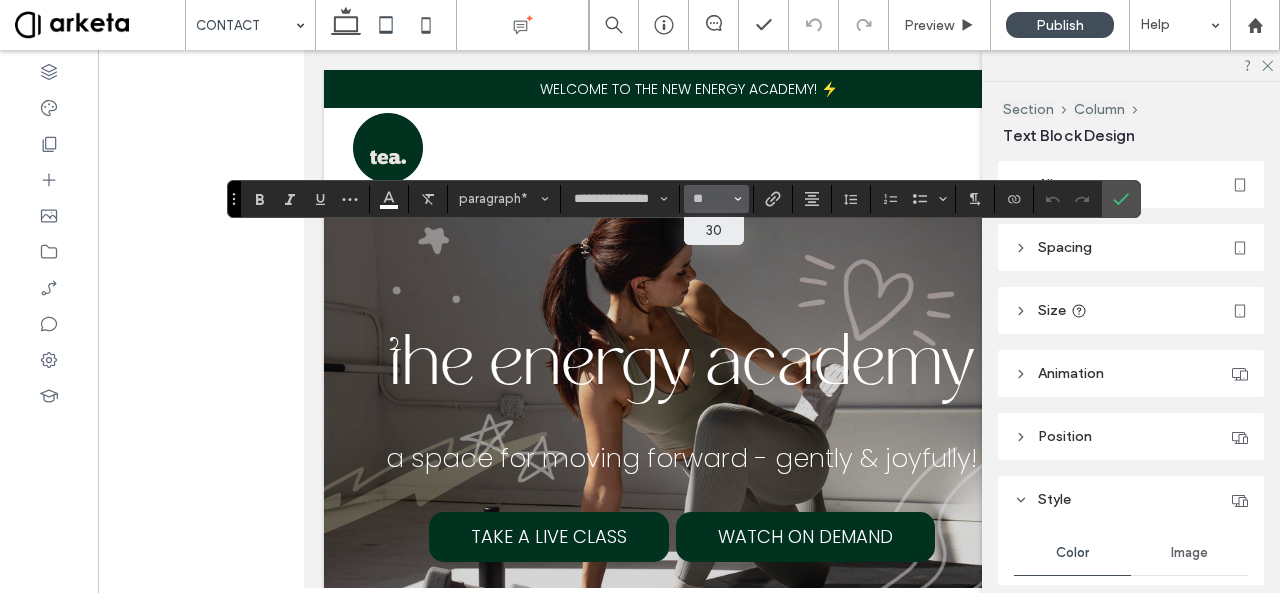 type on "**" 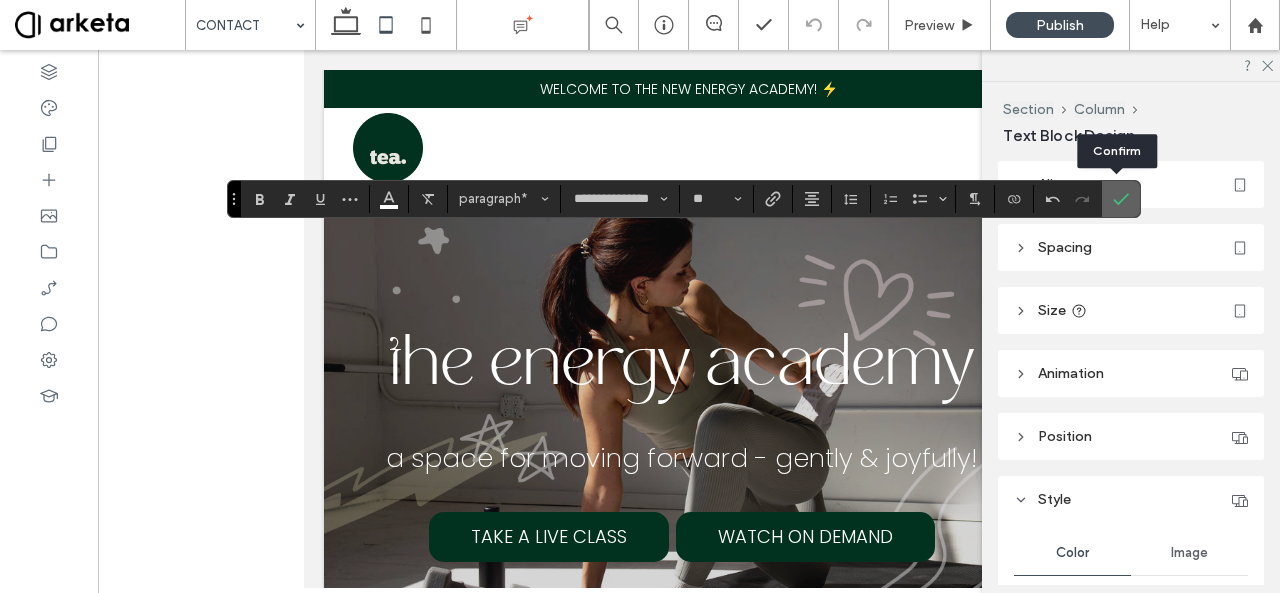 click at bounding box center [1121, 199] 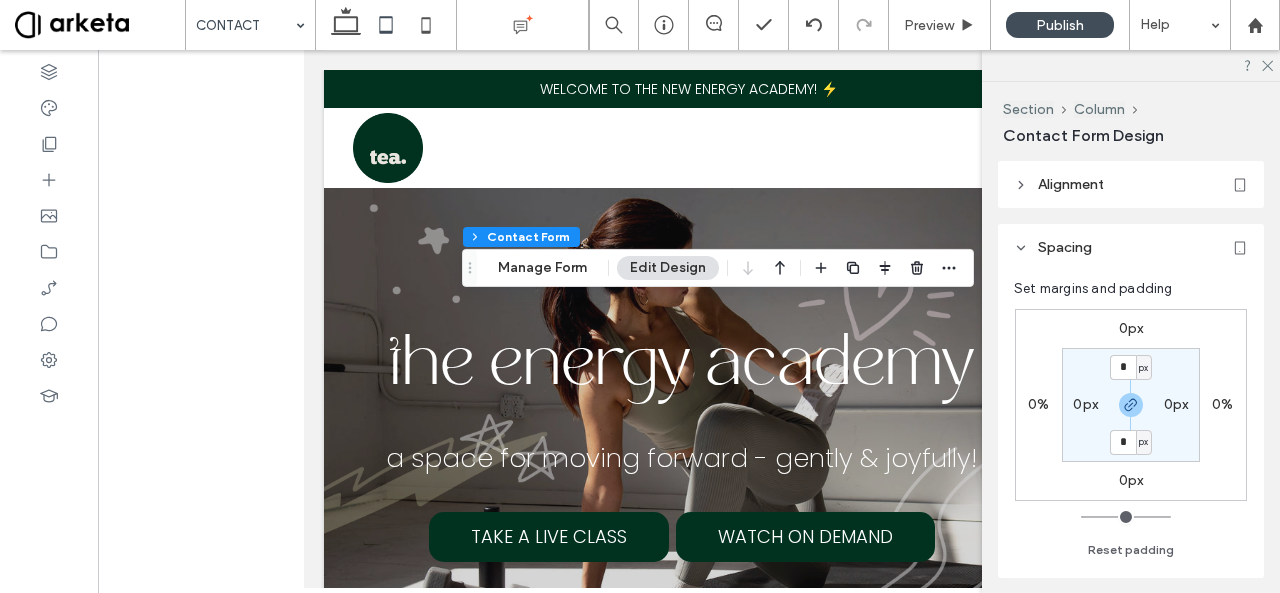 type on "*" 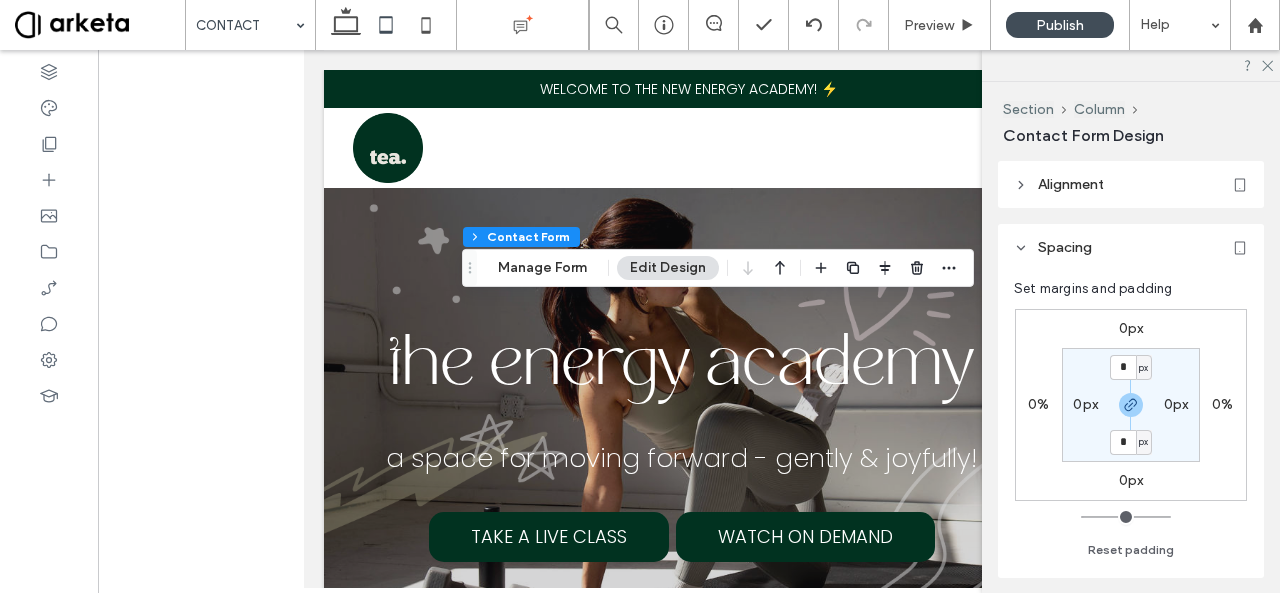 type on "***" 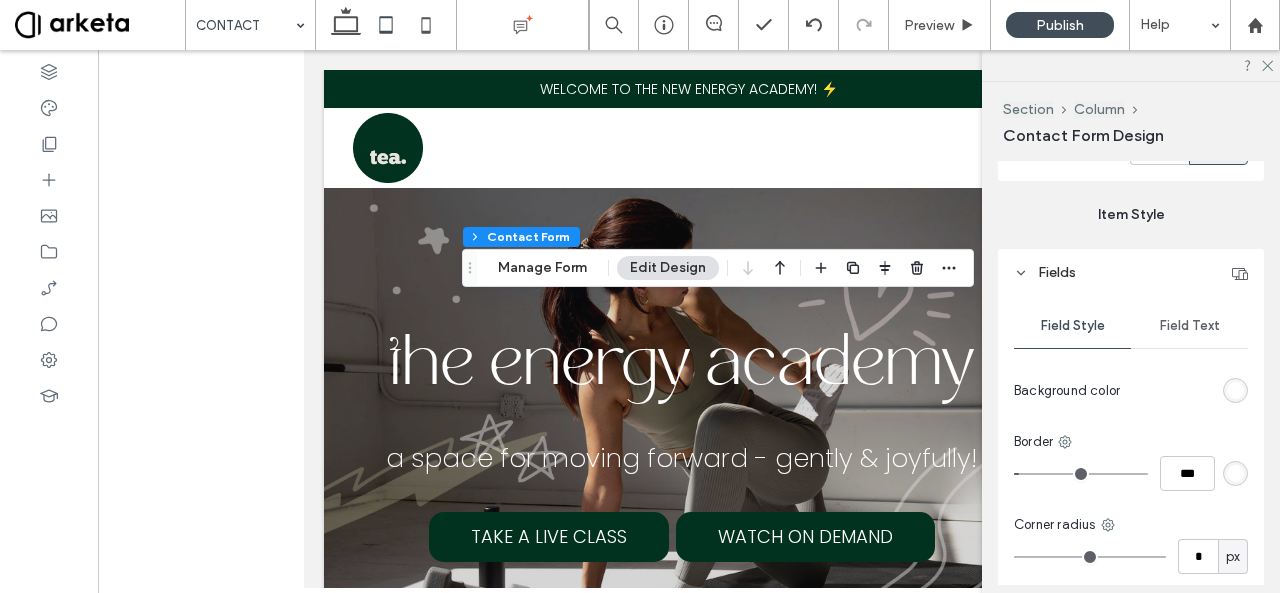scroll, scrollTop: 962, scrollLeft: 0, axis: vertical 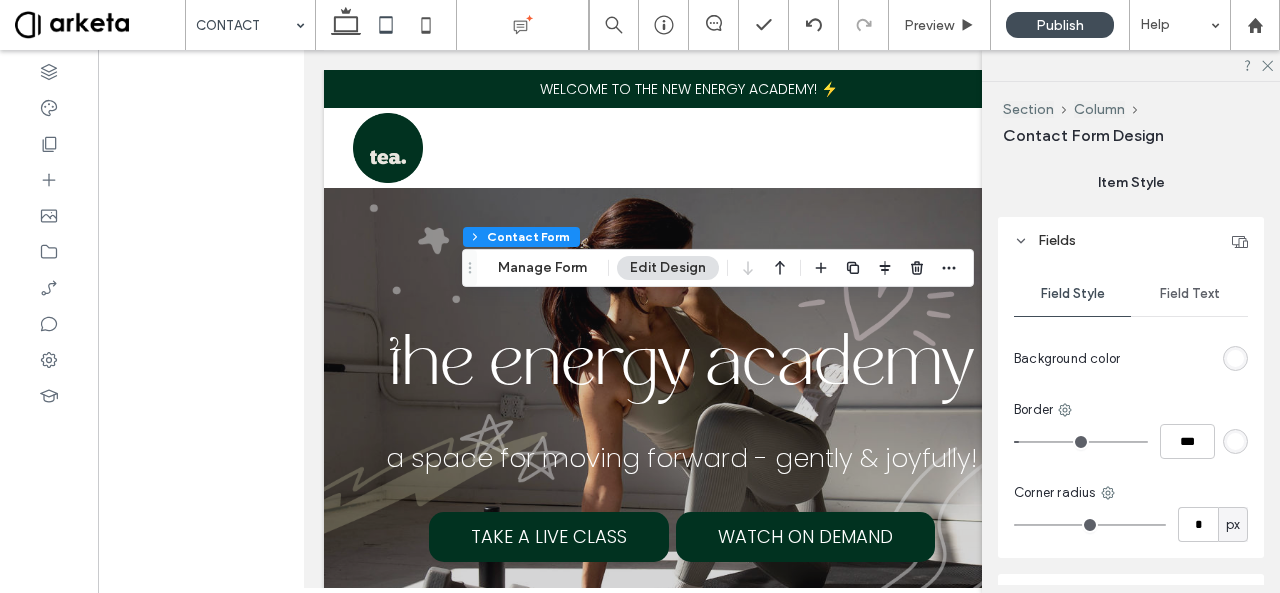click on "Field Text" at bounding box center (1190, 294) 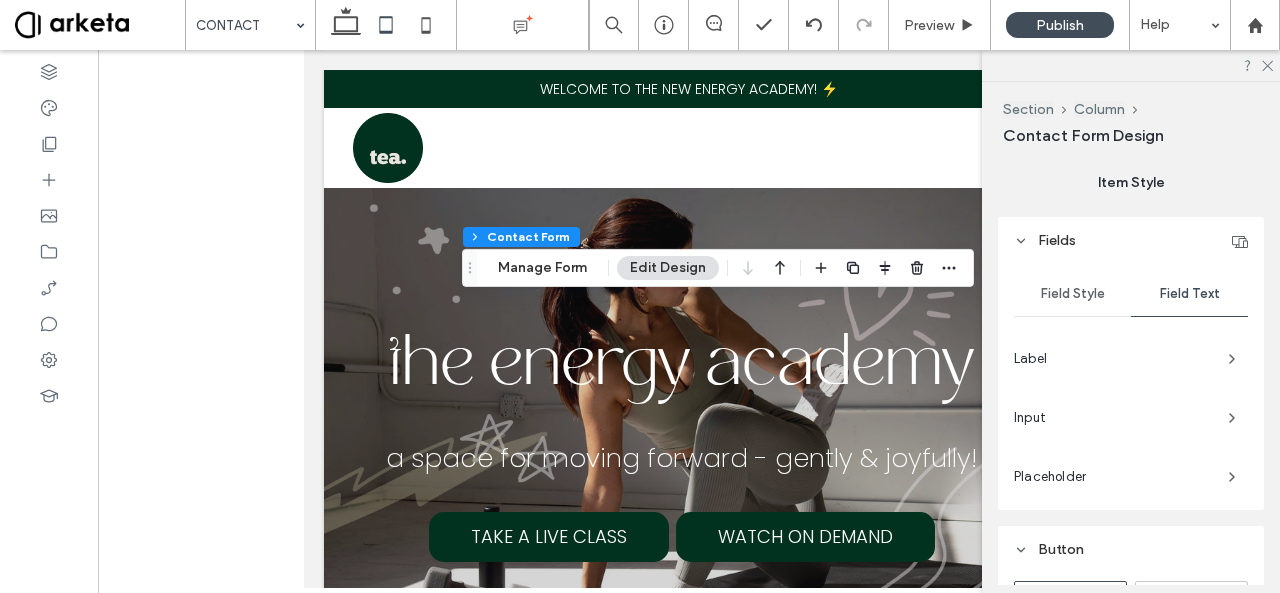 click on "Label" at bounding box center [1113, 359] 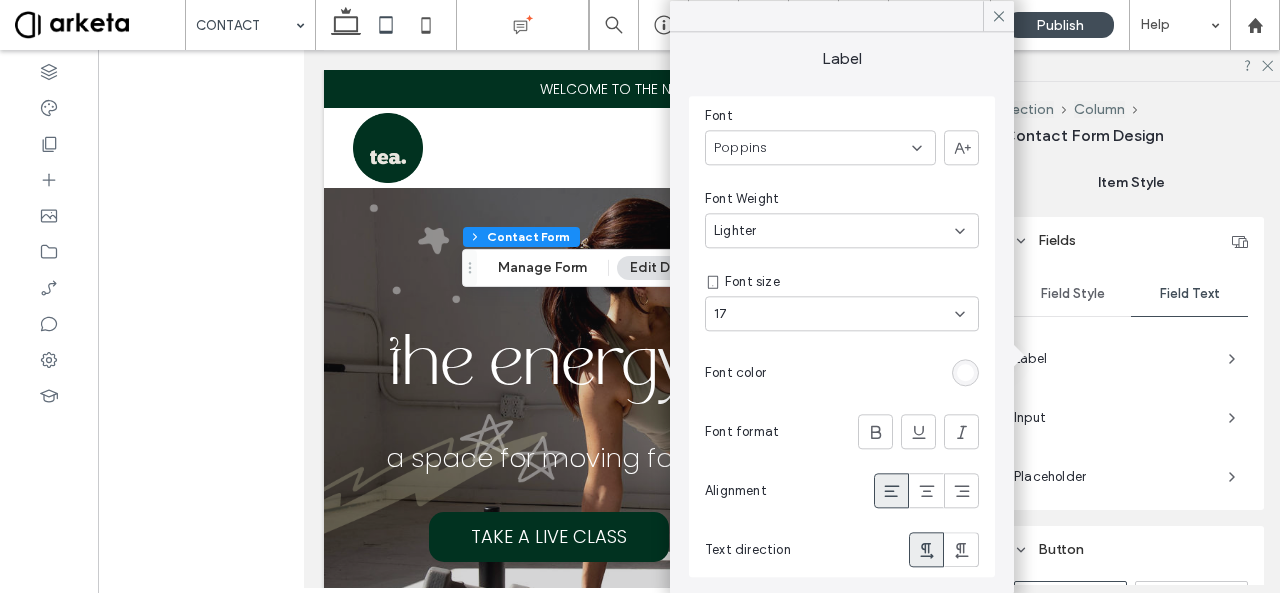 click on "Button" at bounding box center (1131, 549) 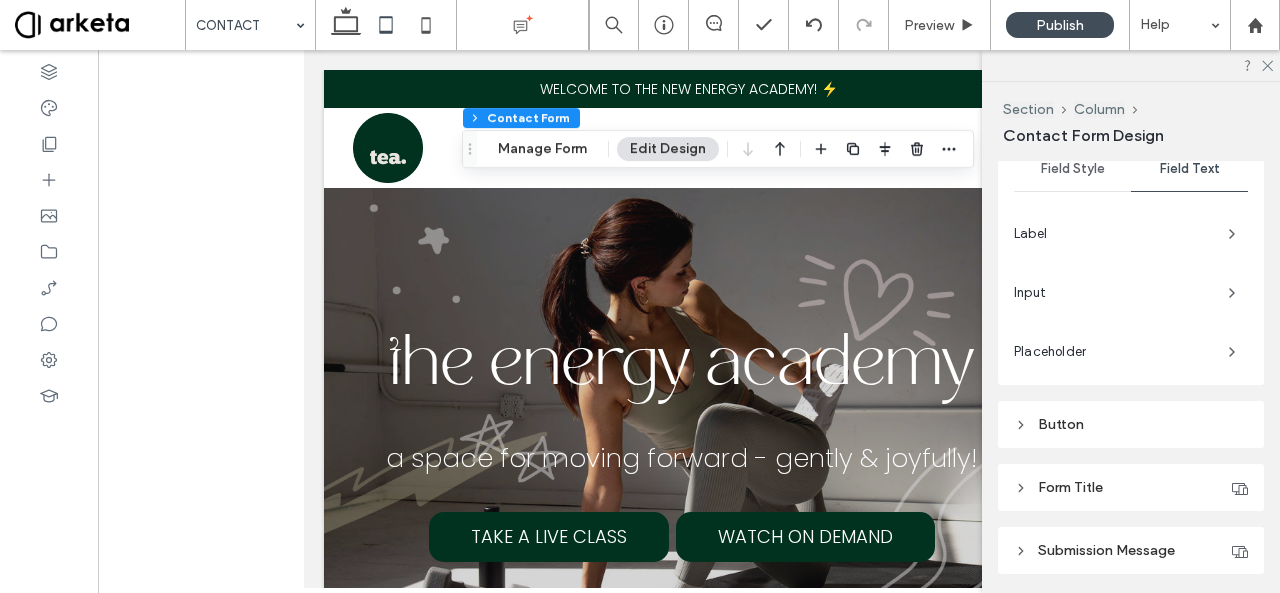 scroll, scrollTop: 1066, scrollLeft: 0, axis: vertical 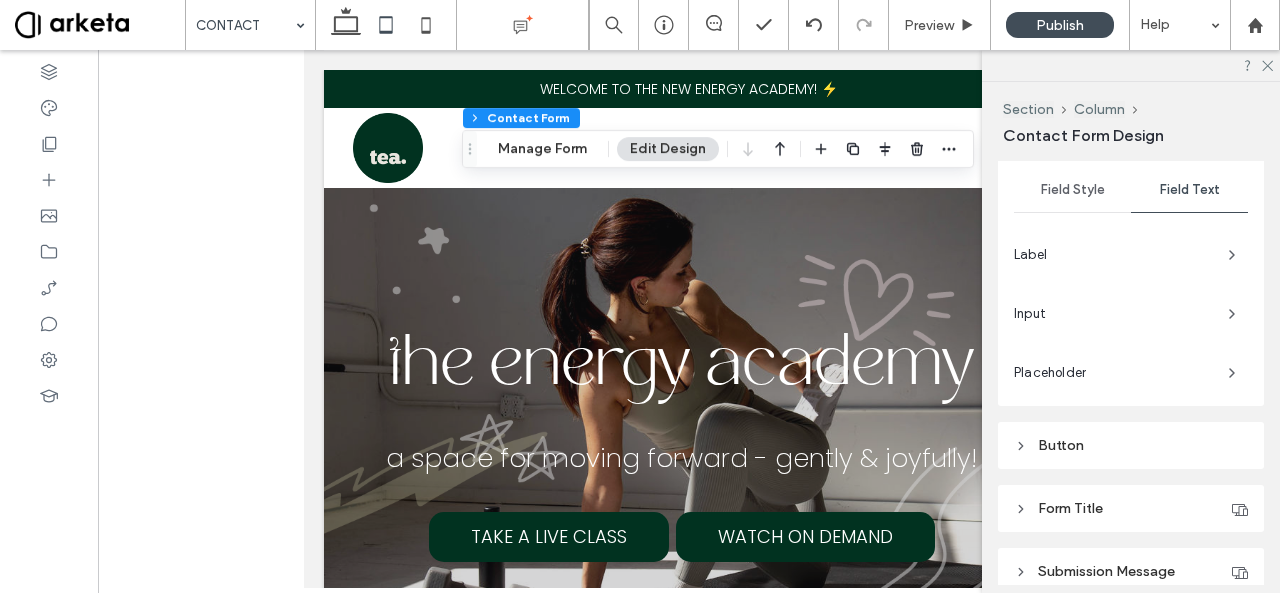 click on "Button" at bounding box center (1131, 445) 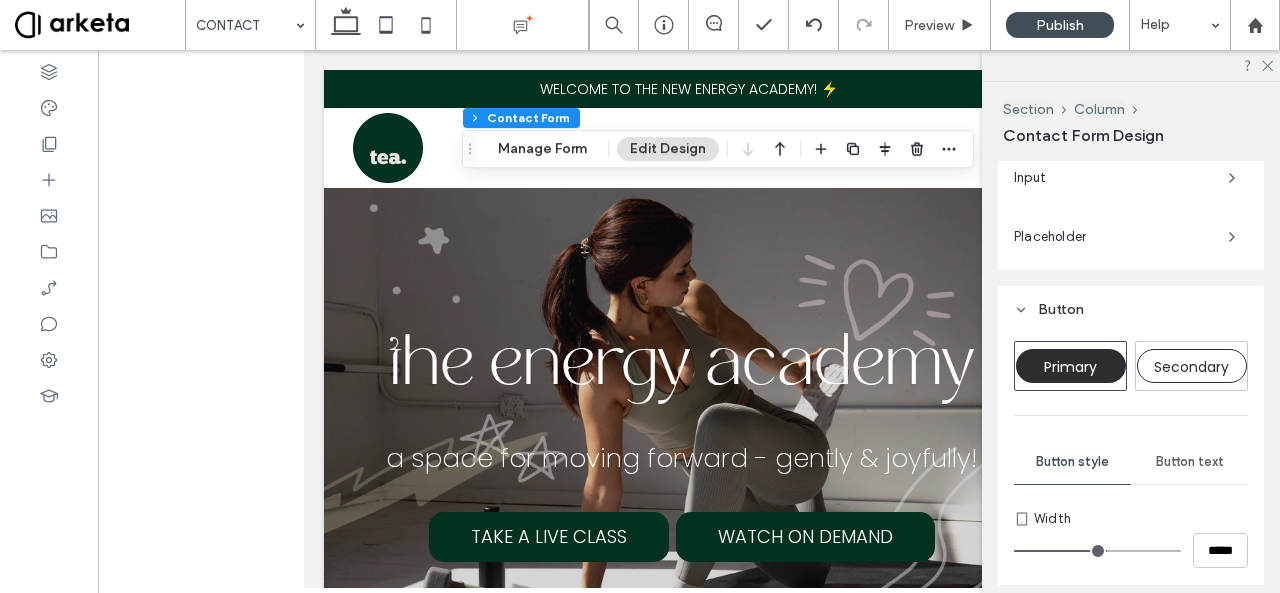 scroll, scrollTop: 1208, scrollLeft: 0, axis: vertical 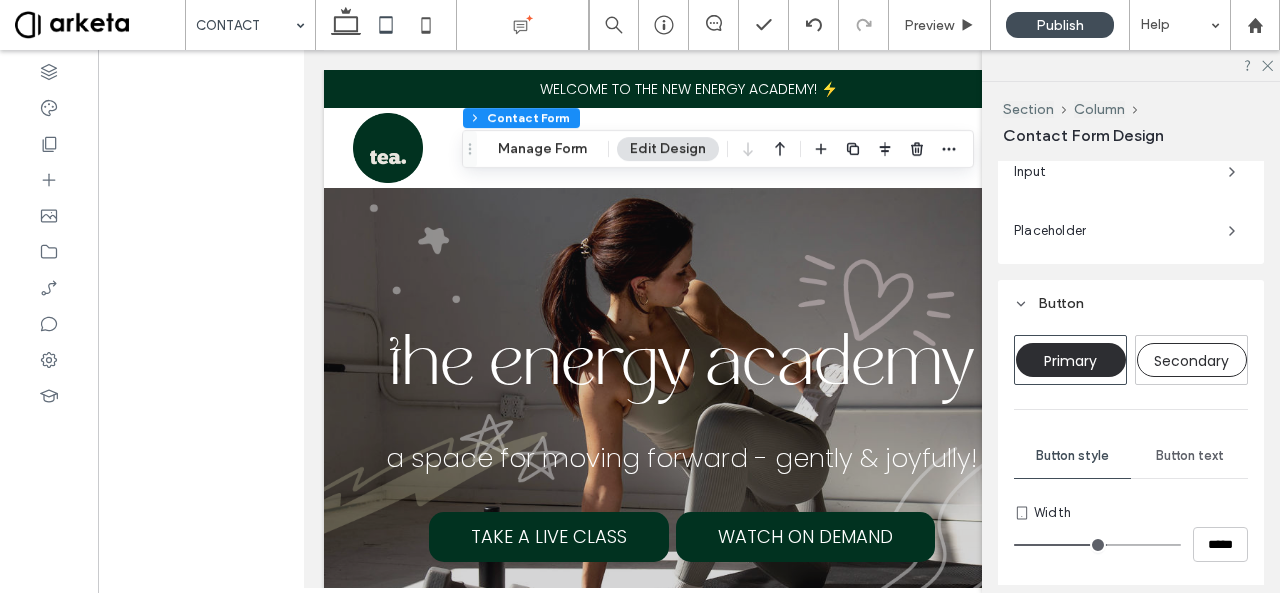 click on "Button text" at bounding box center (1190, 456) 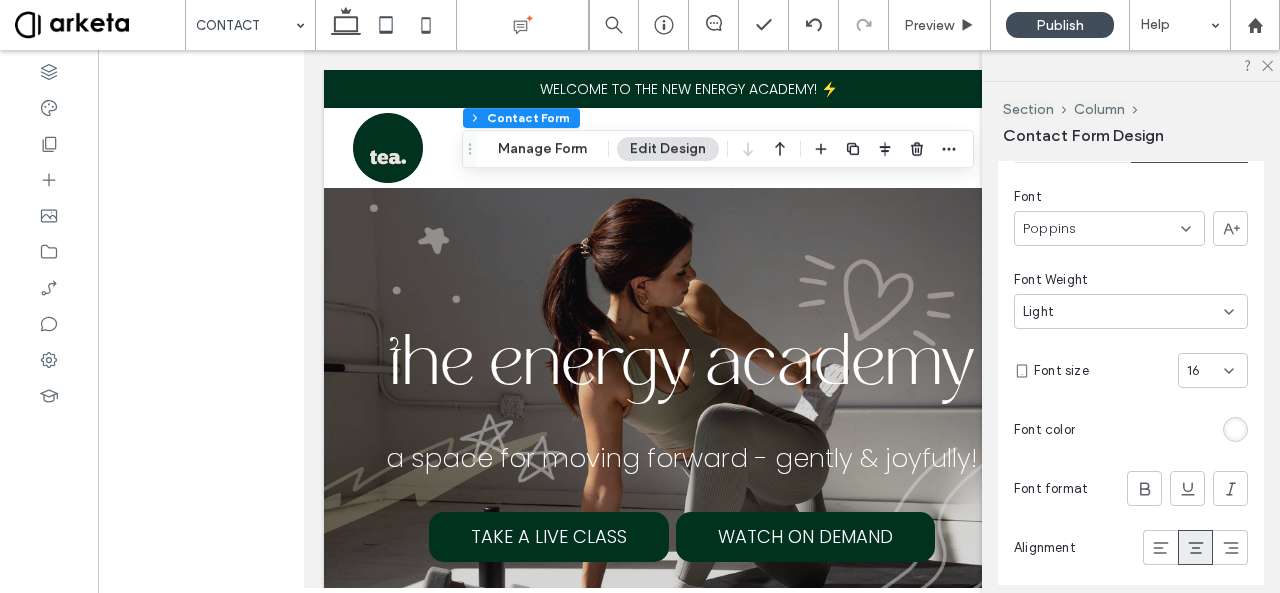 scroll, scrollTop: 1527, scrollLeft: 0, axis: vertical 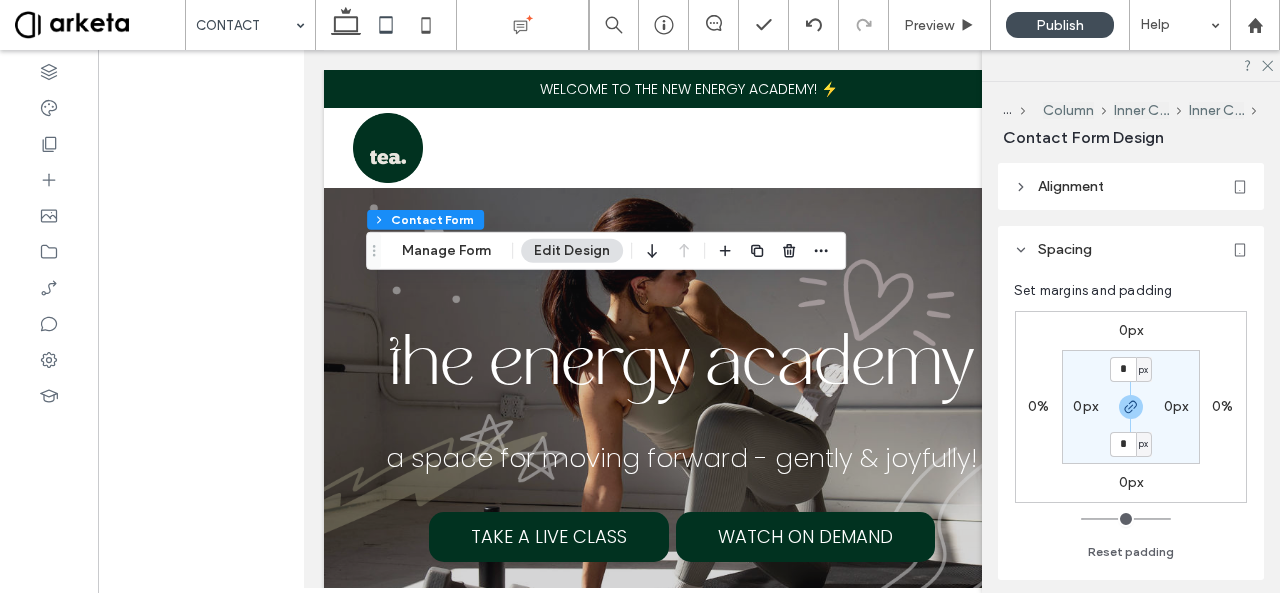 type on "*" 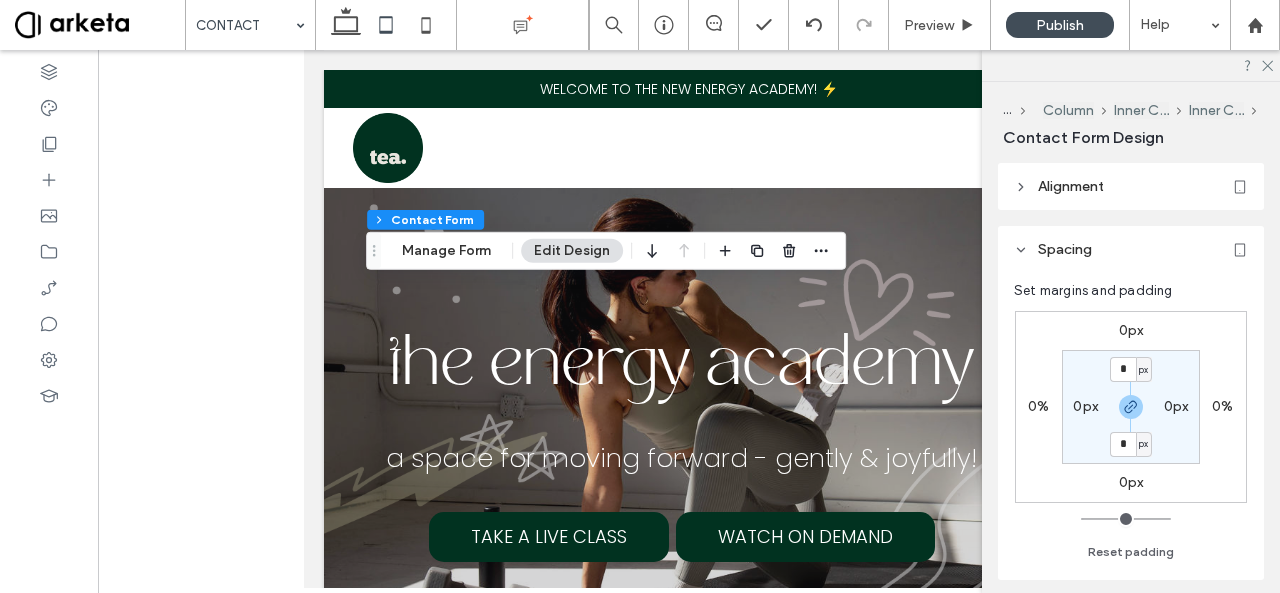 type on "***" 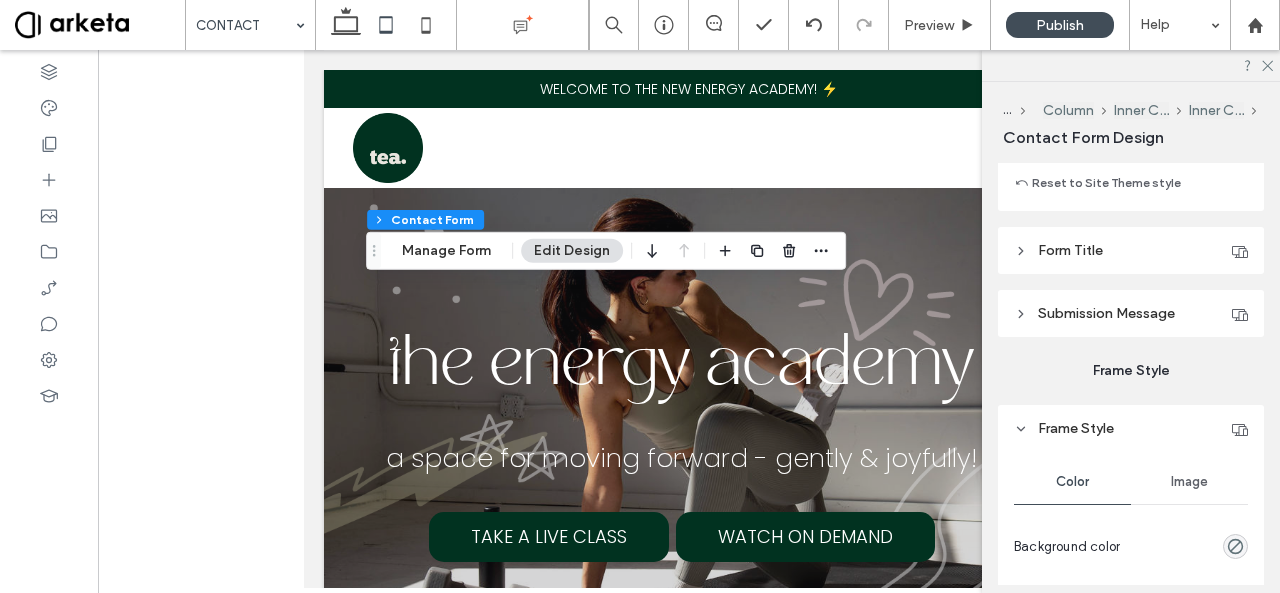 scroll, scrollTop: 2077, scrollLeft: 0, axis: vertical 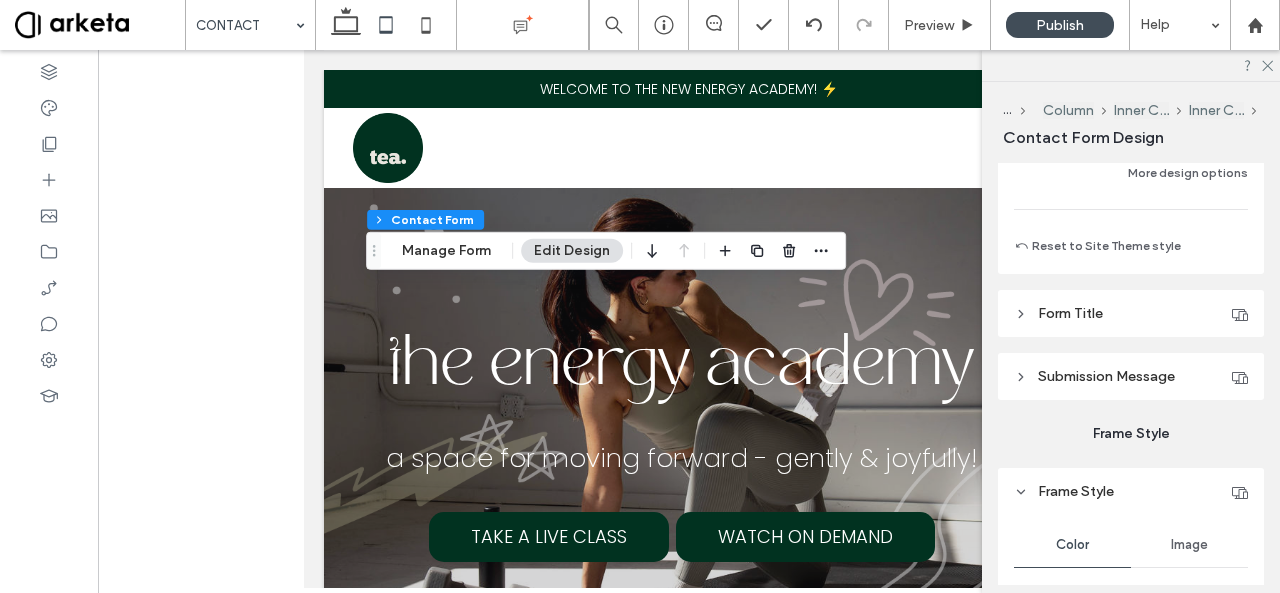 click on "Form Title" at bounding box center [1131, 313] 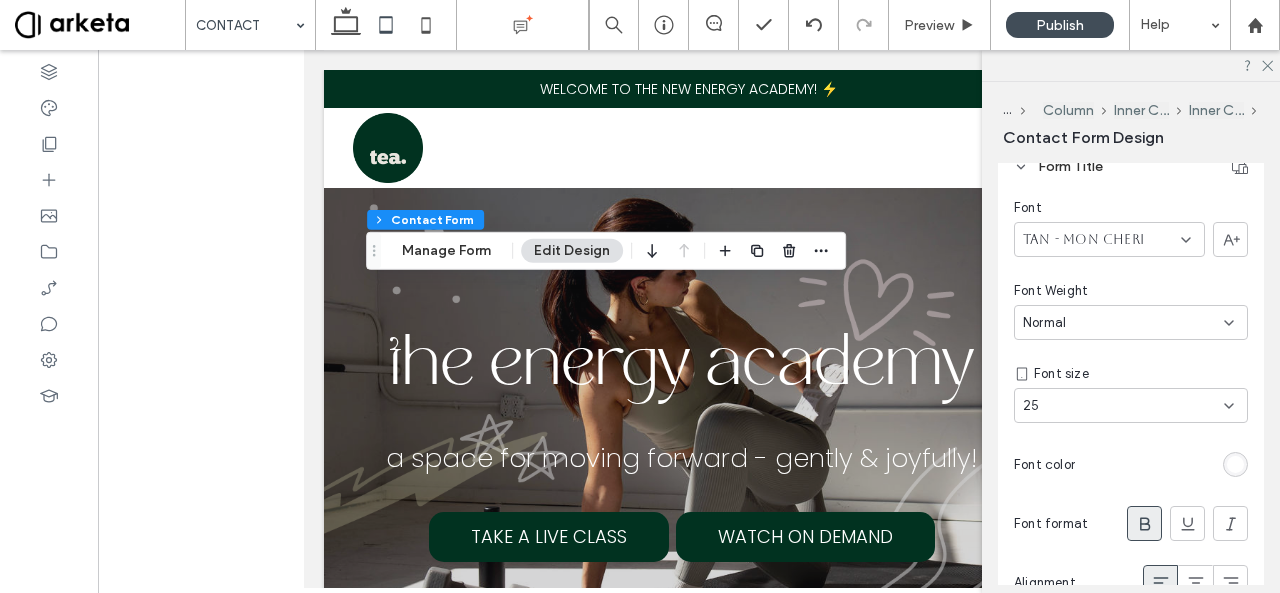 scroll, scrollTop: 2234, scrollLeft: 0, axis: vertical 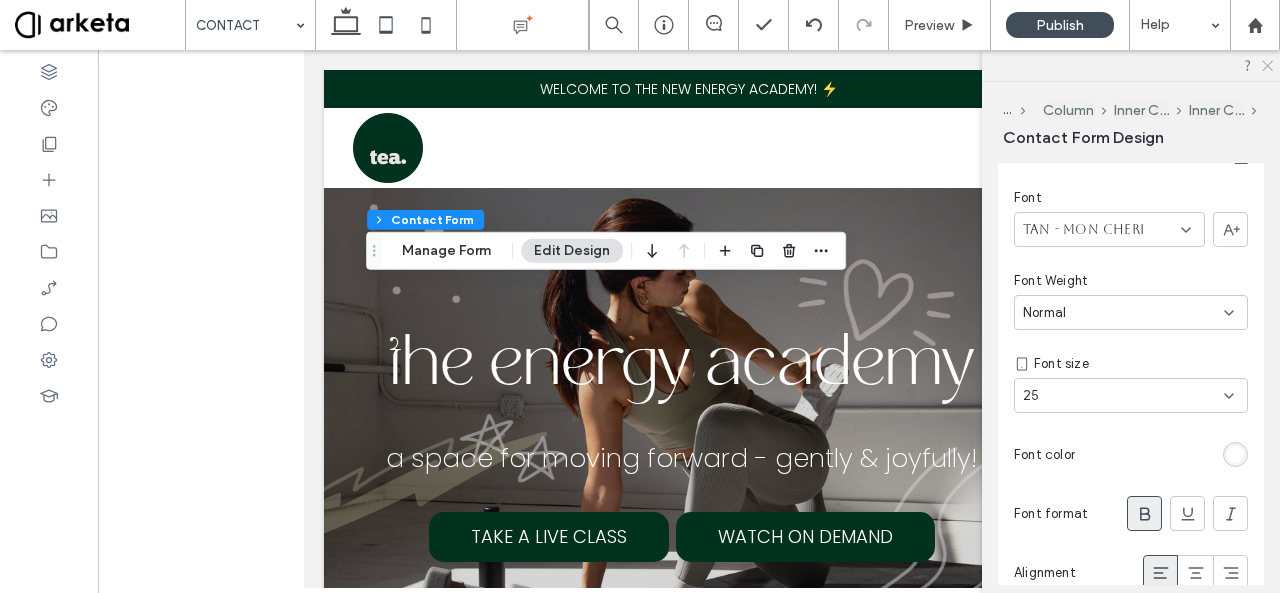 click 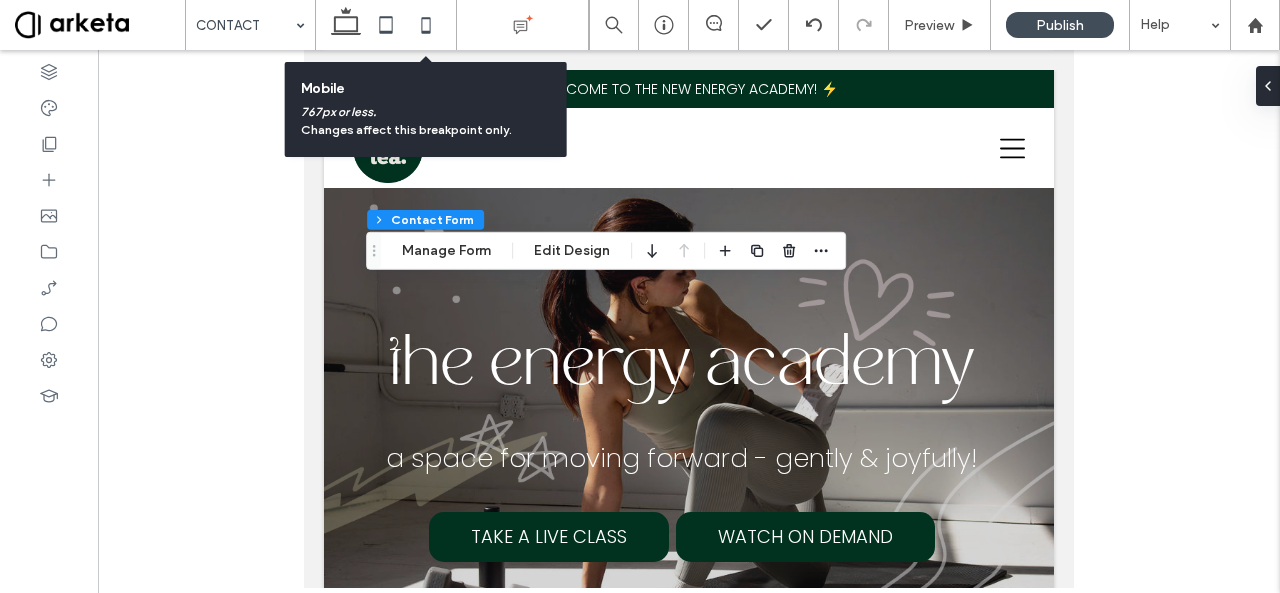 click 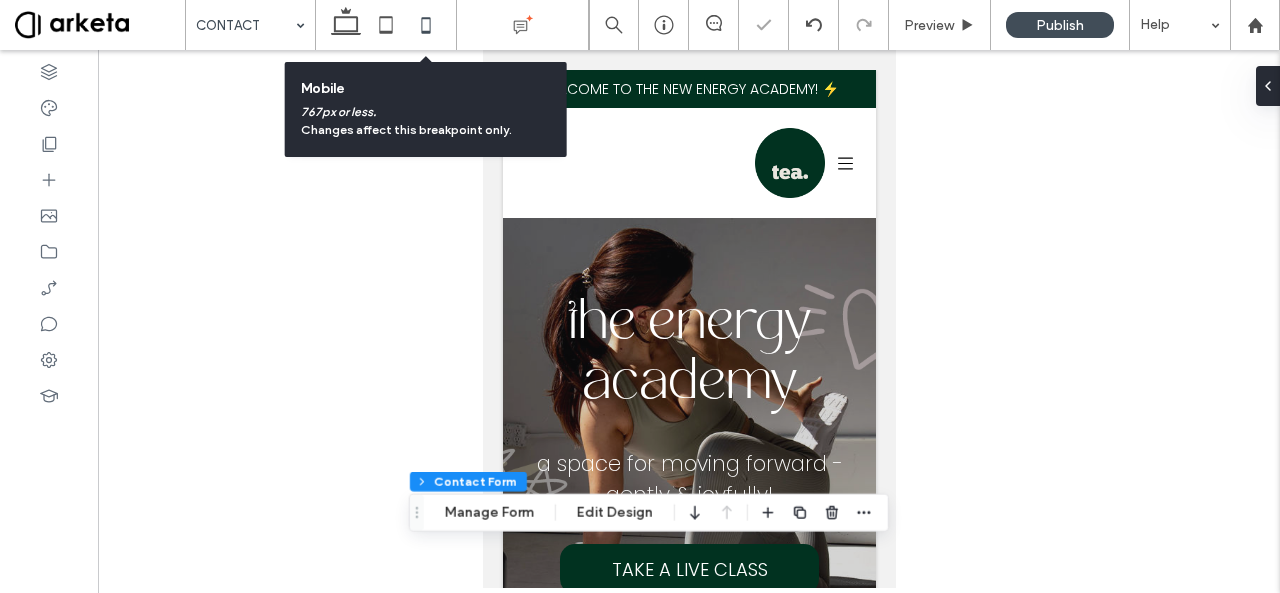 type on "**" 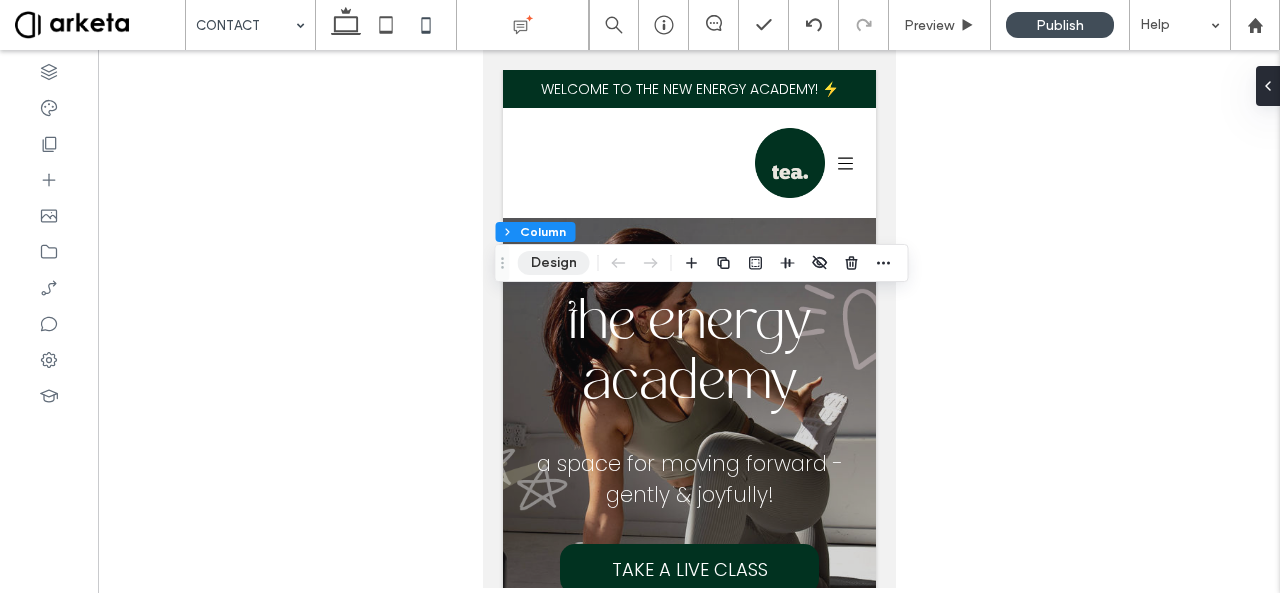 click on "Design" at bounding box center (554, 263) 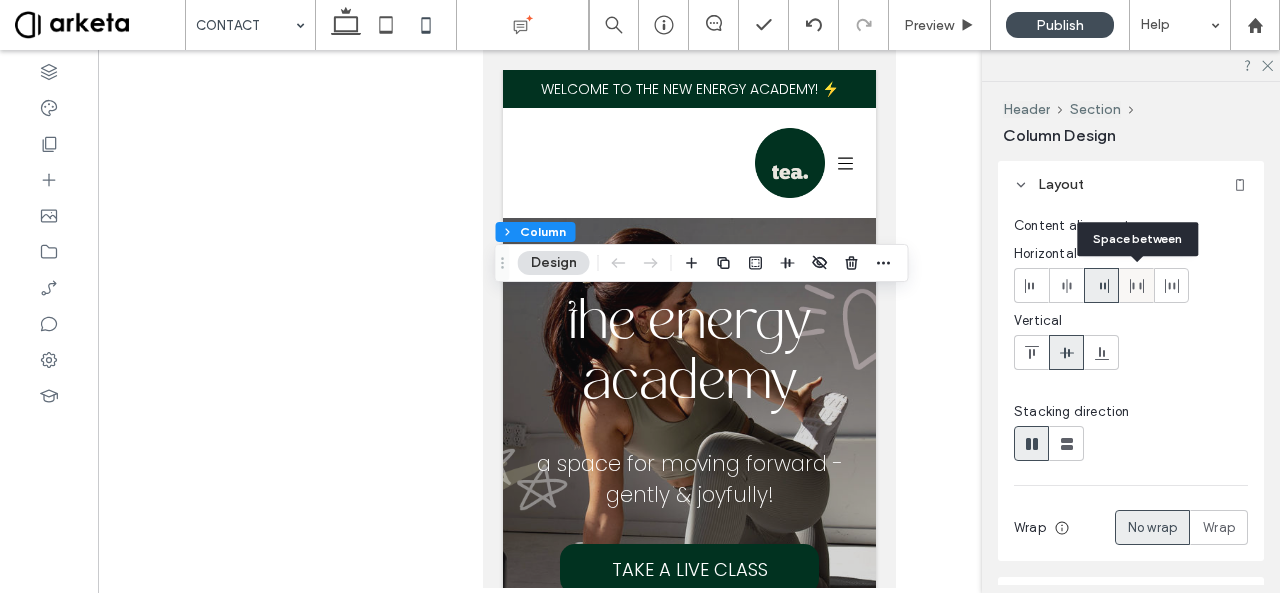 click at bounding box center [1136, 285] 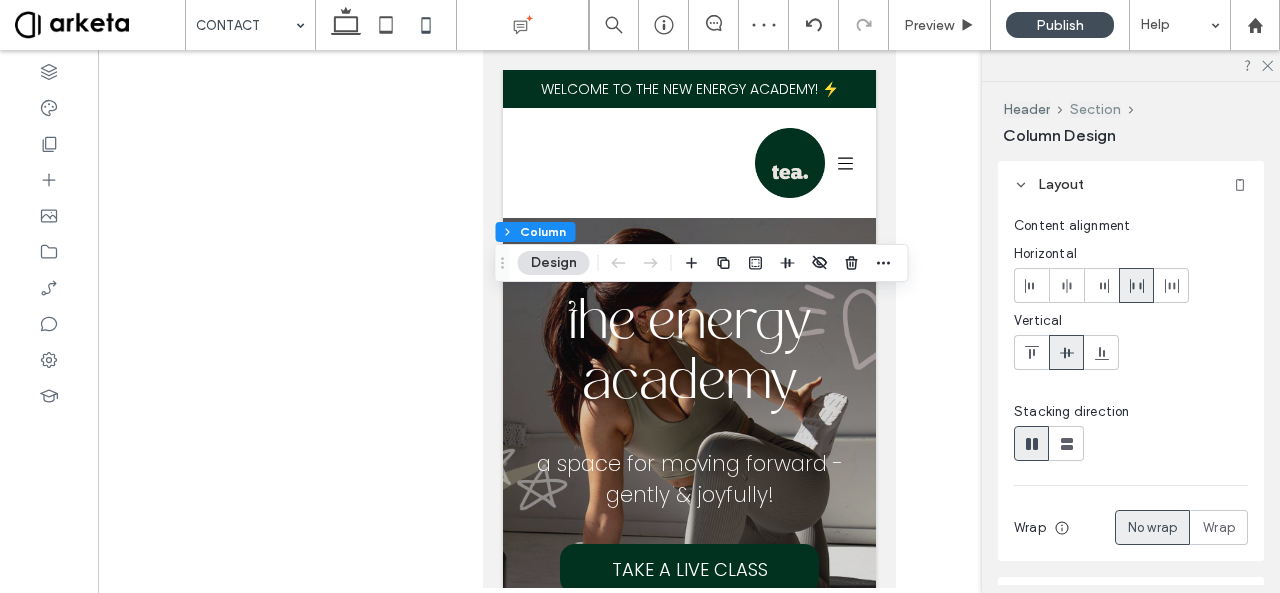 click on "Section" at bounding box center (1095, 109) 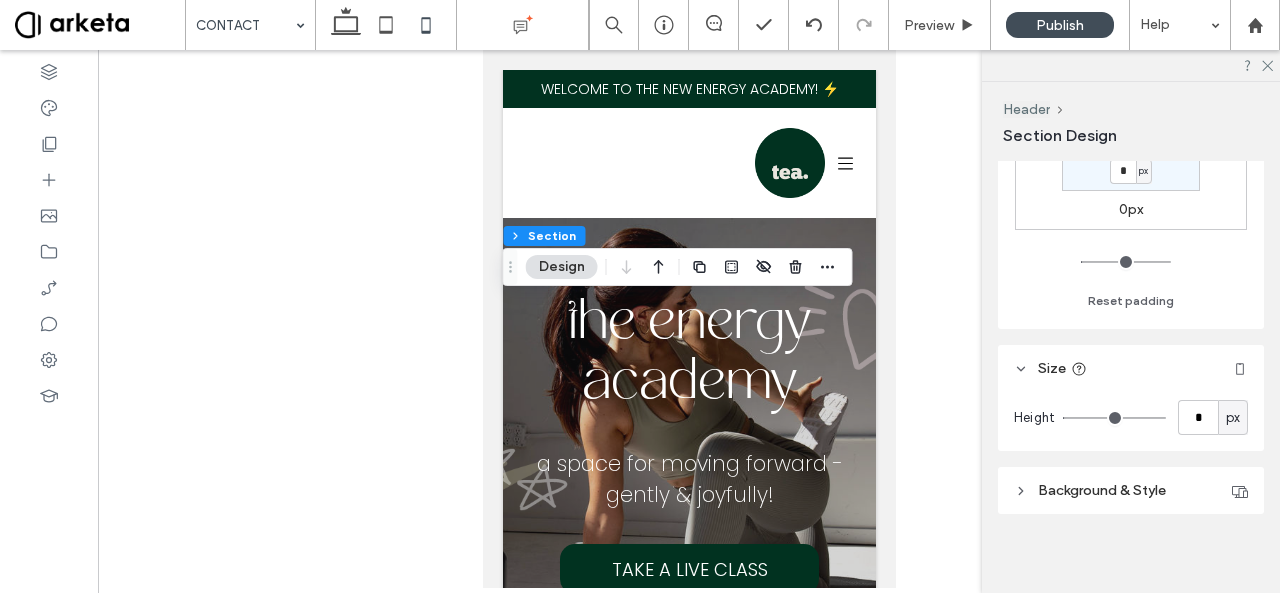 scroll, scrollTop: 227, scrollLeft: 0, axis: vertical 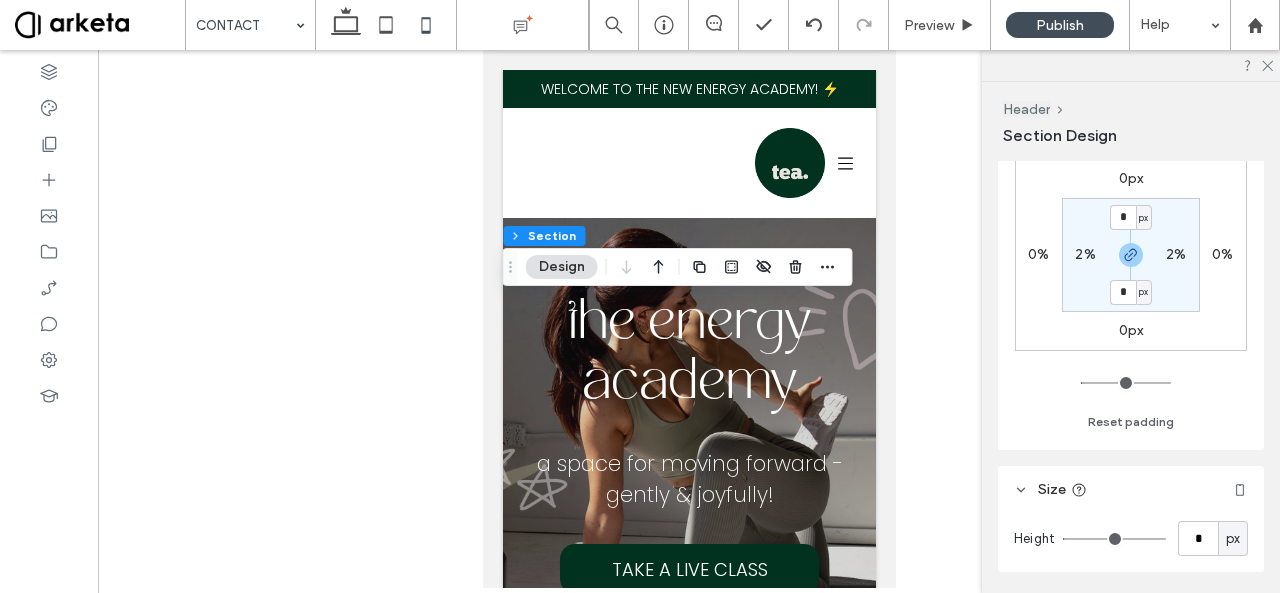 click on "2%" at bounding box center [1085, 254] 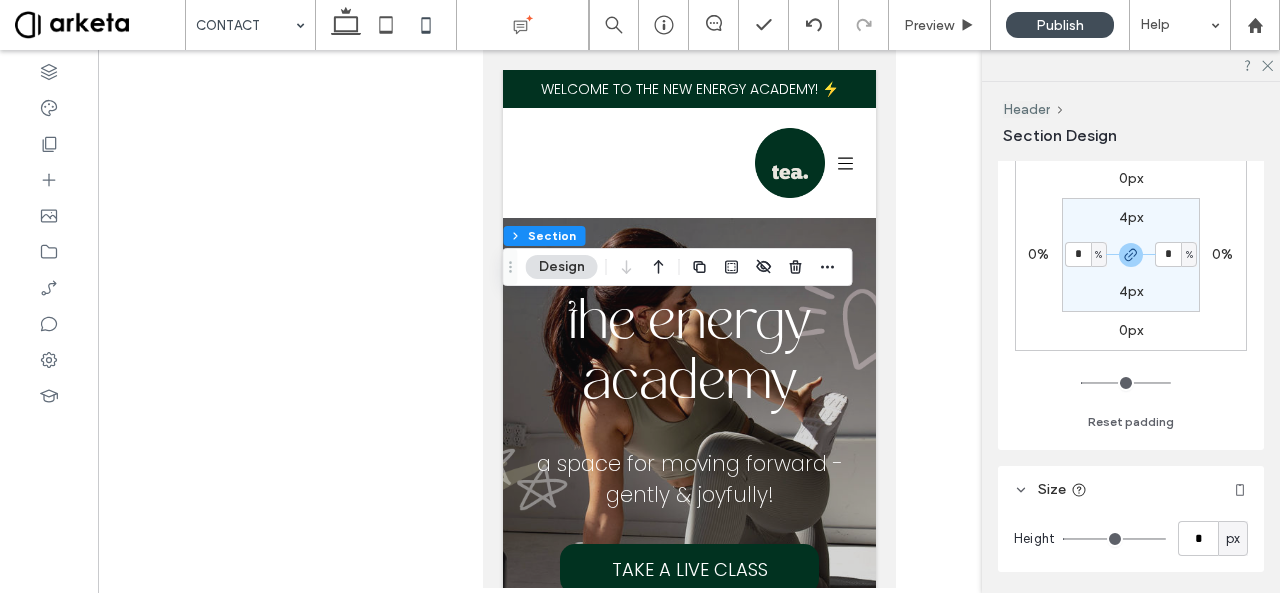 type on "*" 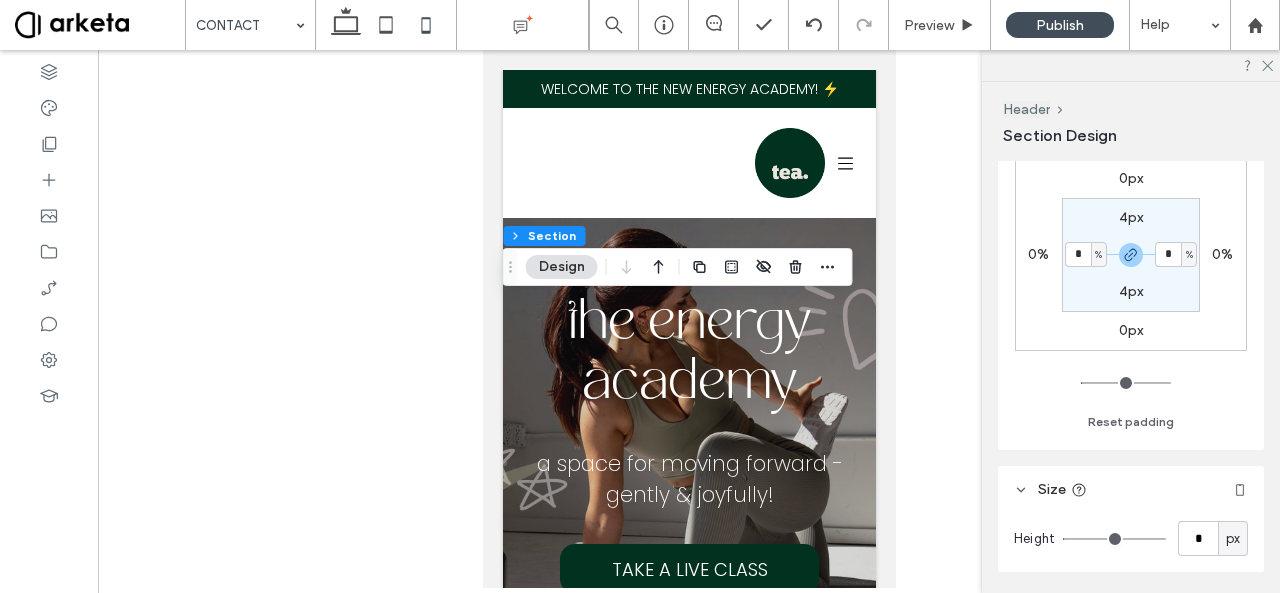 type on "*" 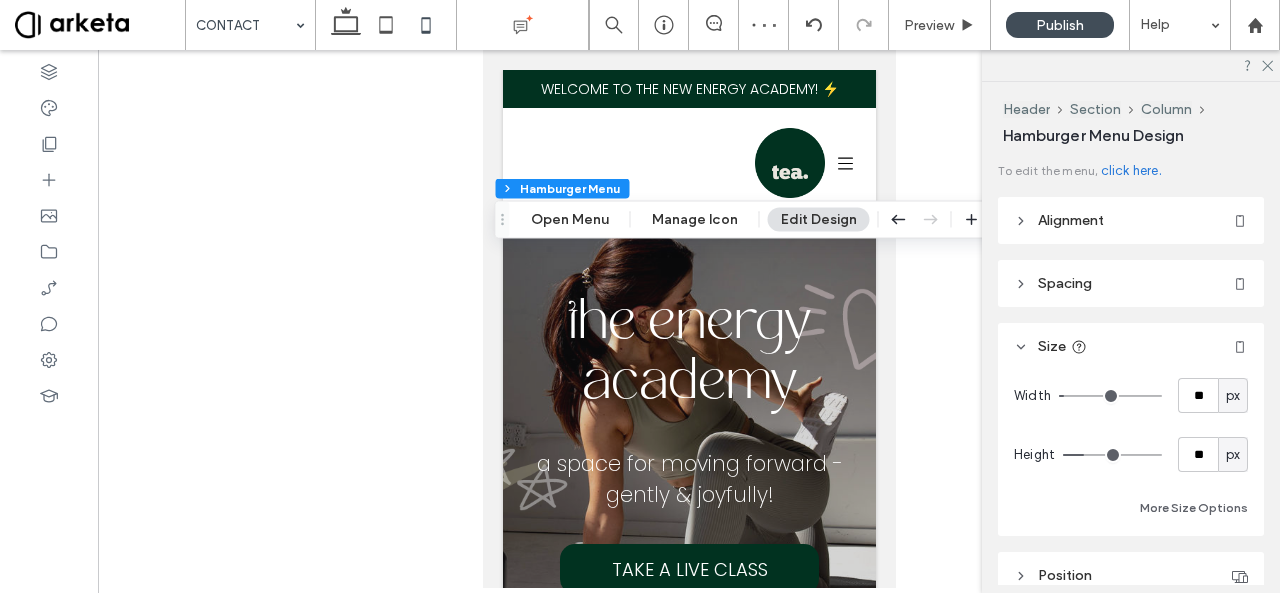 scroll, scrollTop: 84, scrollLeft: 0, axis: vertical 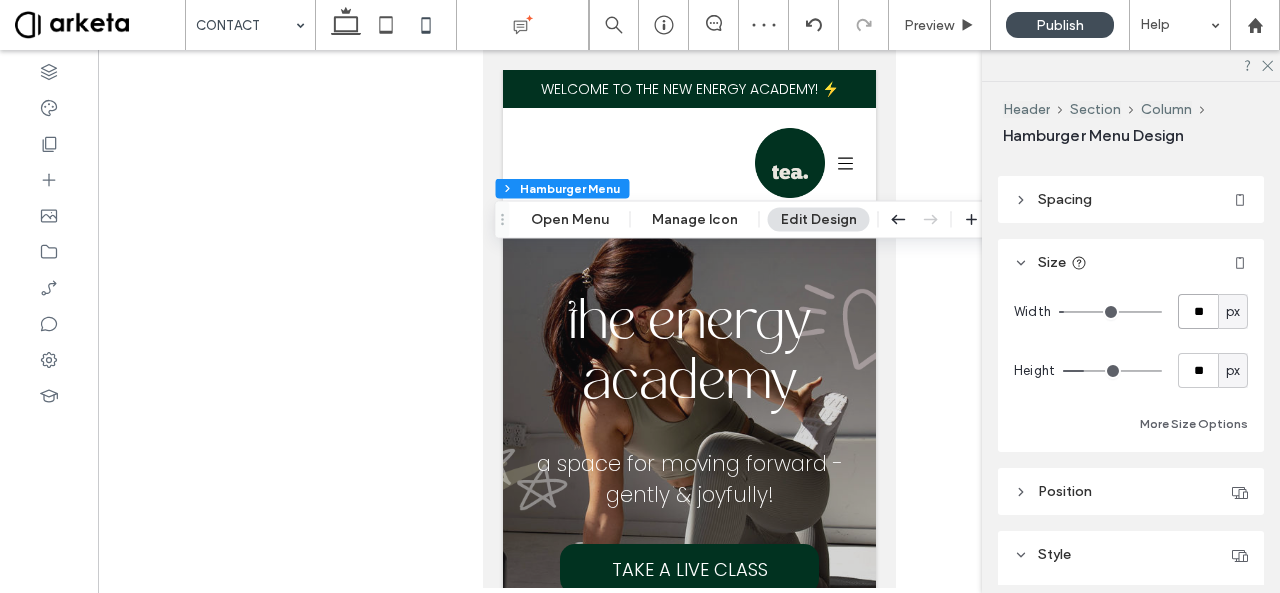 click on "**" at bounding box center (1198, 311) 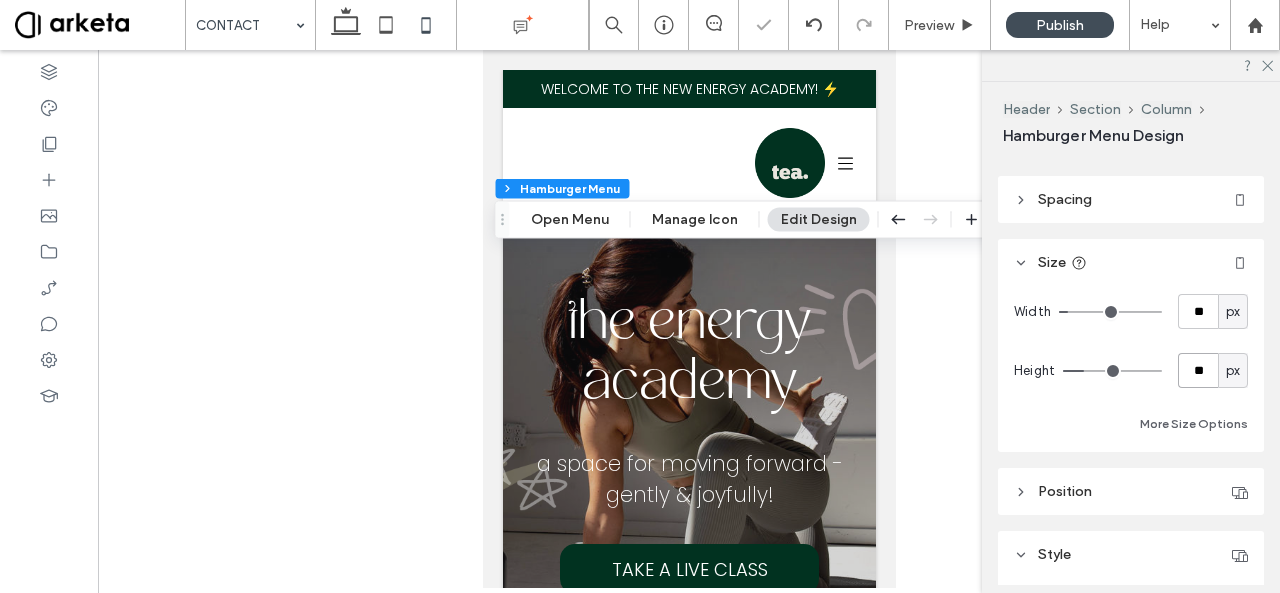 click on "**" at bounding box center [1198, 370] 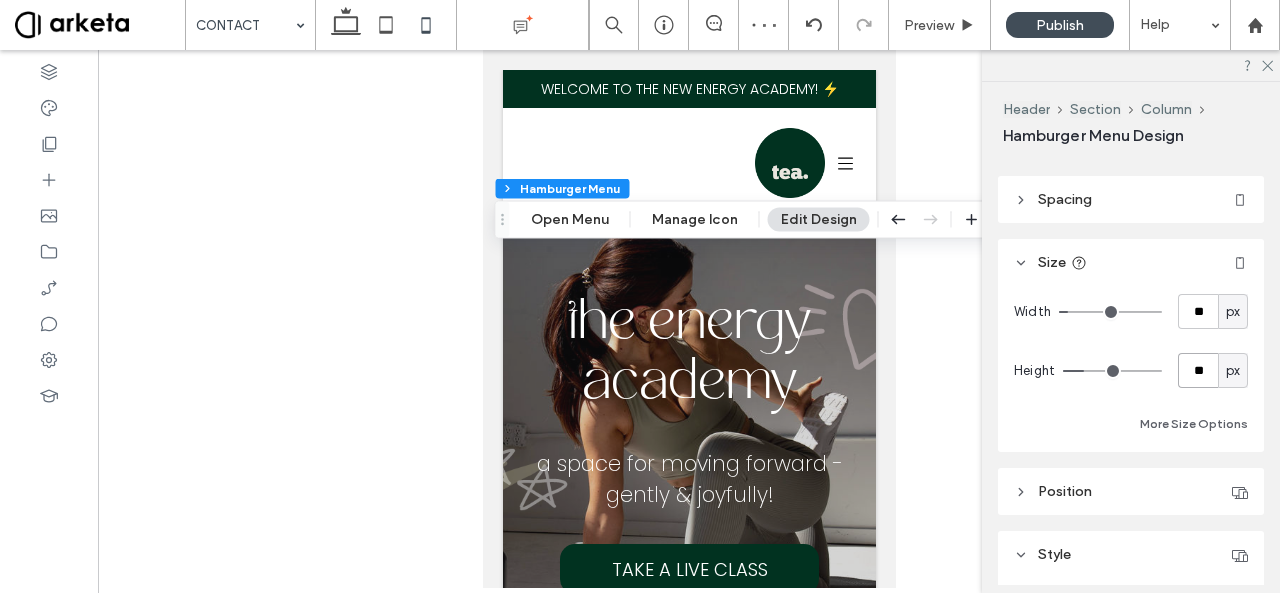 type on "**" 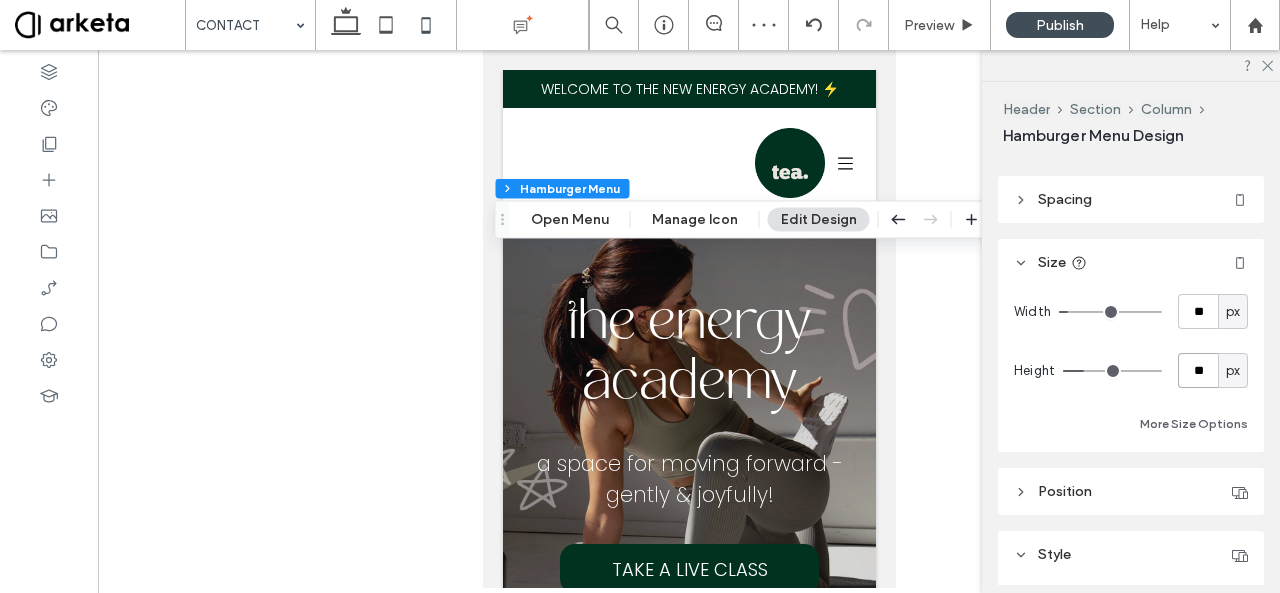 type on "**" 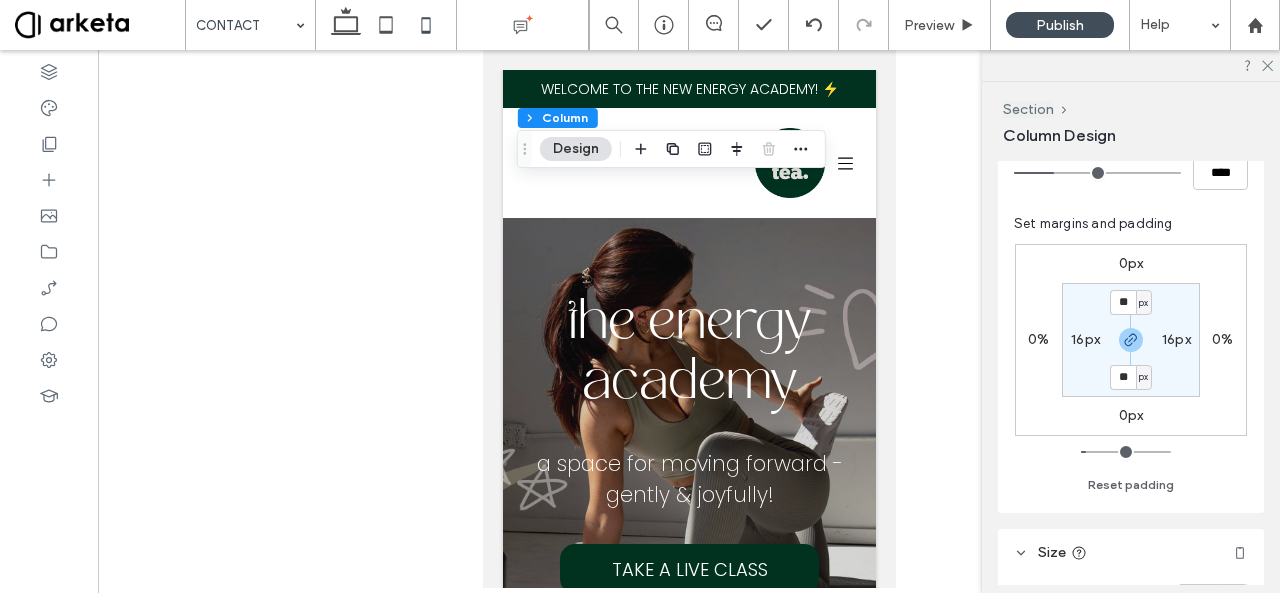 scroll, scrollTop: 539, scrollLeft: 0, axis: vertical 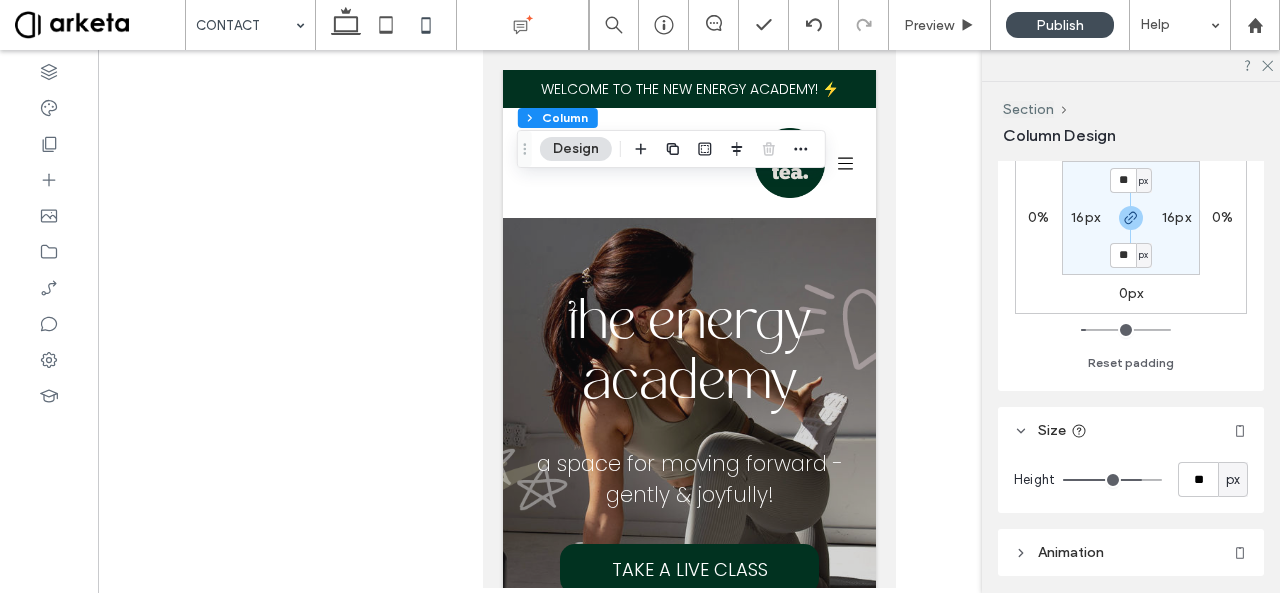 click on "px" at bounding box center [1233, 480] 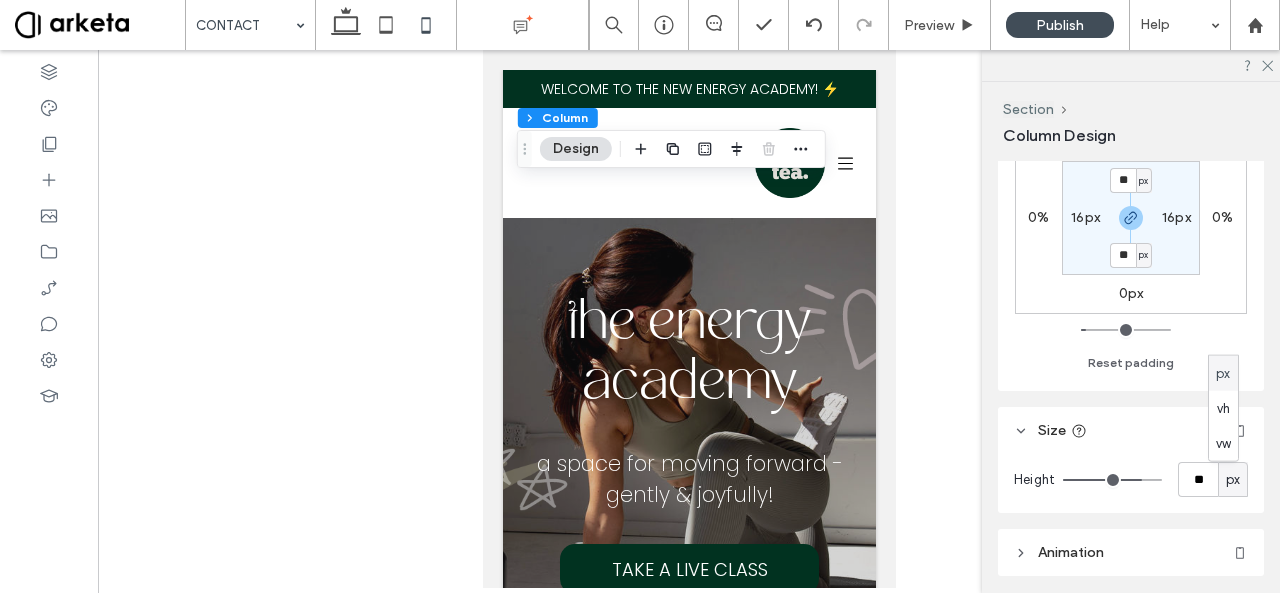 click on "Size" at bounding box center [1131, 430] 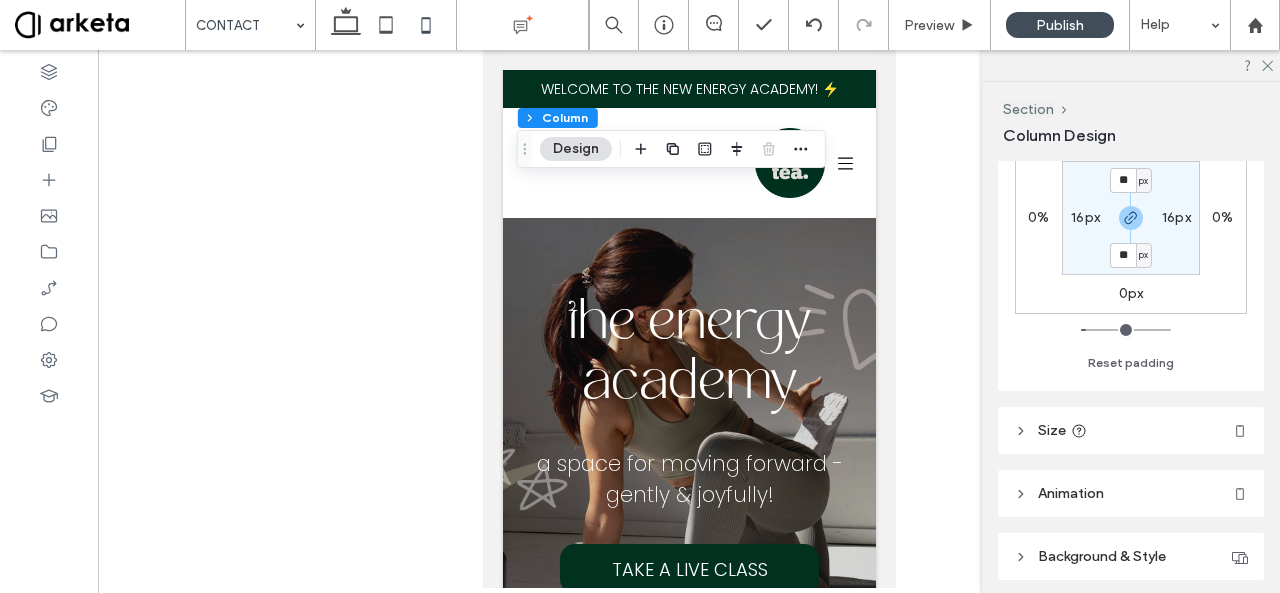 click on "Size" at bounding box center (1131, 430) 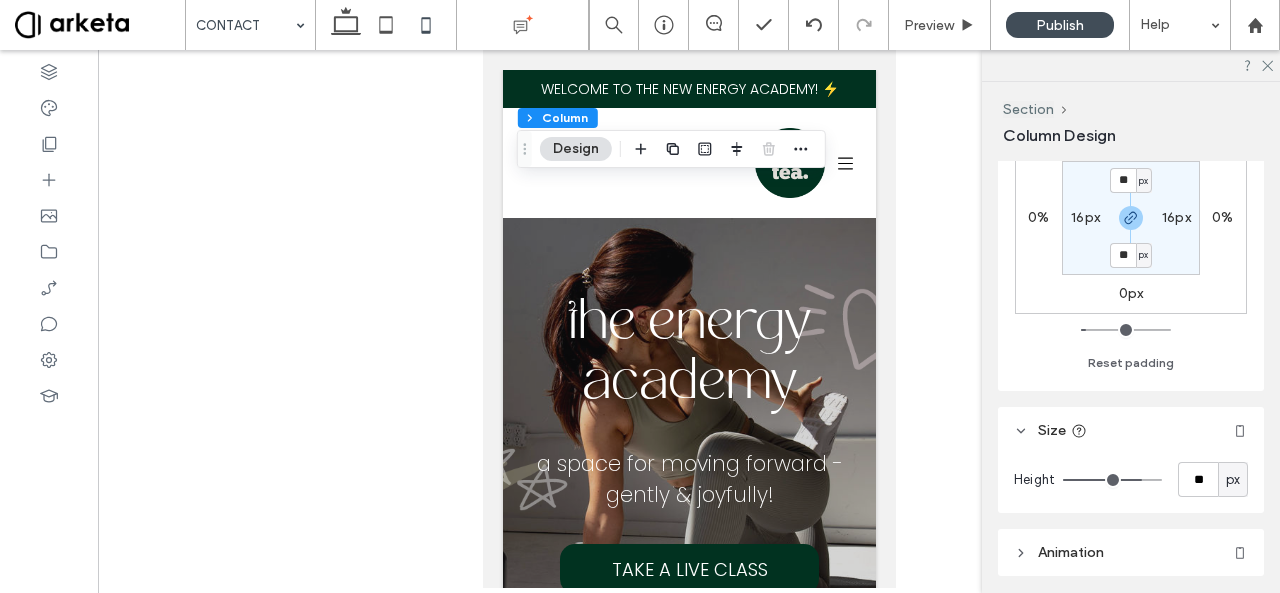 click on "px" at bounding box center (1233, 479) 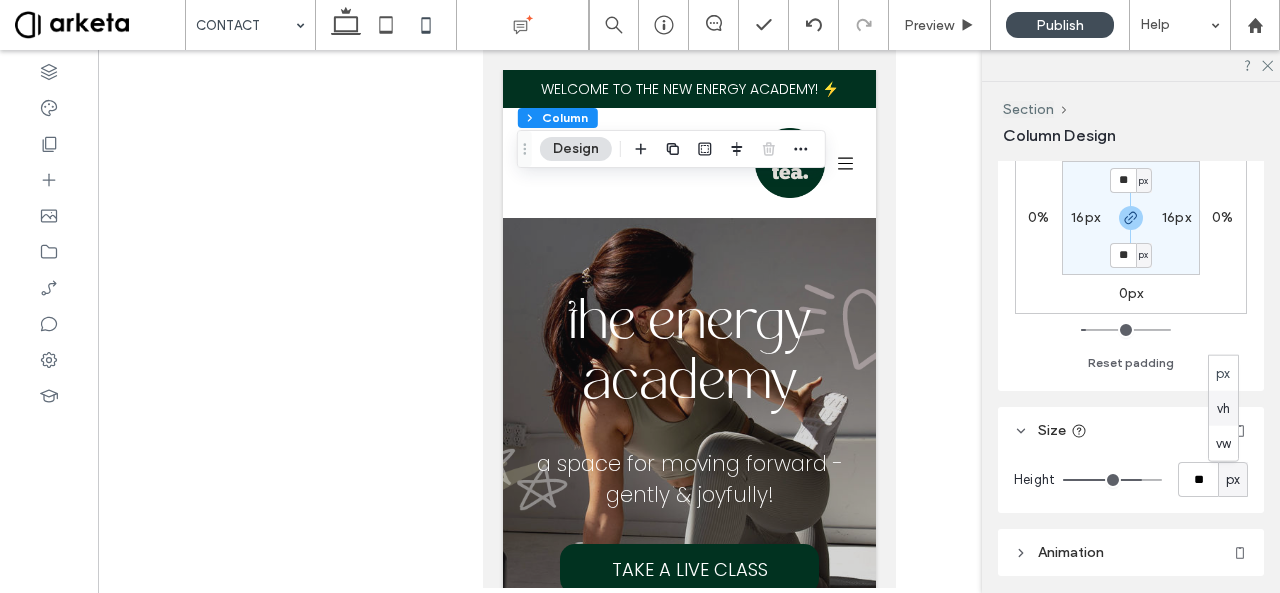 click on "vh" at bounding box center [1223, 408] 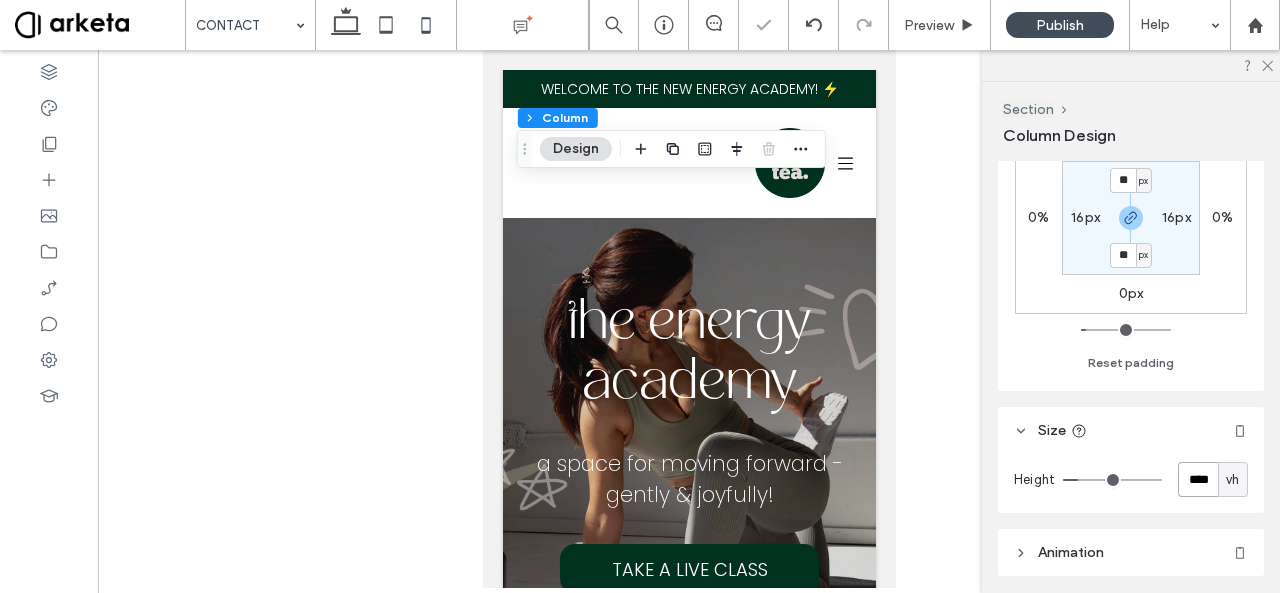 click on "****" at bounding box center (1198, 479) 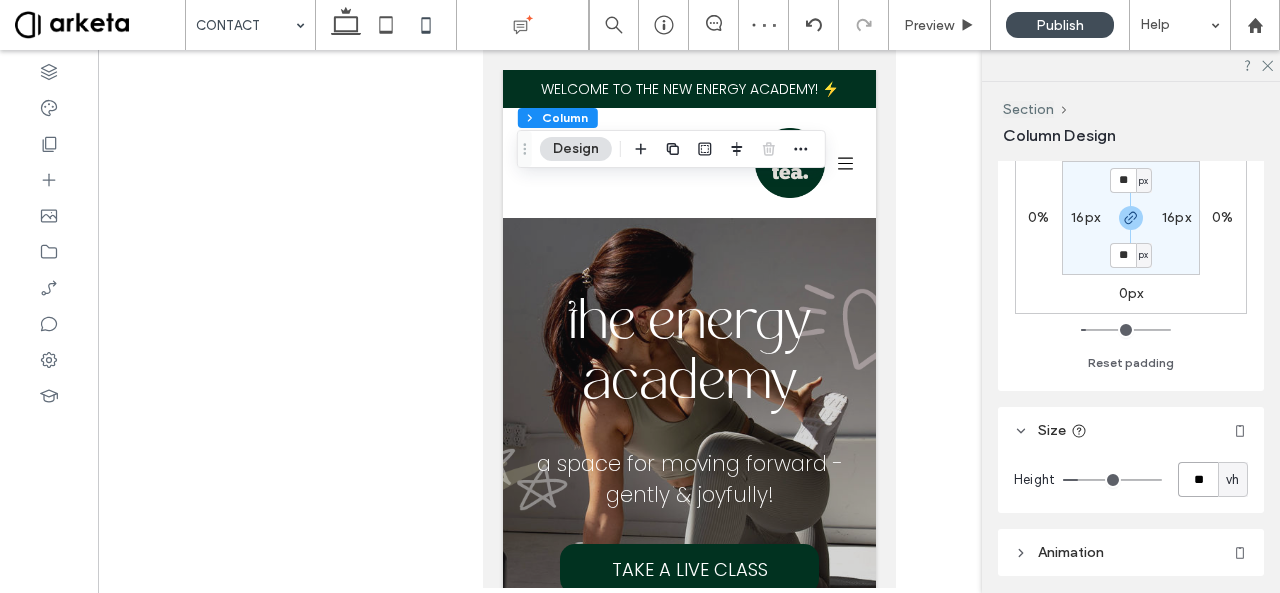 type on "**" 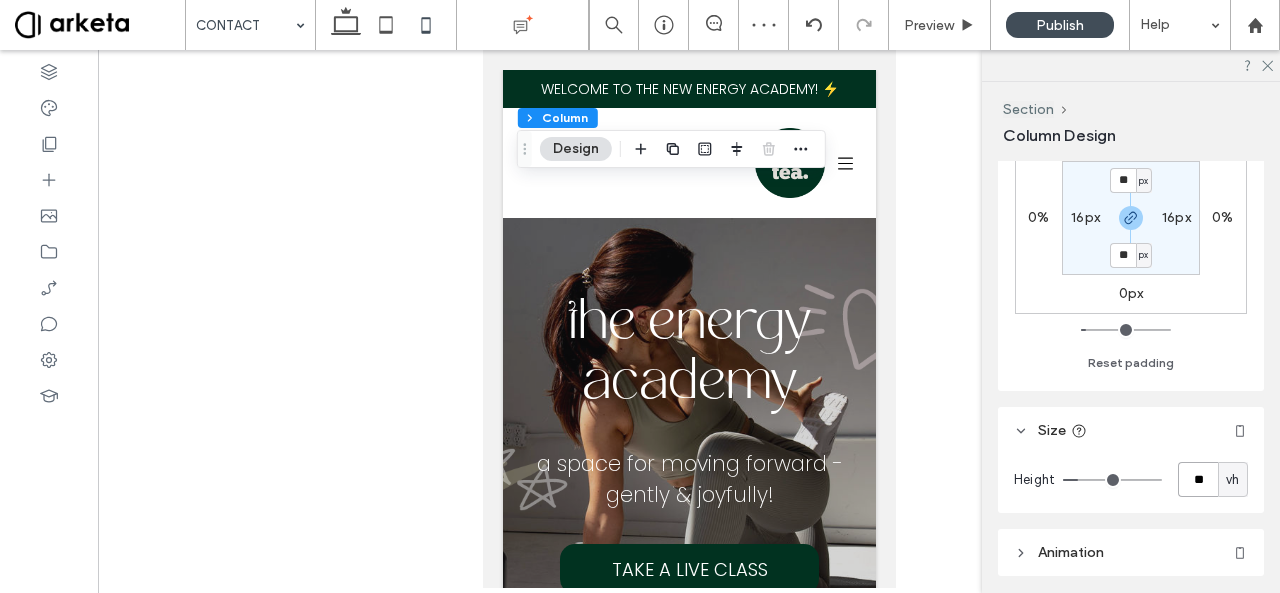 type on "**" 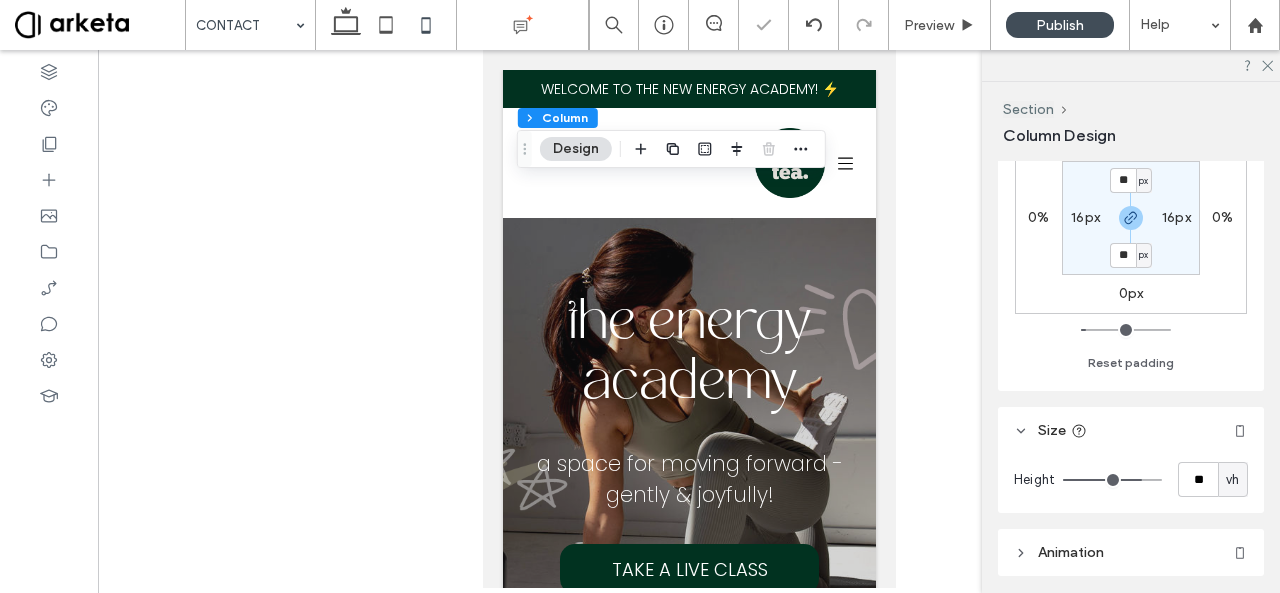 click on "Size" at bounding box center [1131, 430] 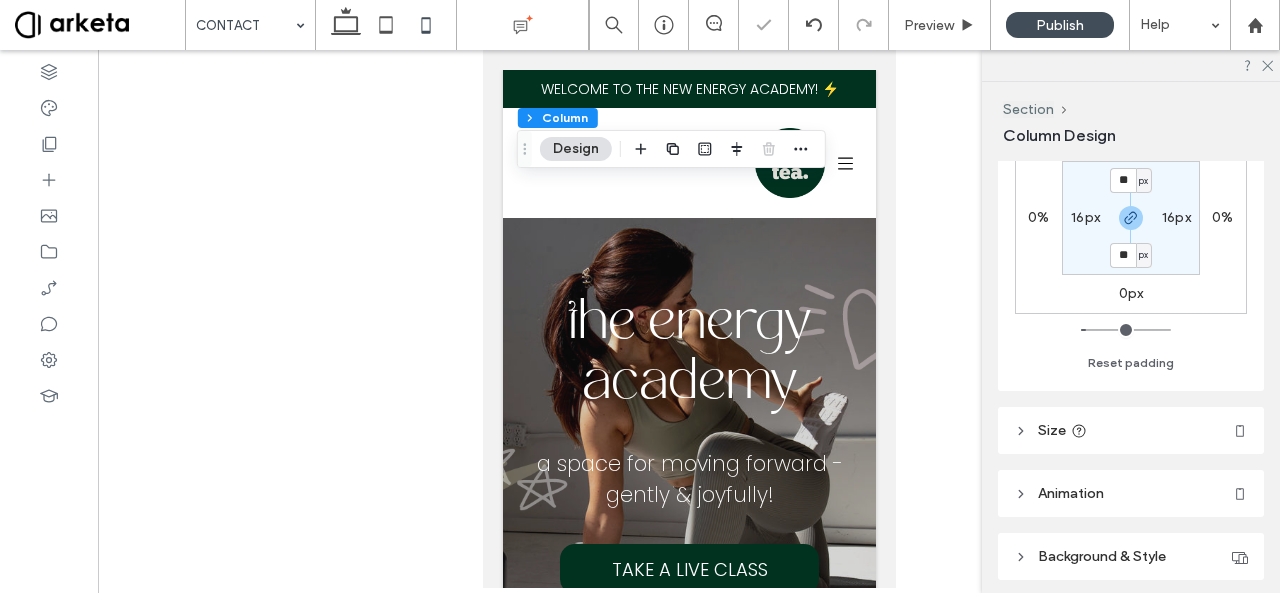 click on "Size" at bounding box center [1131, 430] 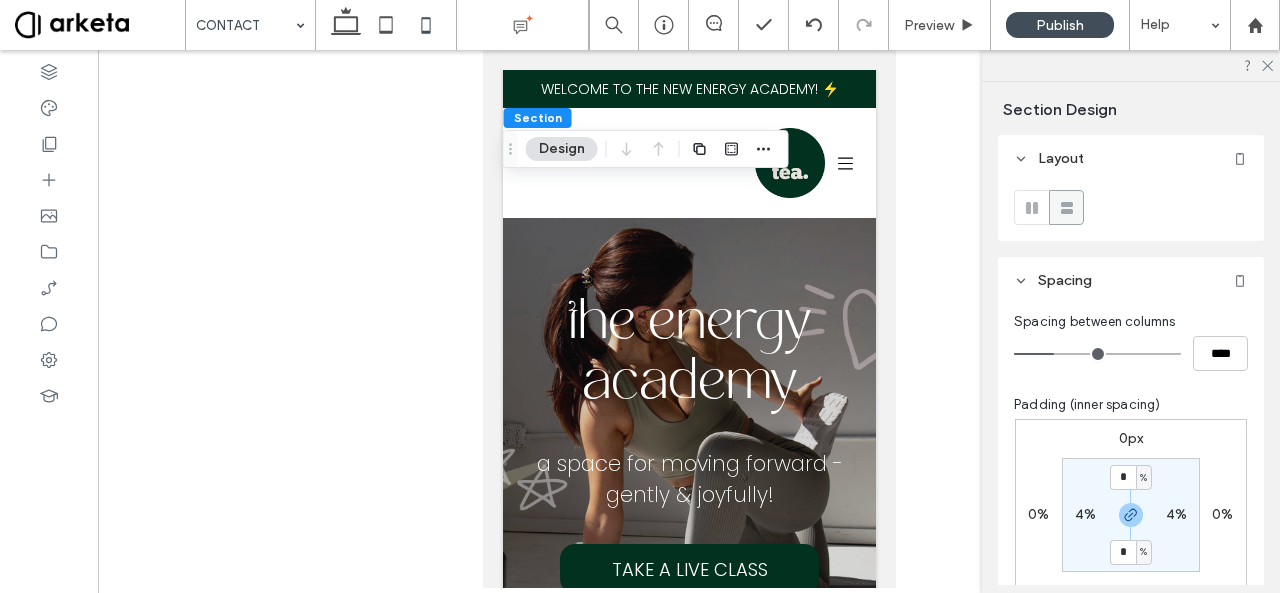 scroll, scrollTop: 134, scrollLeft: 0, axis: vertical 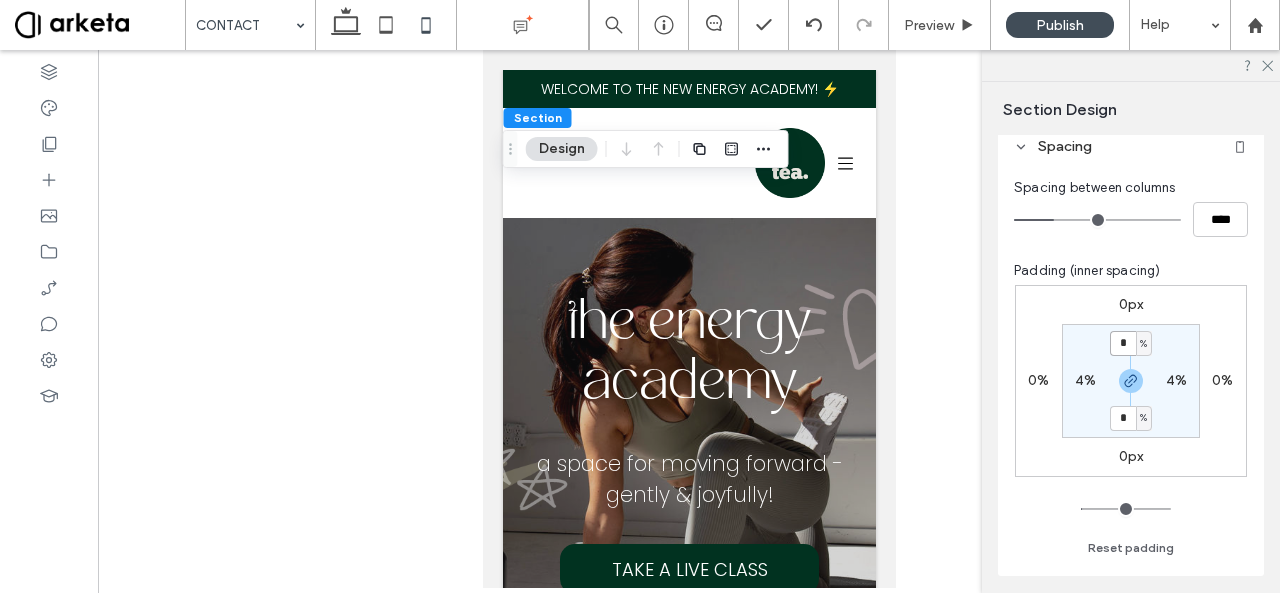 click on "*" at bounding box center (1123, 343) 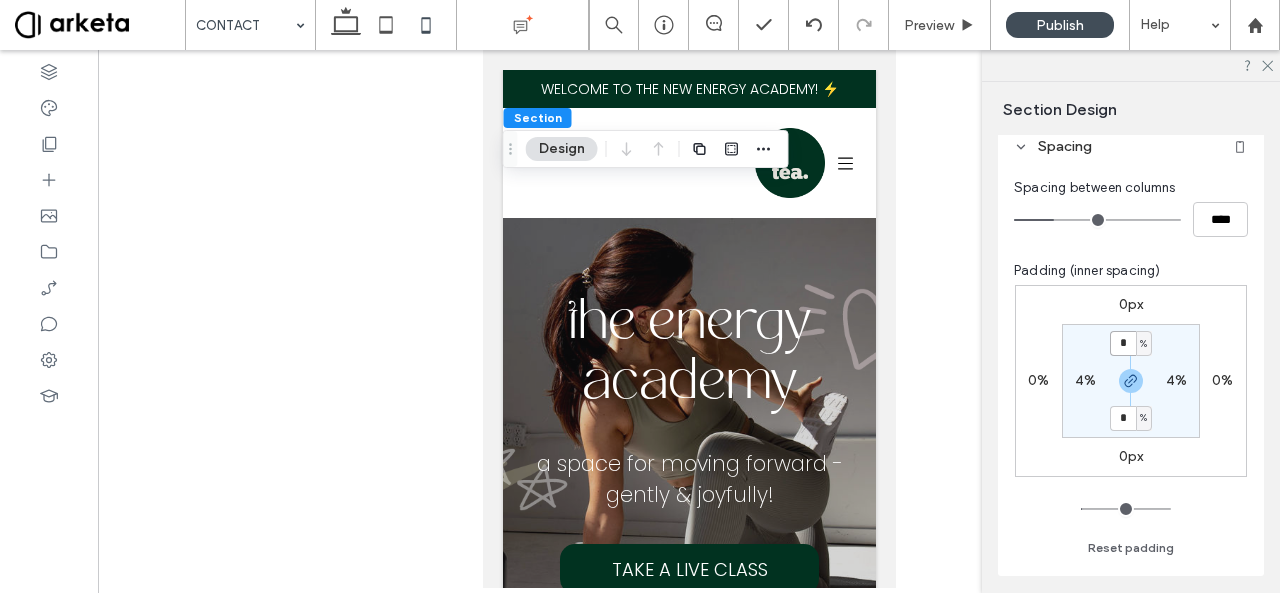 type on "*" 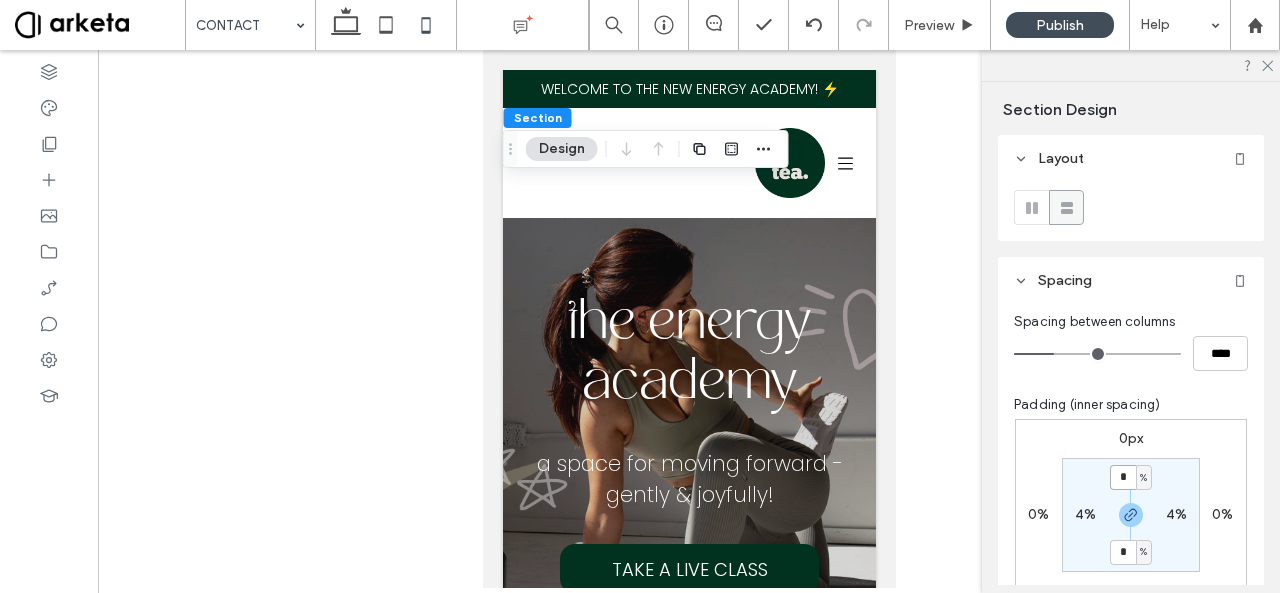 scroll, scrollTop: 329, scrollLeft: 0, axis: vertical 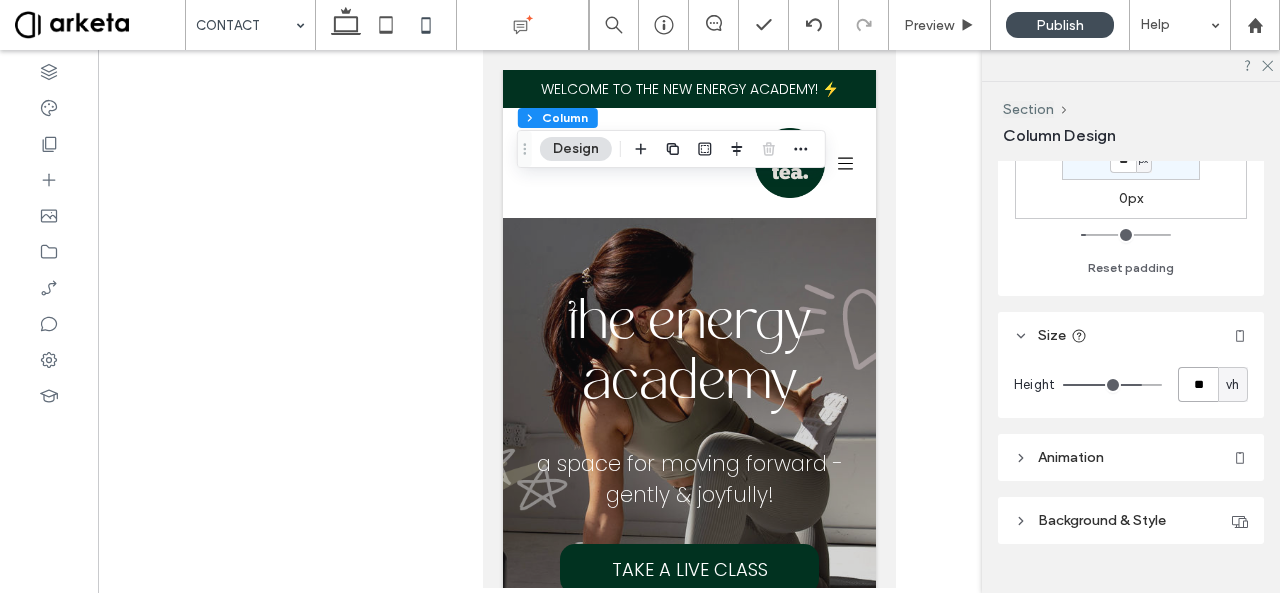 click on "**" at bounding box center [1198, 384] 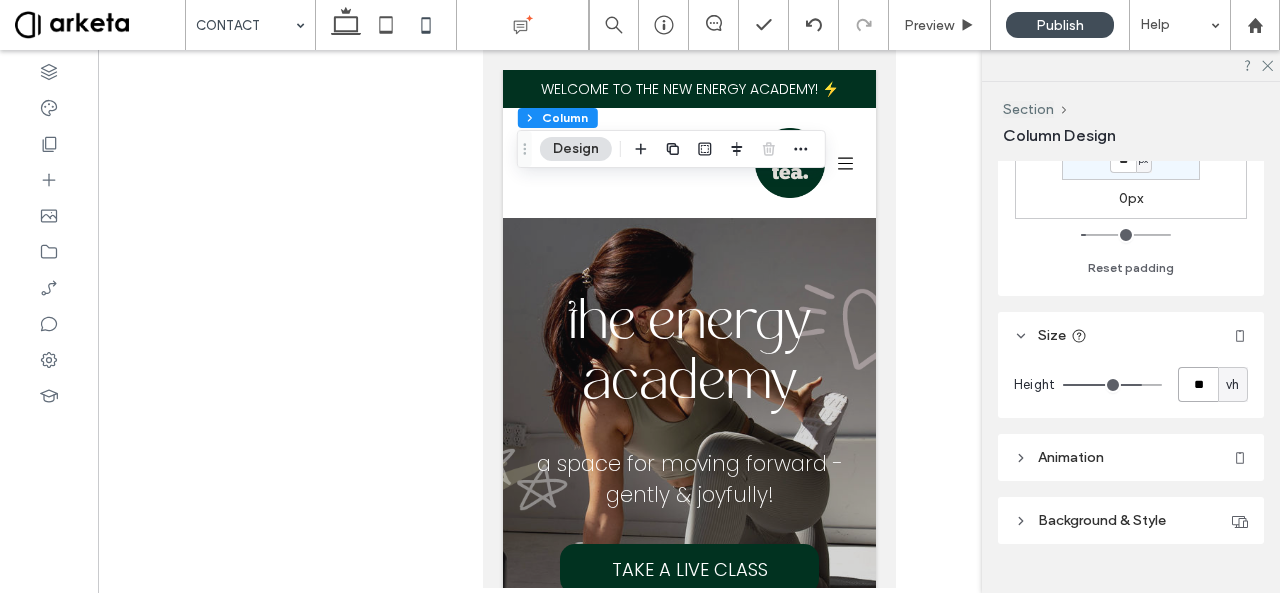 type on "**" 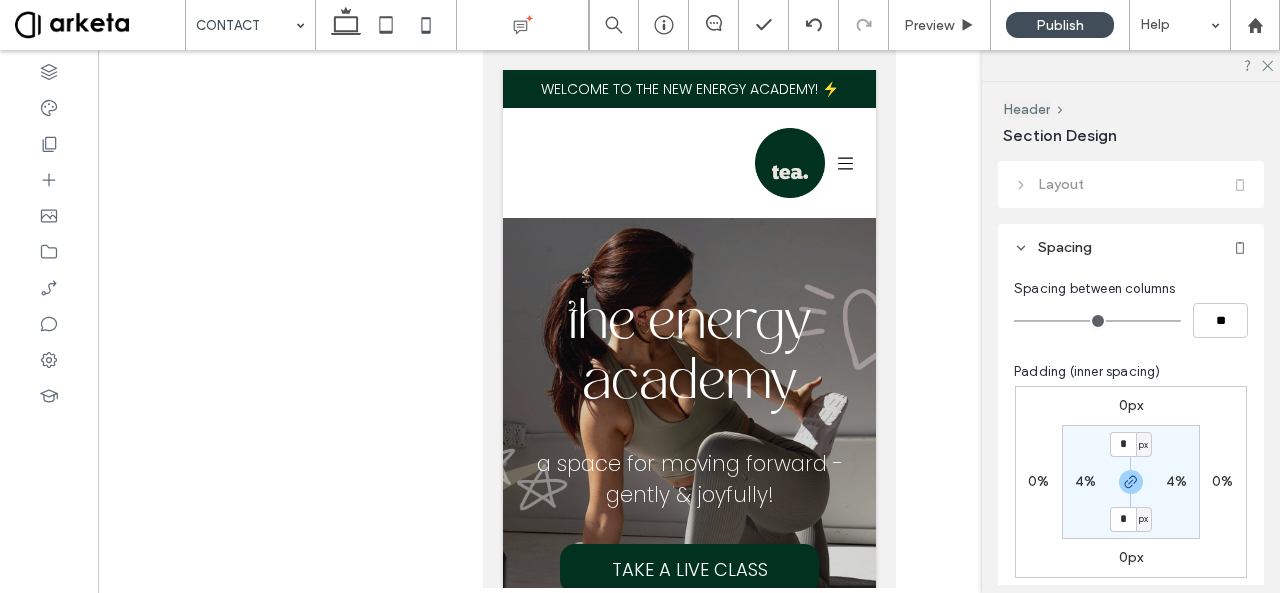 type on "**" 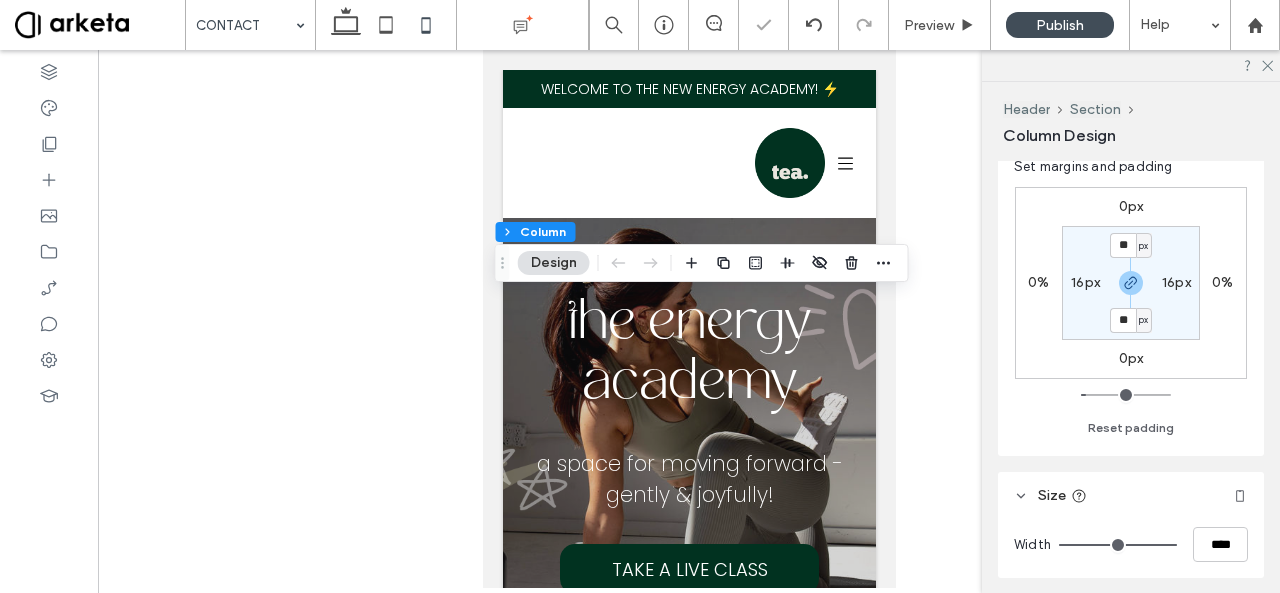 scroll, scrollTop: 569, scrollLeft: 0, axis: vertical 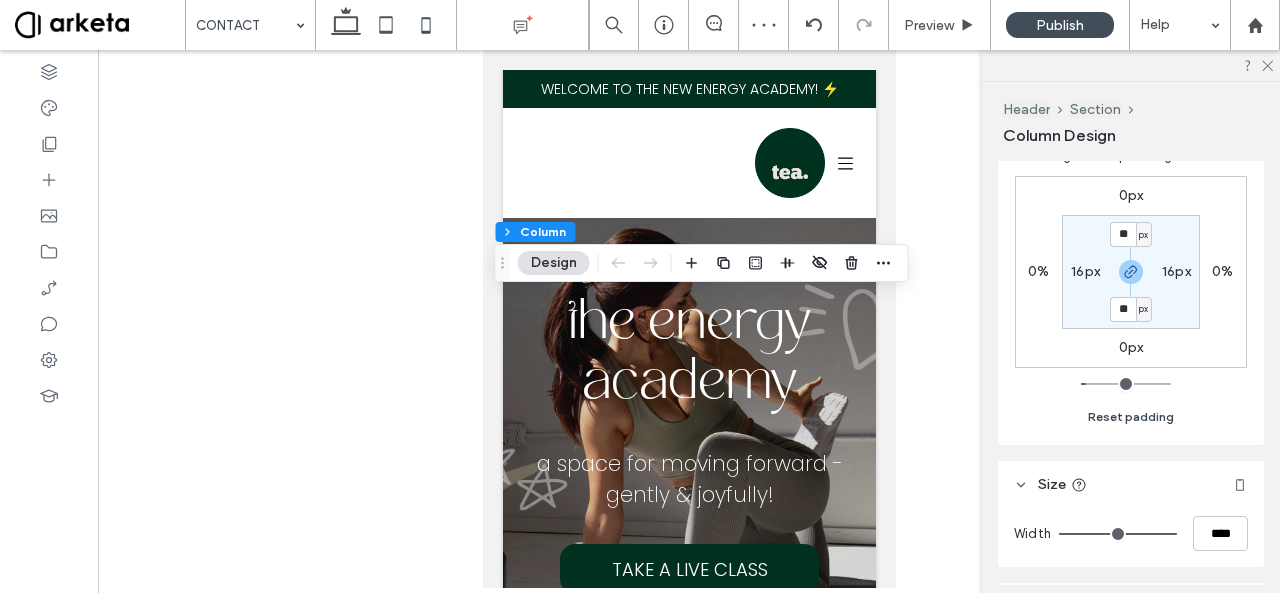 click on "Reset padding" at bounding box center [1131, 417] 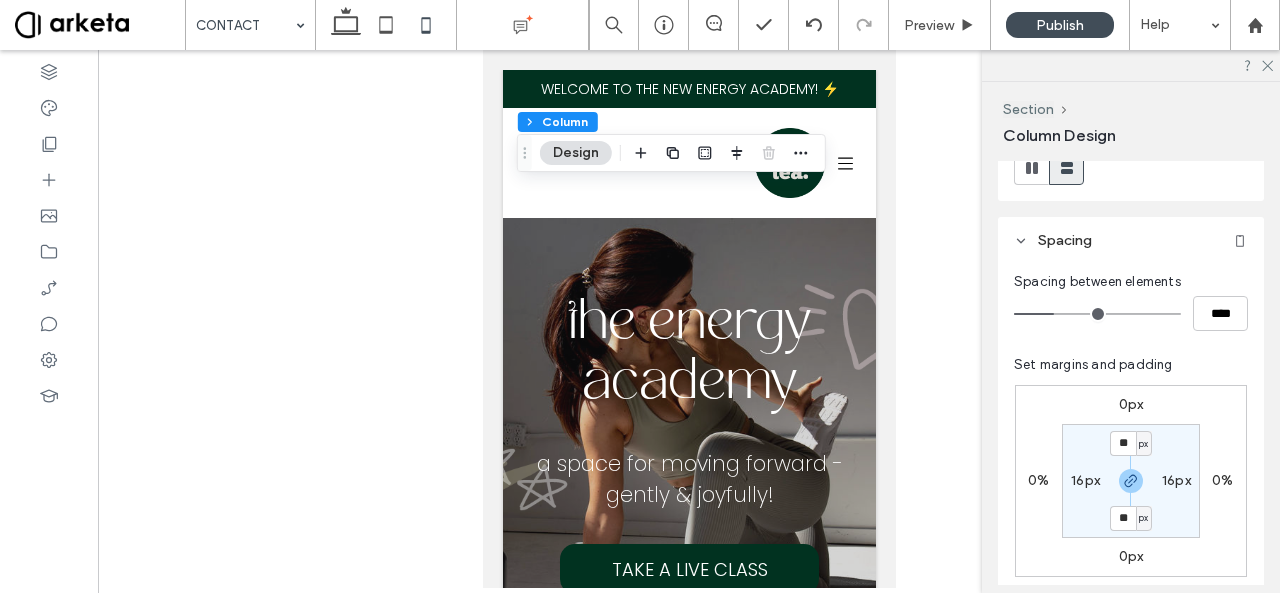 scroll, scrollTop: 373, scrollLeft: 0, axis: vertical 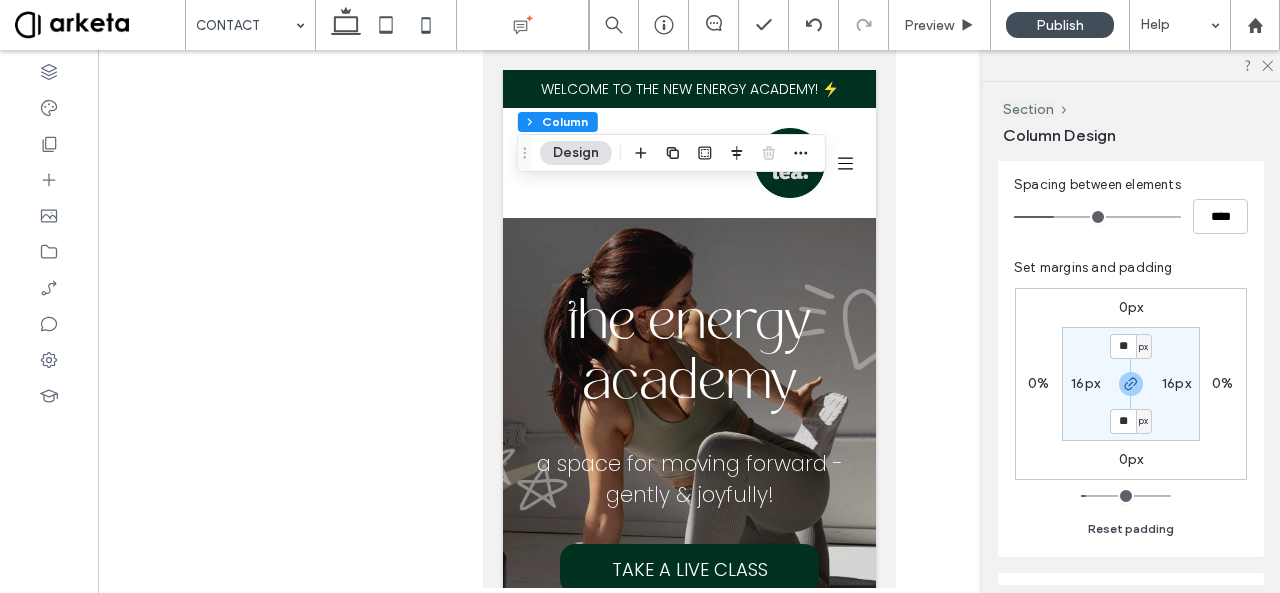 click on "Reset padding" at bounding box center (1131, 529) 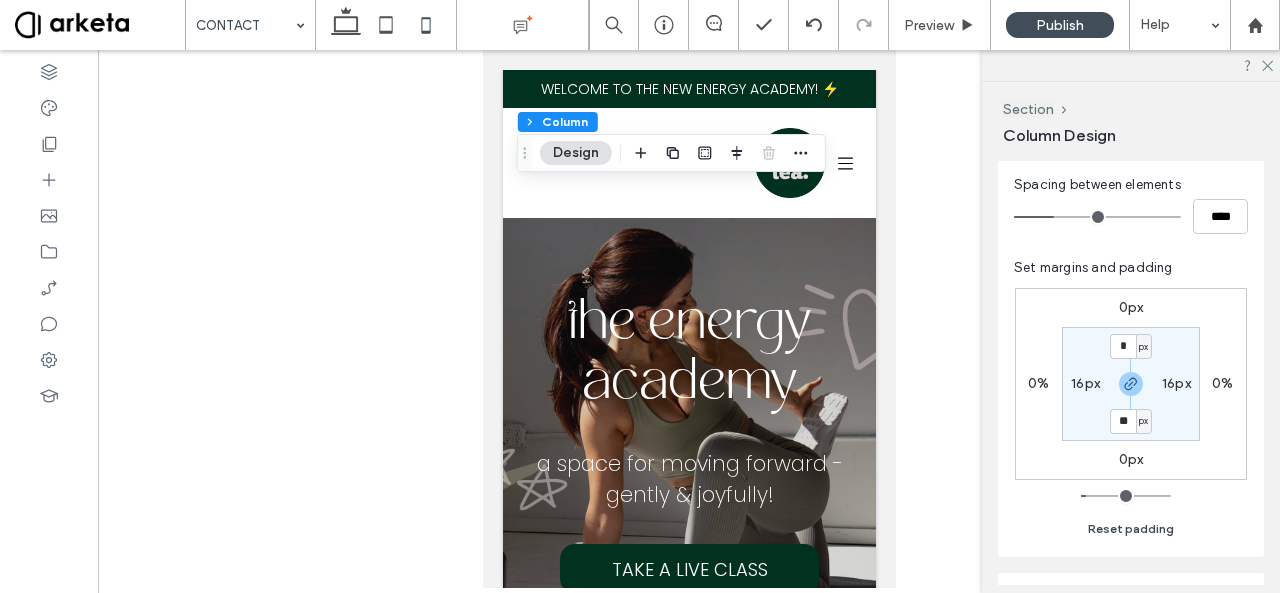 type on "*" 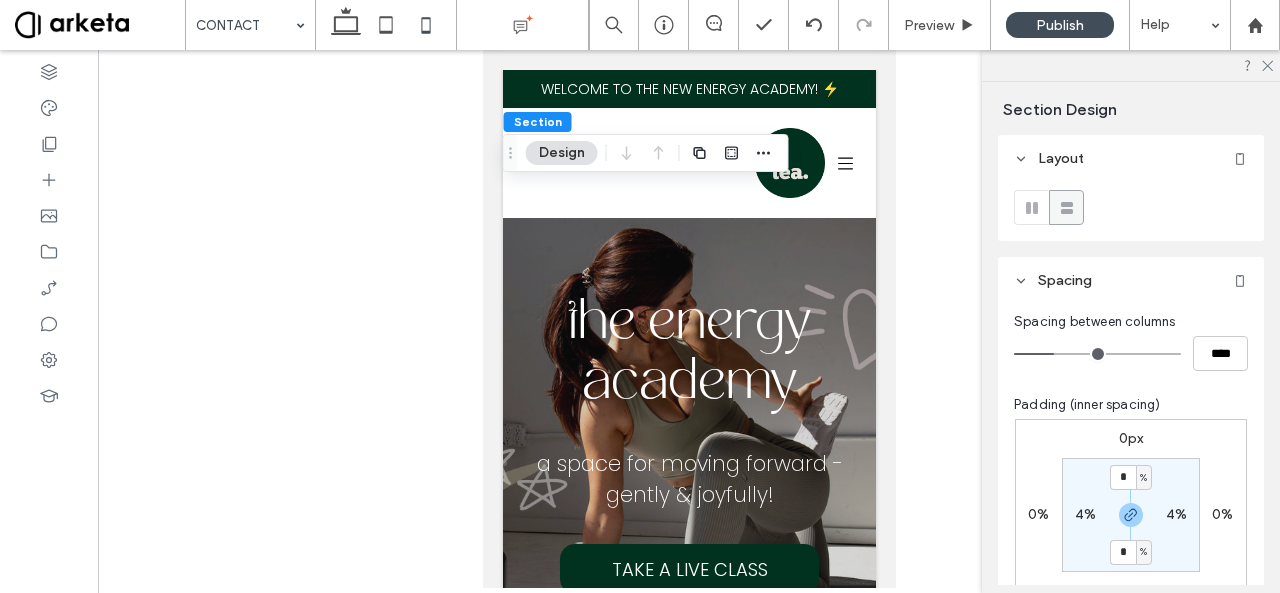 scroll, scrollTop: 165, scrollLeft: 0, axis: vertical 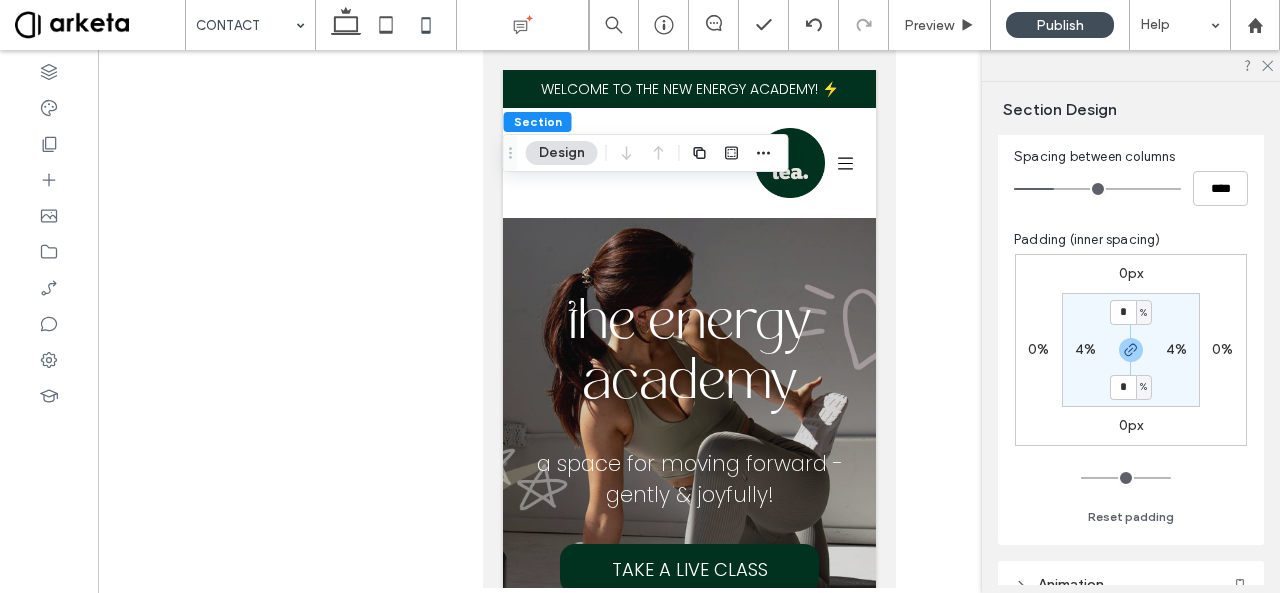 click on "4%" at bounding box center (1085, 349) 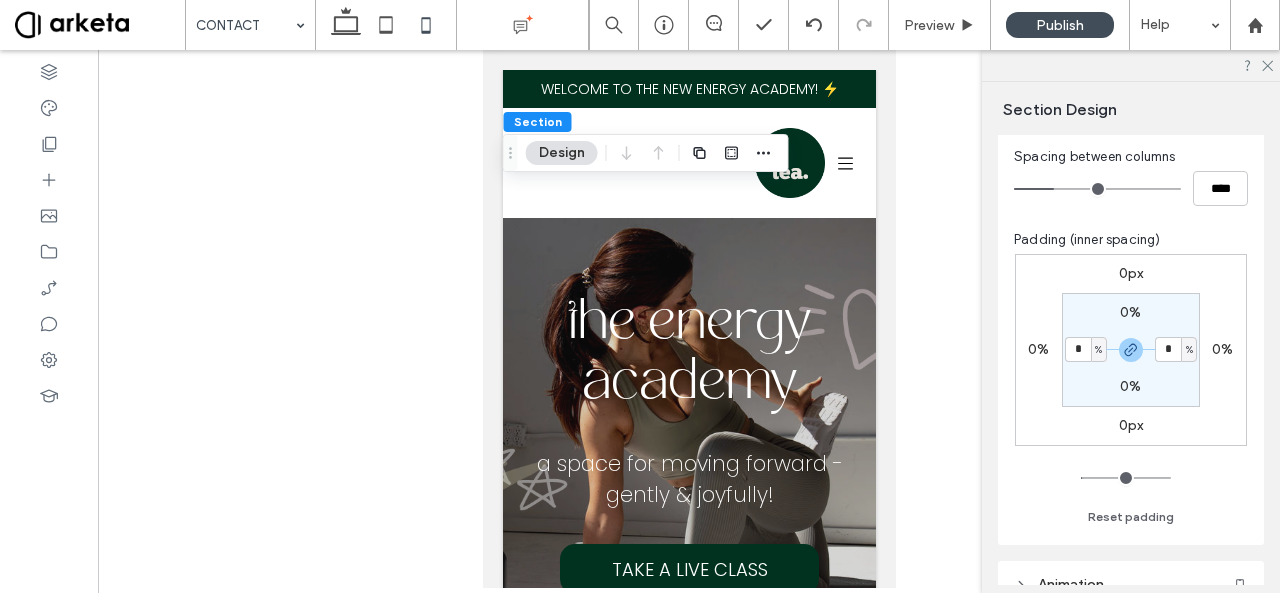 type on "*" 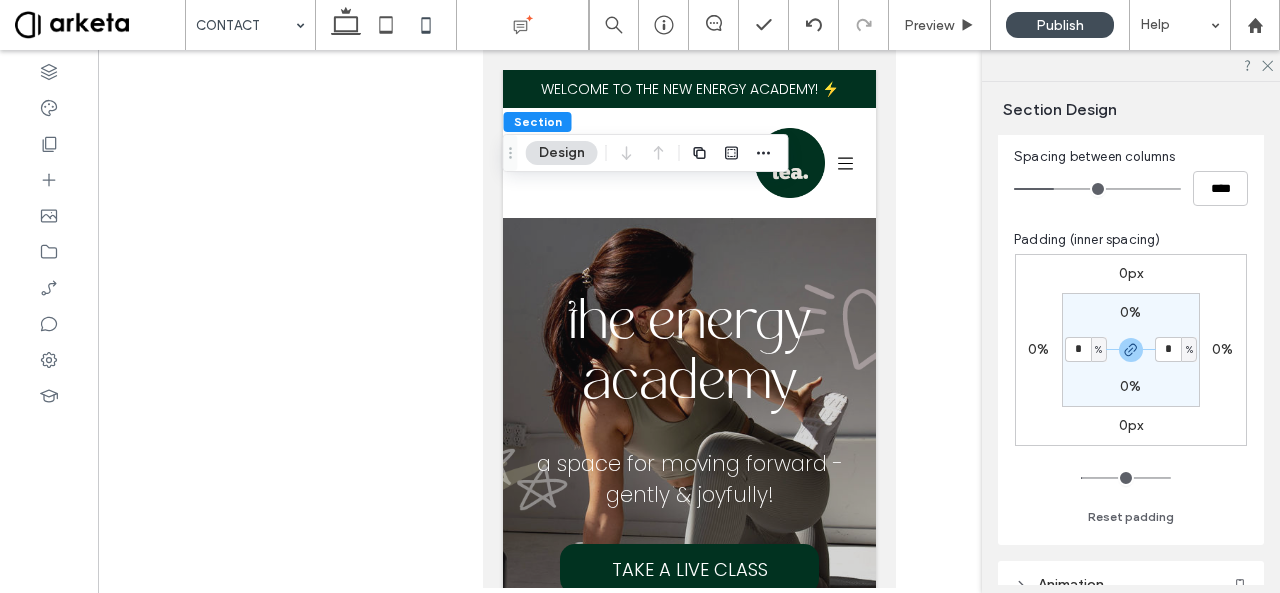 type on "*" 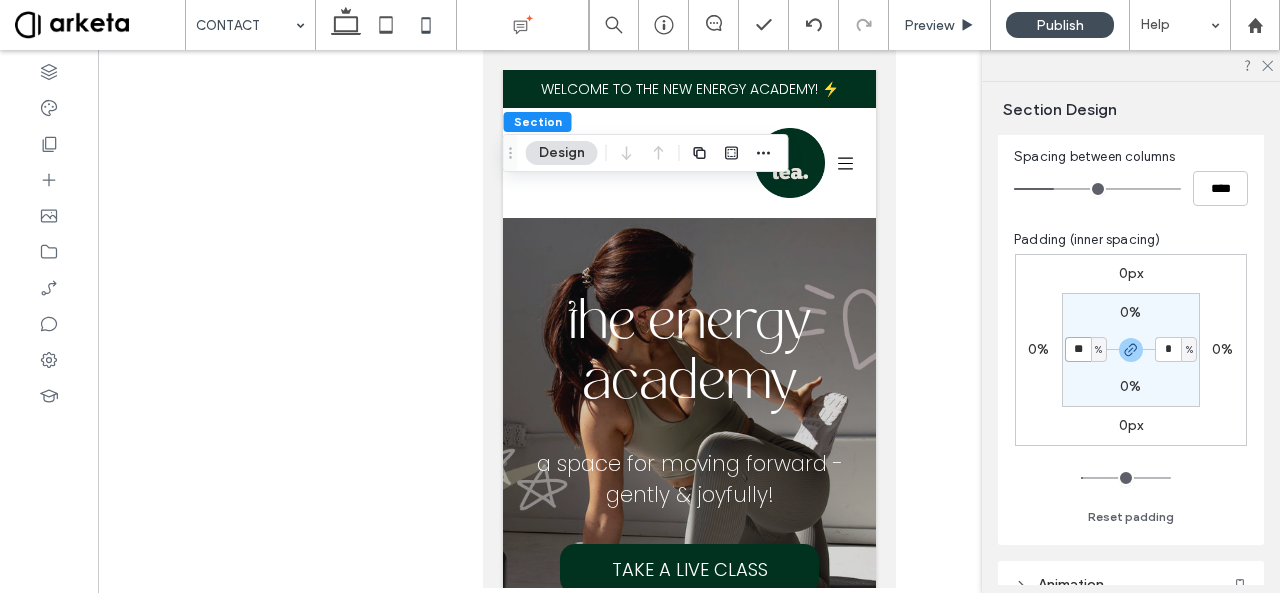 type on "**" 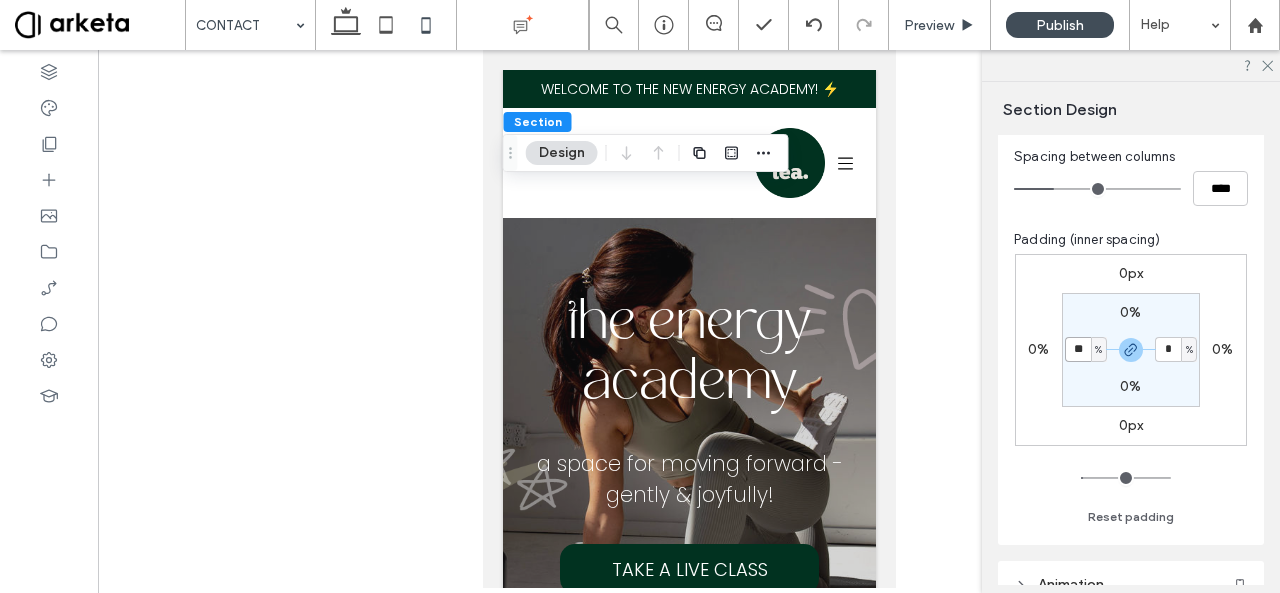 type on "**" 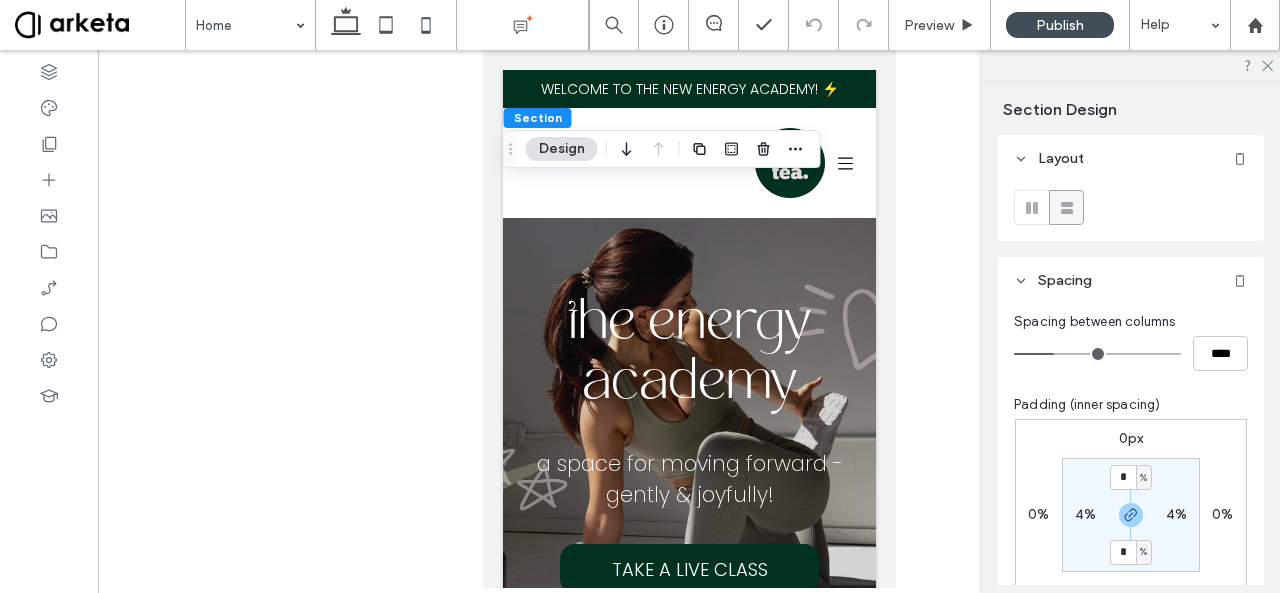 scroll, scrollTop: 252, scrollLeft: 0, axis: vertical 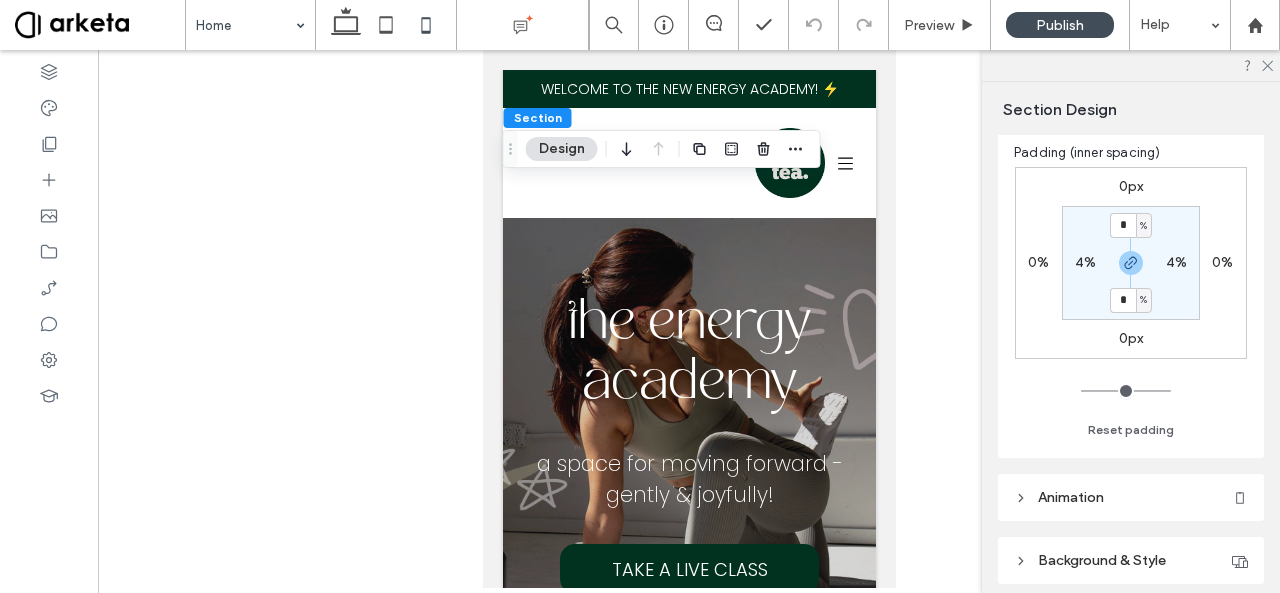 click on "4%" at bounding box center [1085, 262] 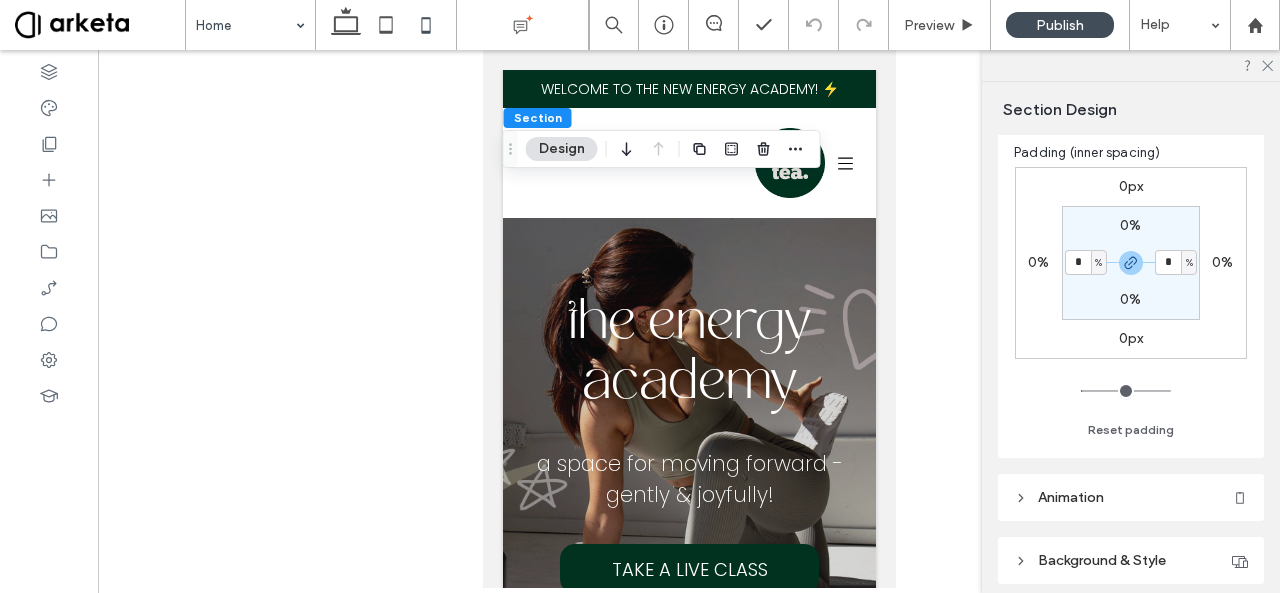 type on "*" 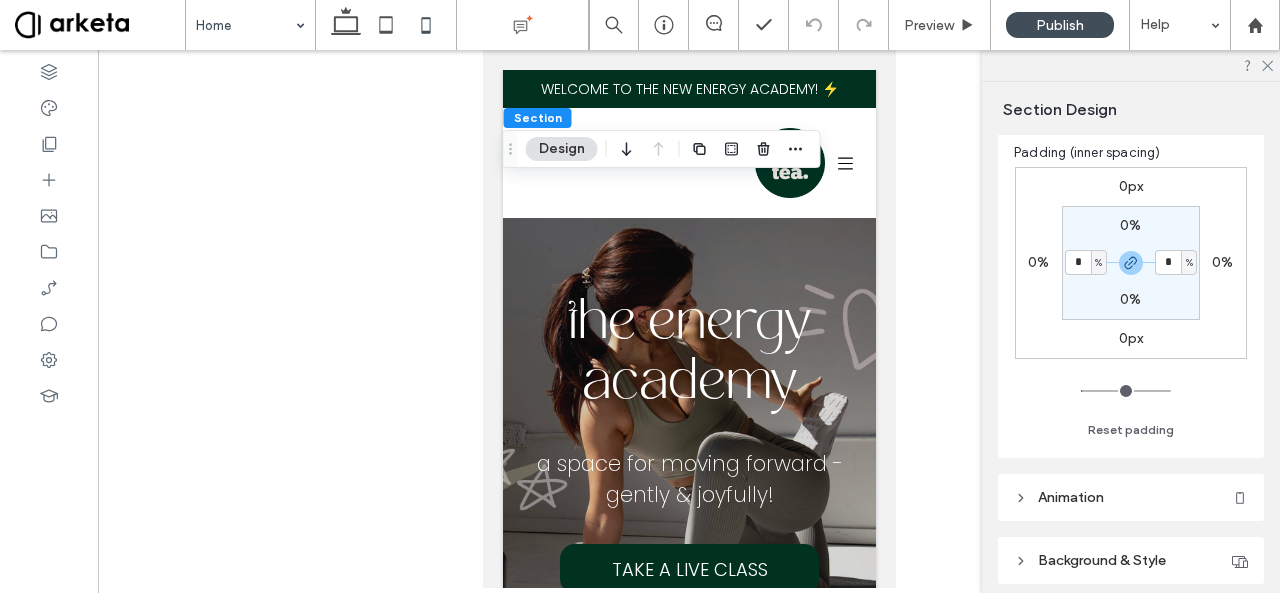 type on "*" 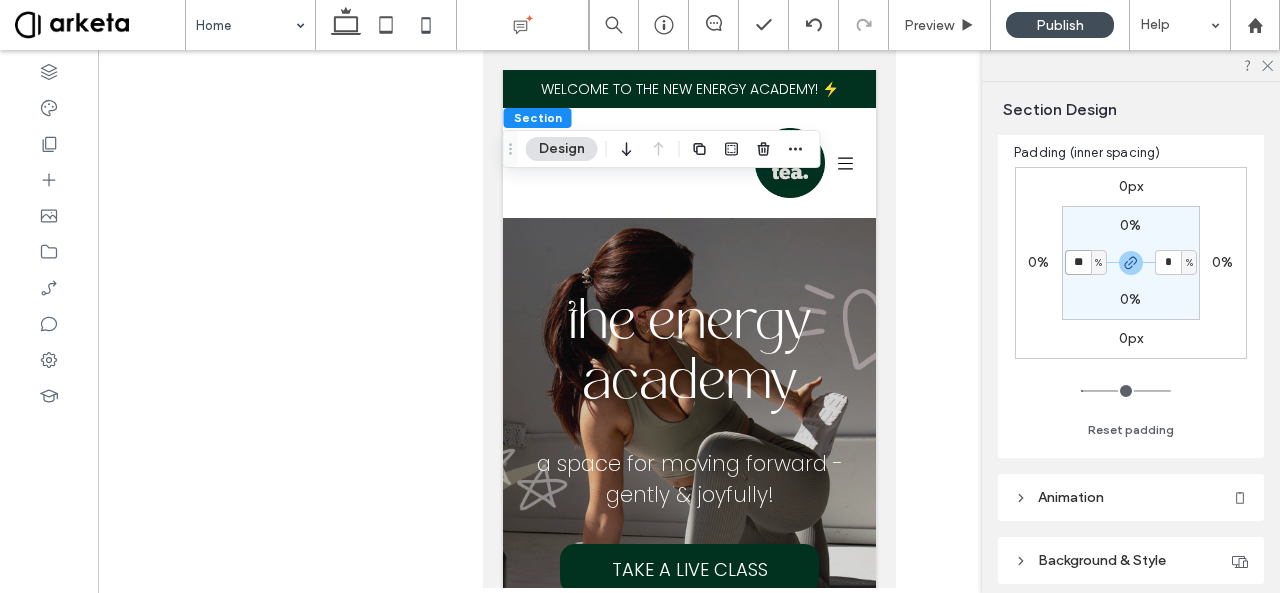 type on "**" 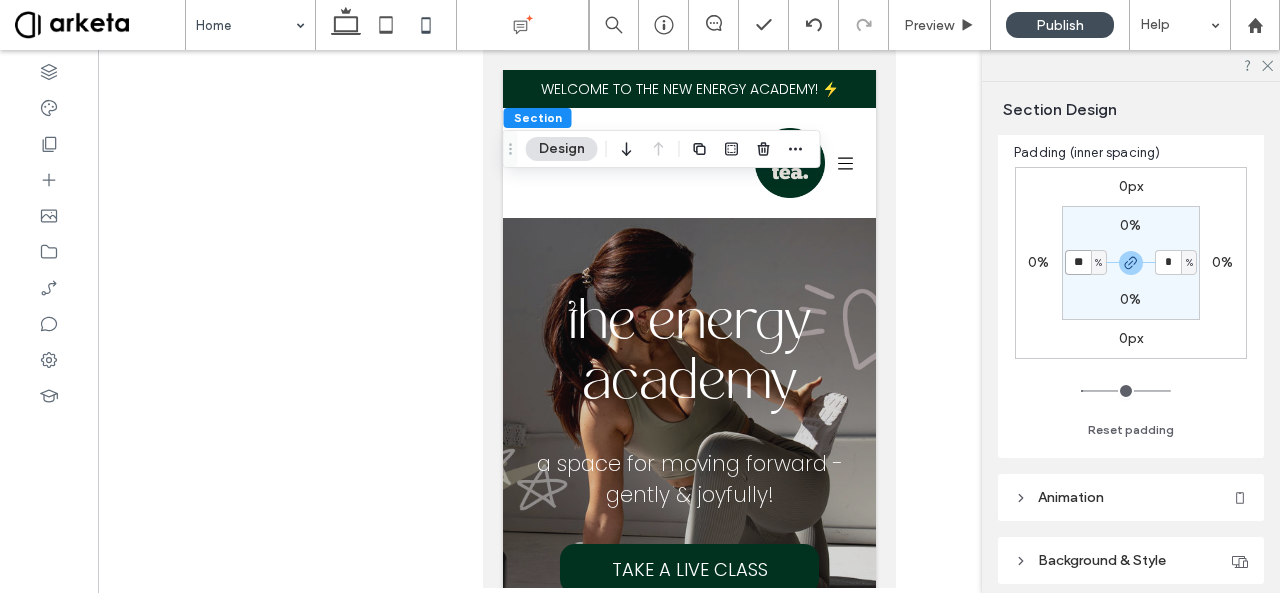 type on "**" 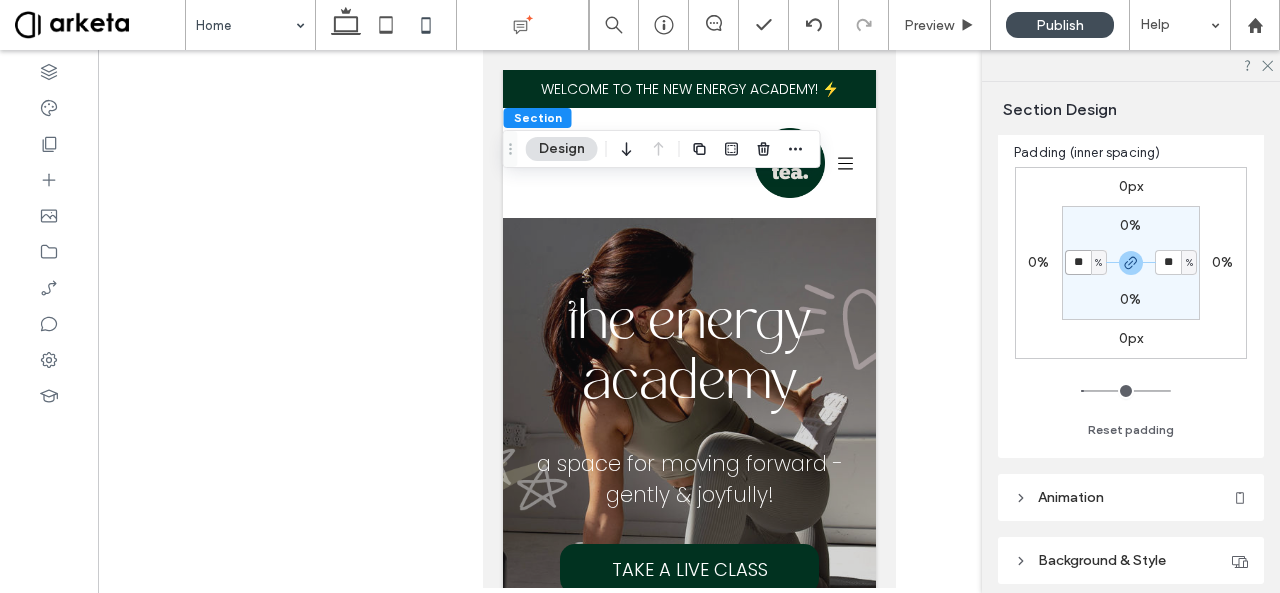 type on "*" 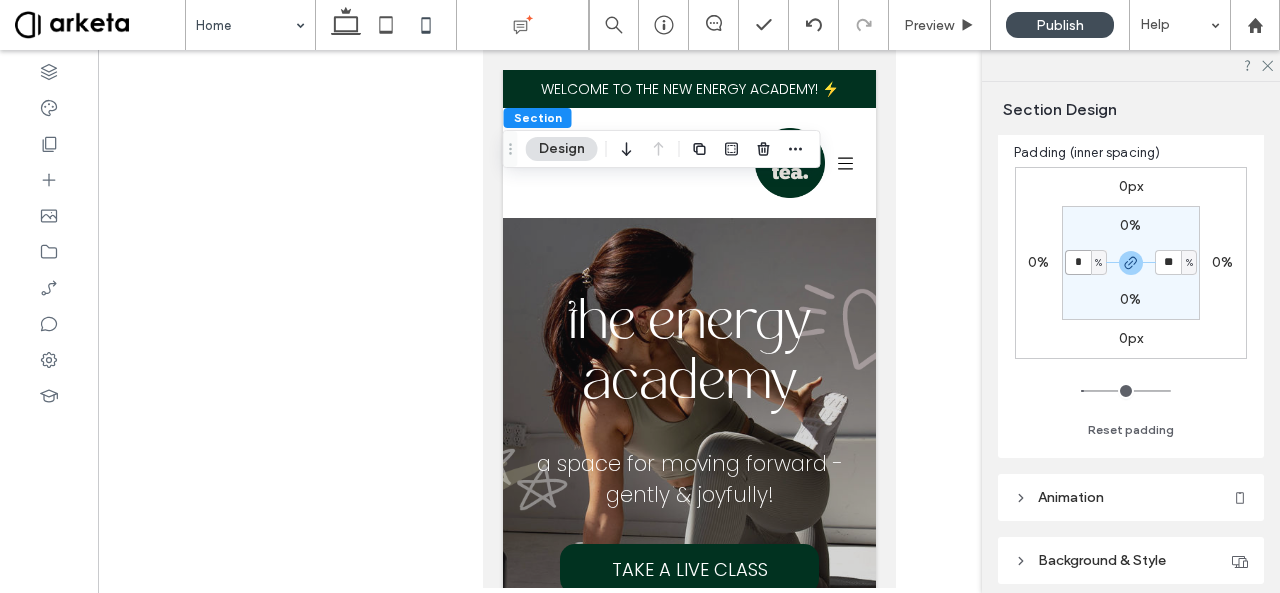 type on "*" 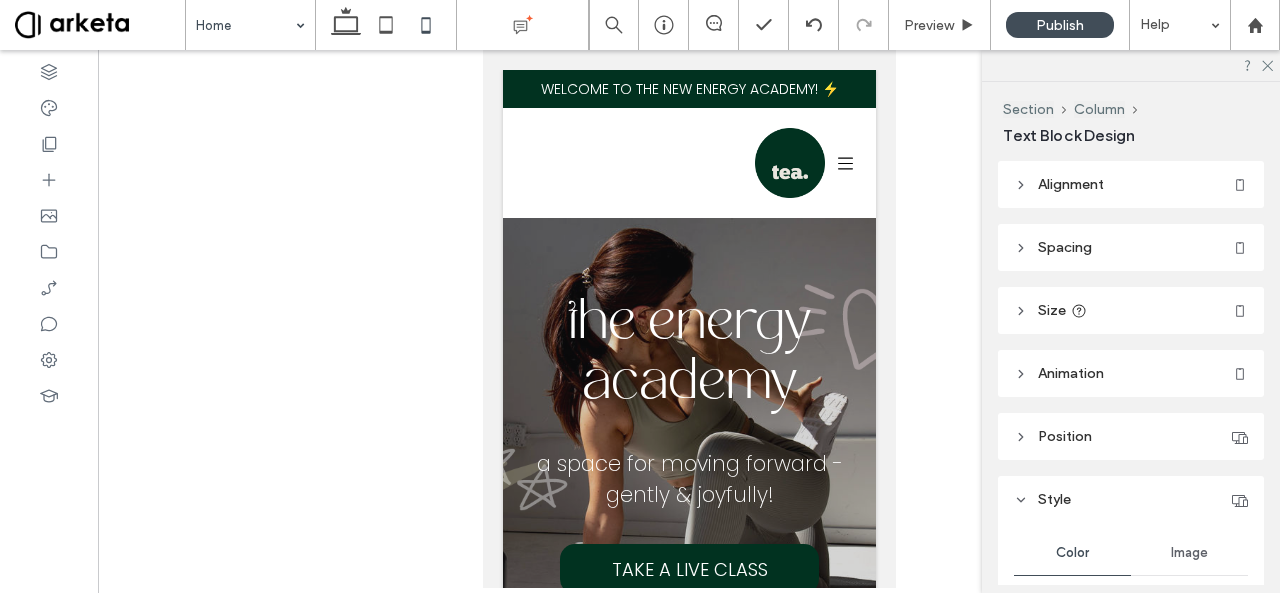 type on "**" 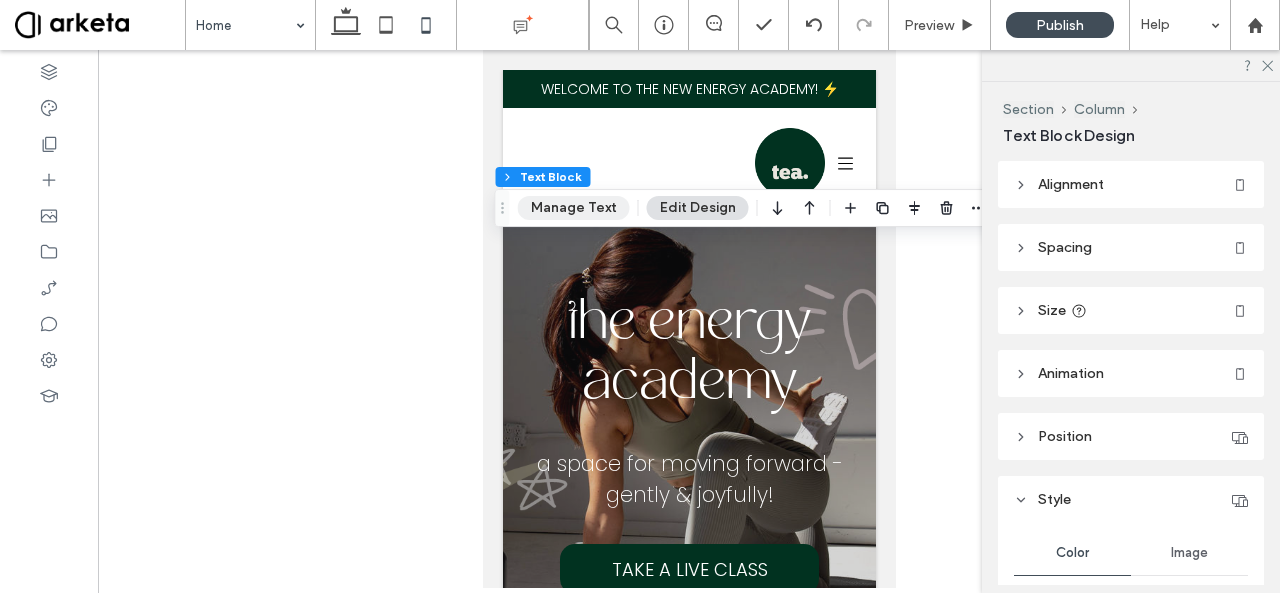 click on "Manage Text" at bounding box center [574, 208] 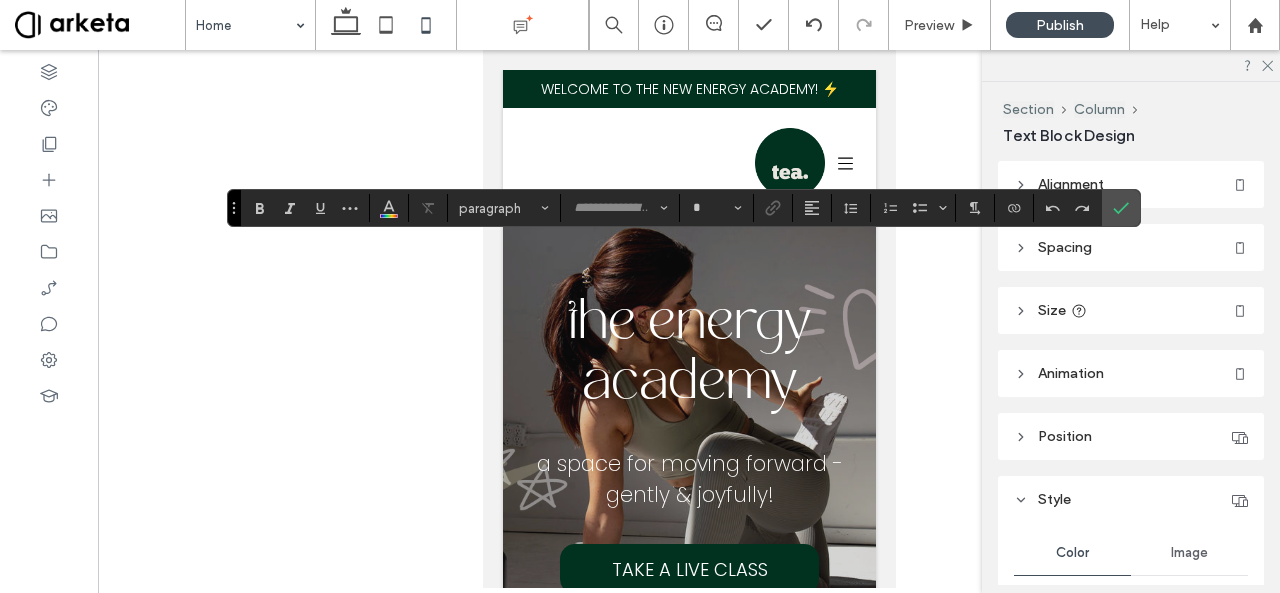 type on "*******" 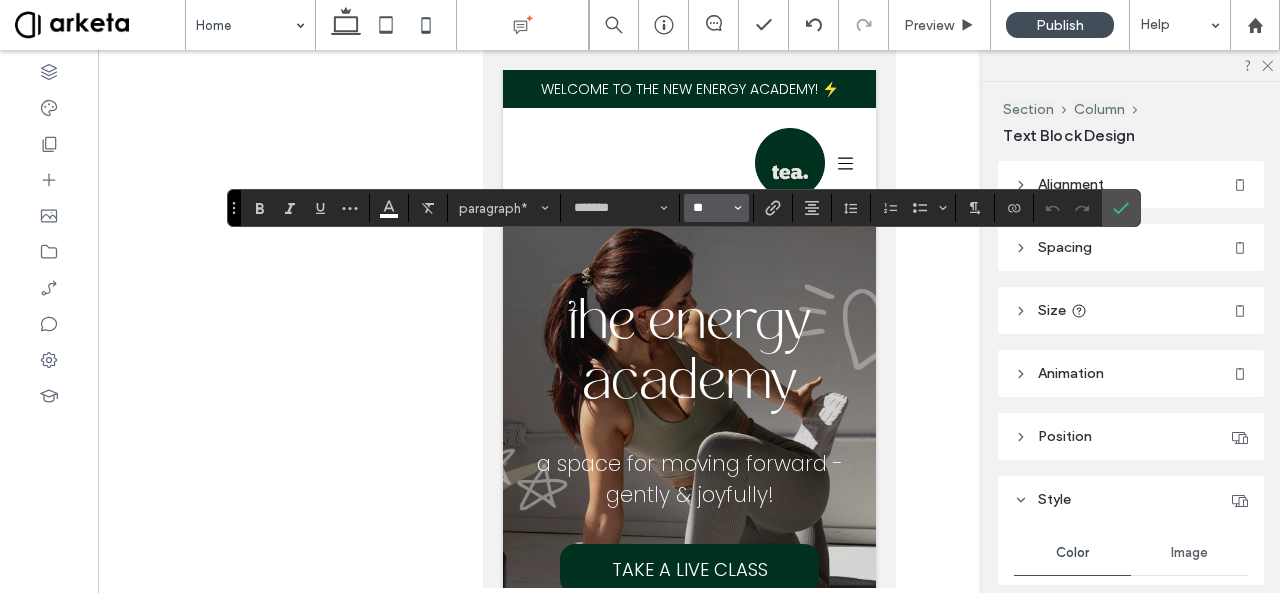 click on "**" at bounding box center (710, 208) 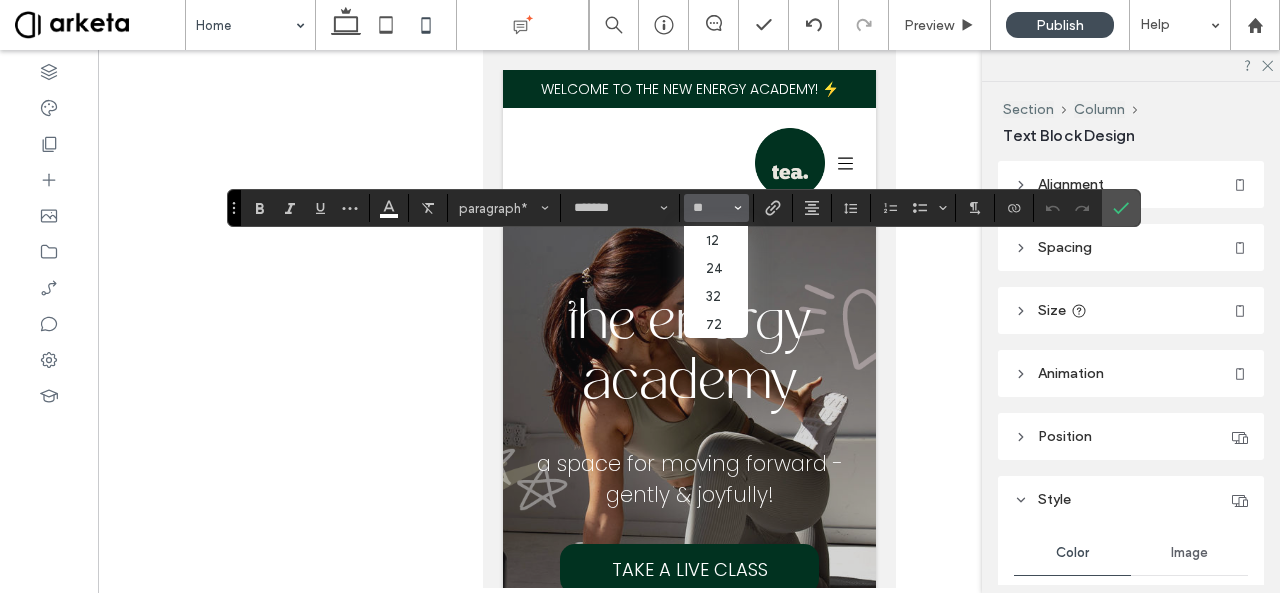 type on "**" 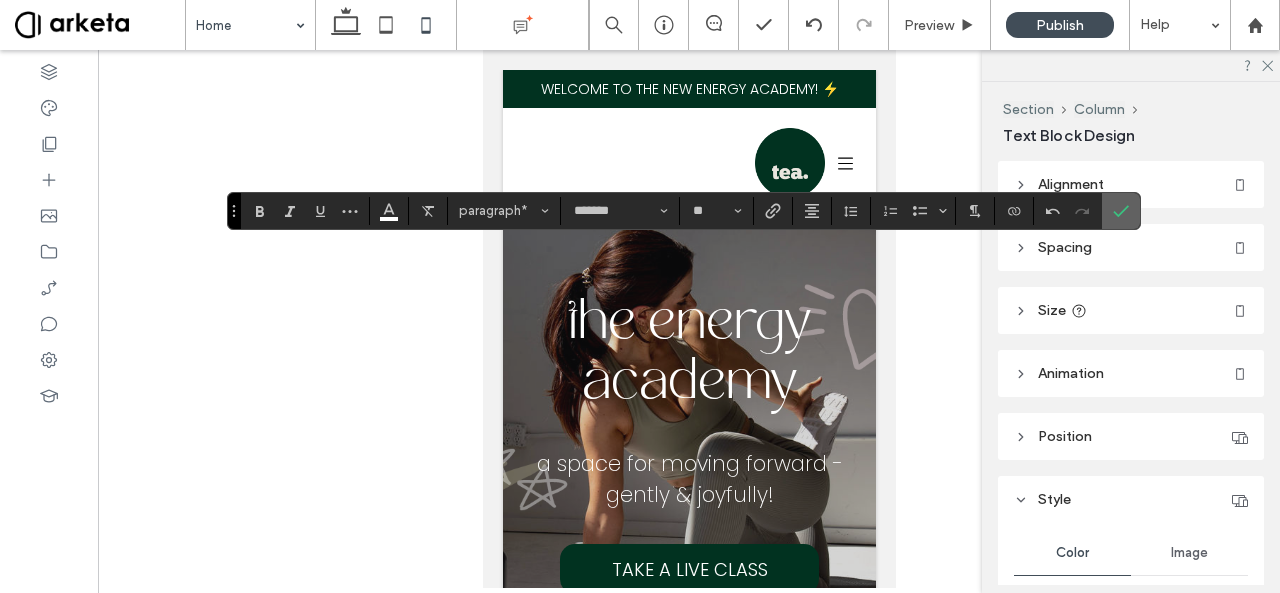click at bounding box center (1121, 211) 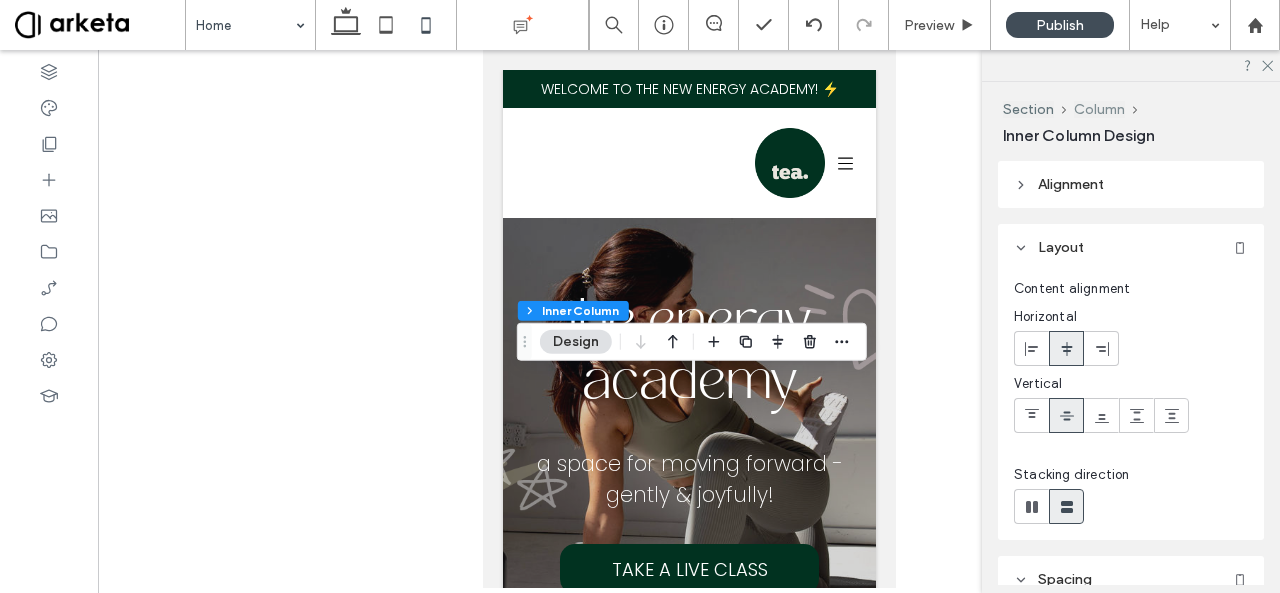 click on "Column" at bounding box center (1099, 109) 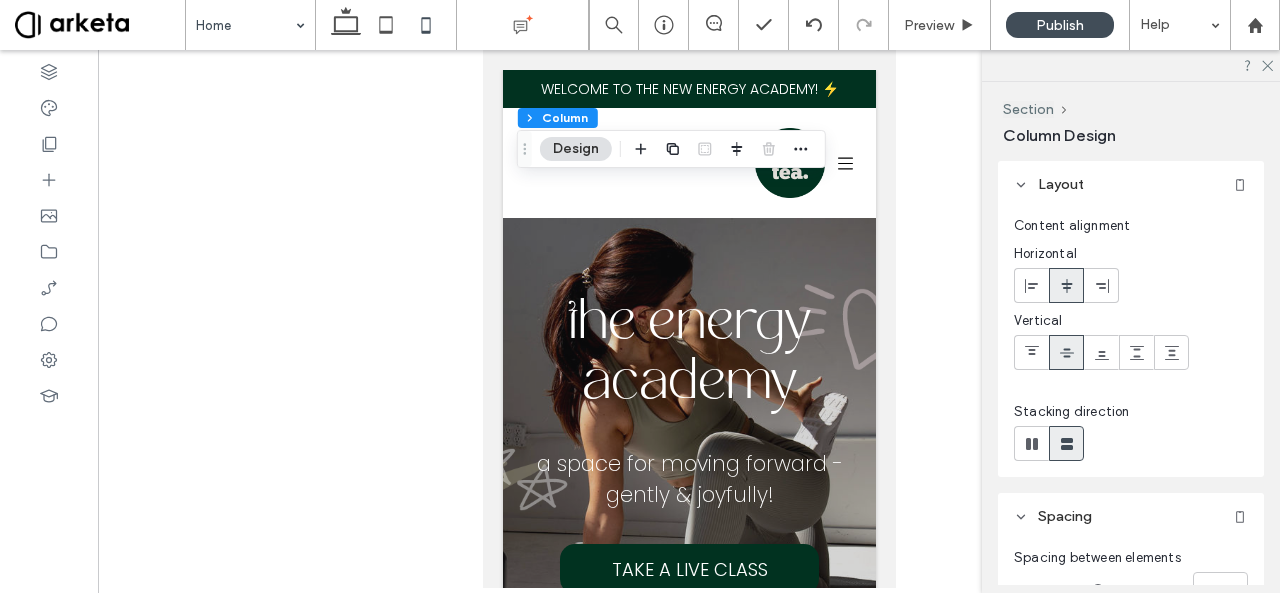 scroll, scrollTop: 120, scrollLeft: 0, axis: vertical 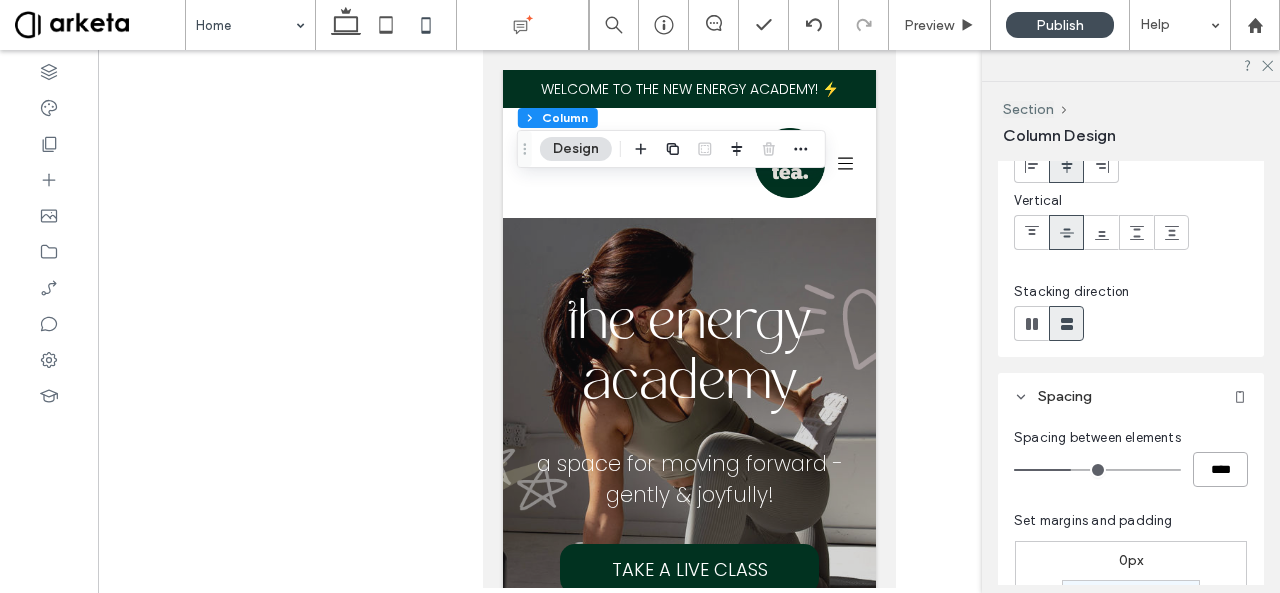 click on "****" at bounding box center [1220, 469] 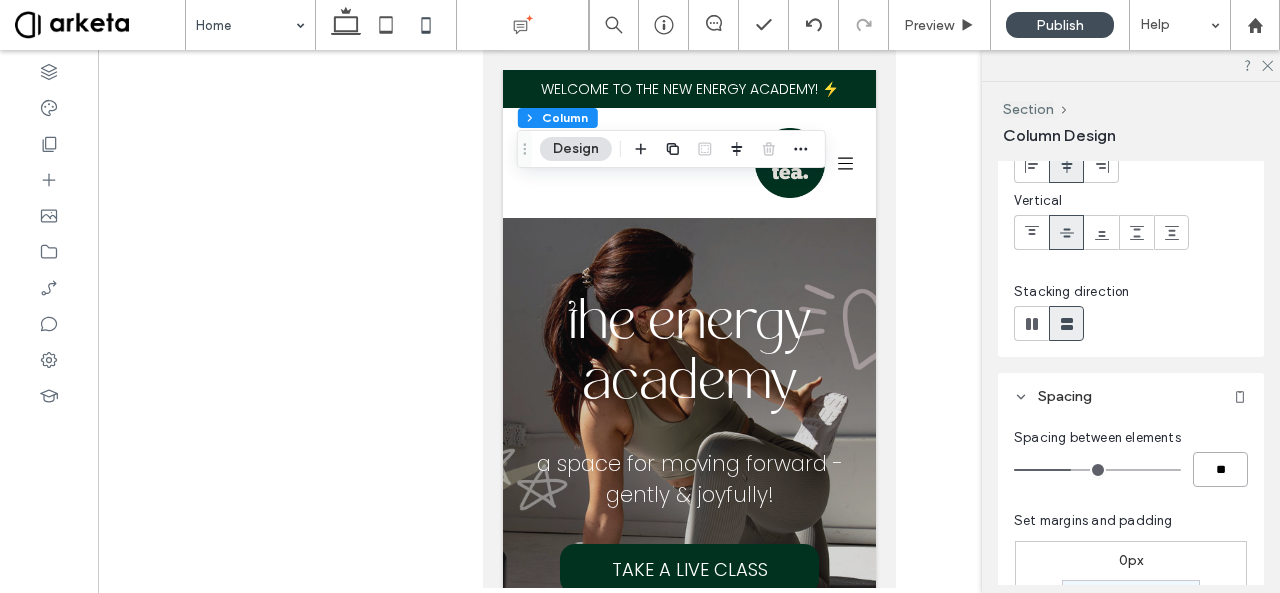 type on "**" 